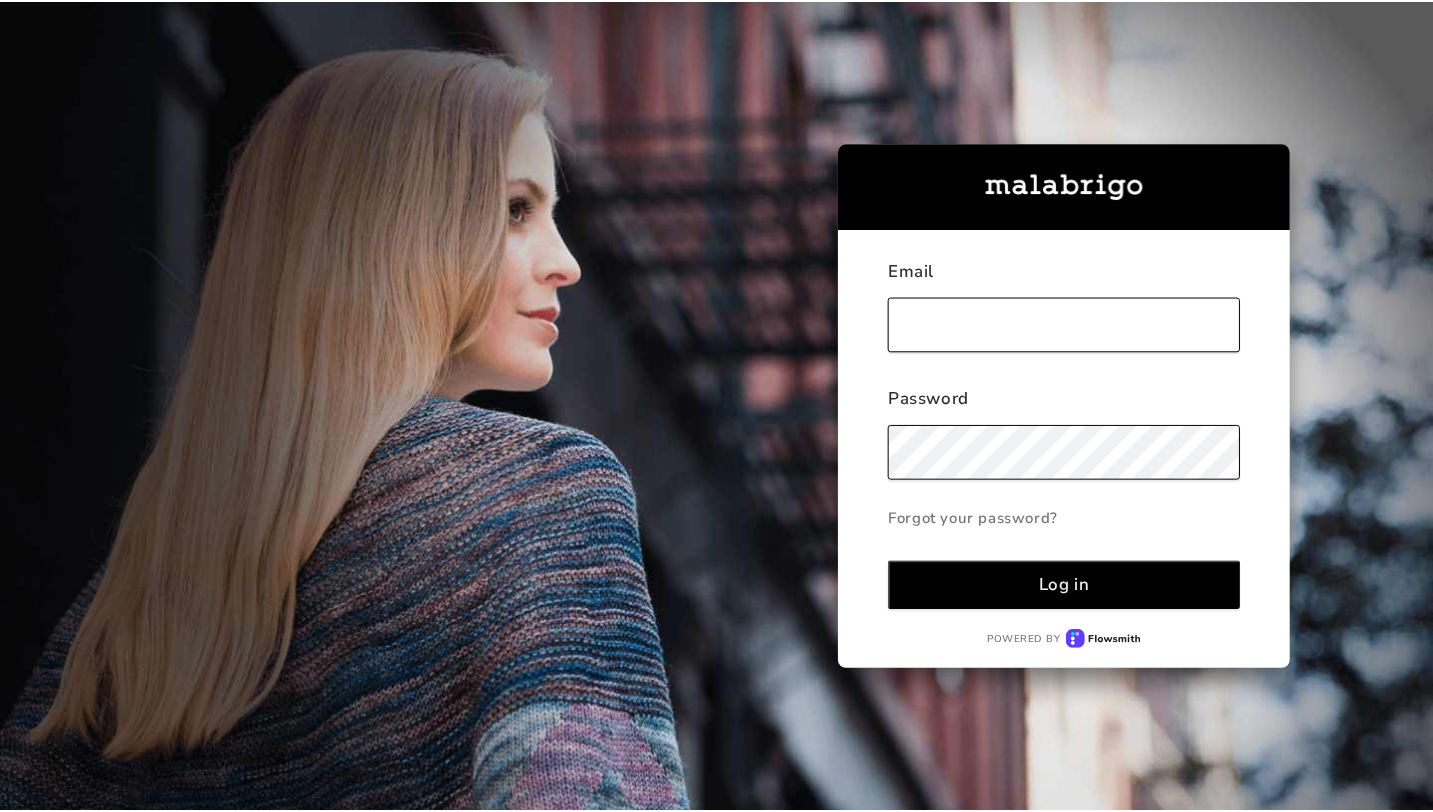 scroll, scrollTop: 0, scrollLeft: 0, axis: both 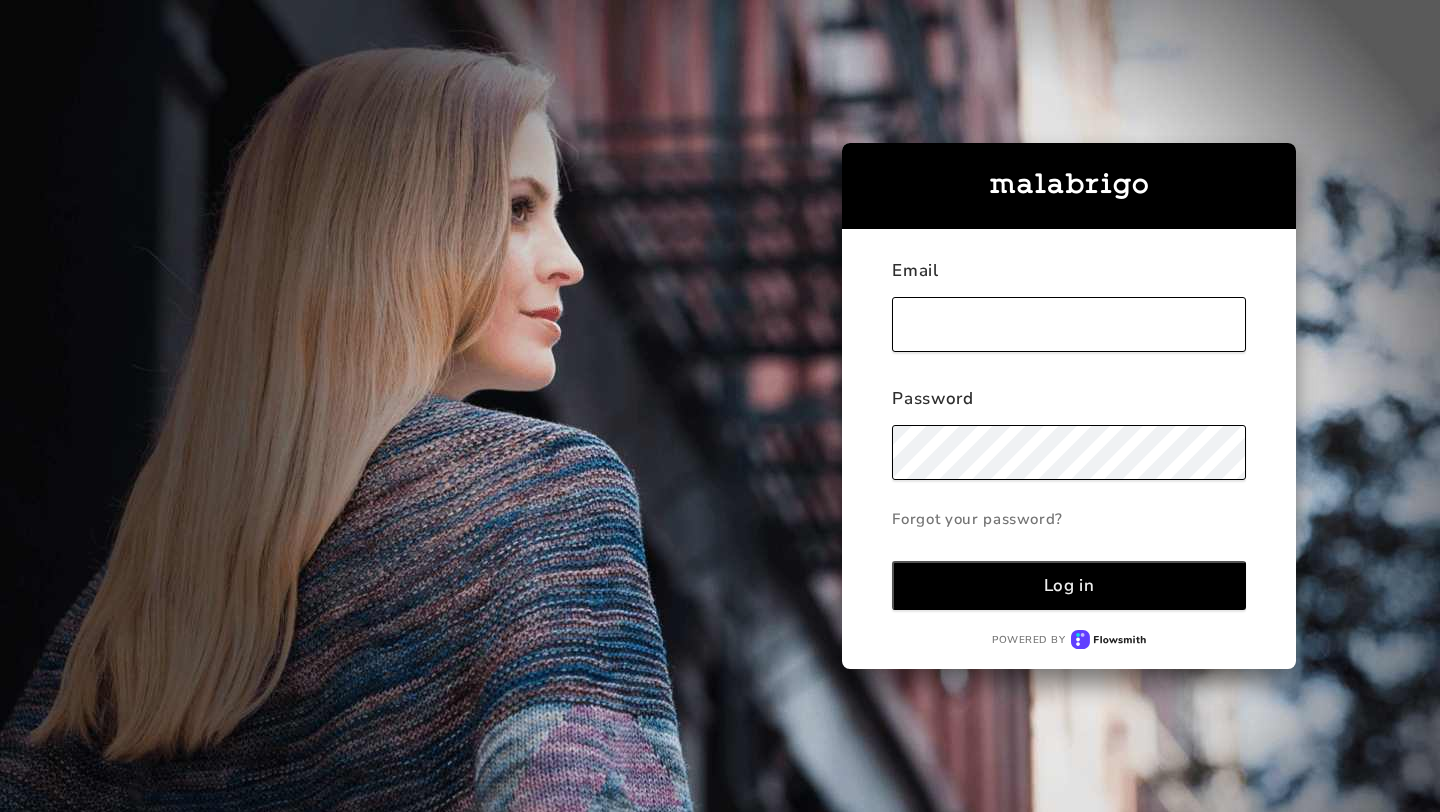 click at bounding box center [1069, 324] 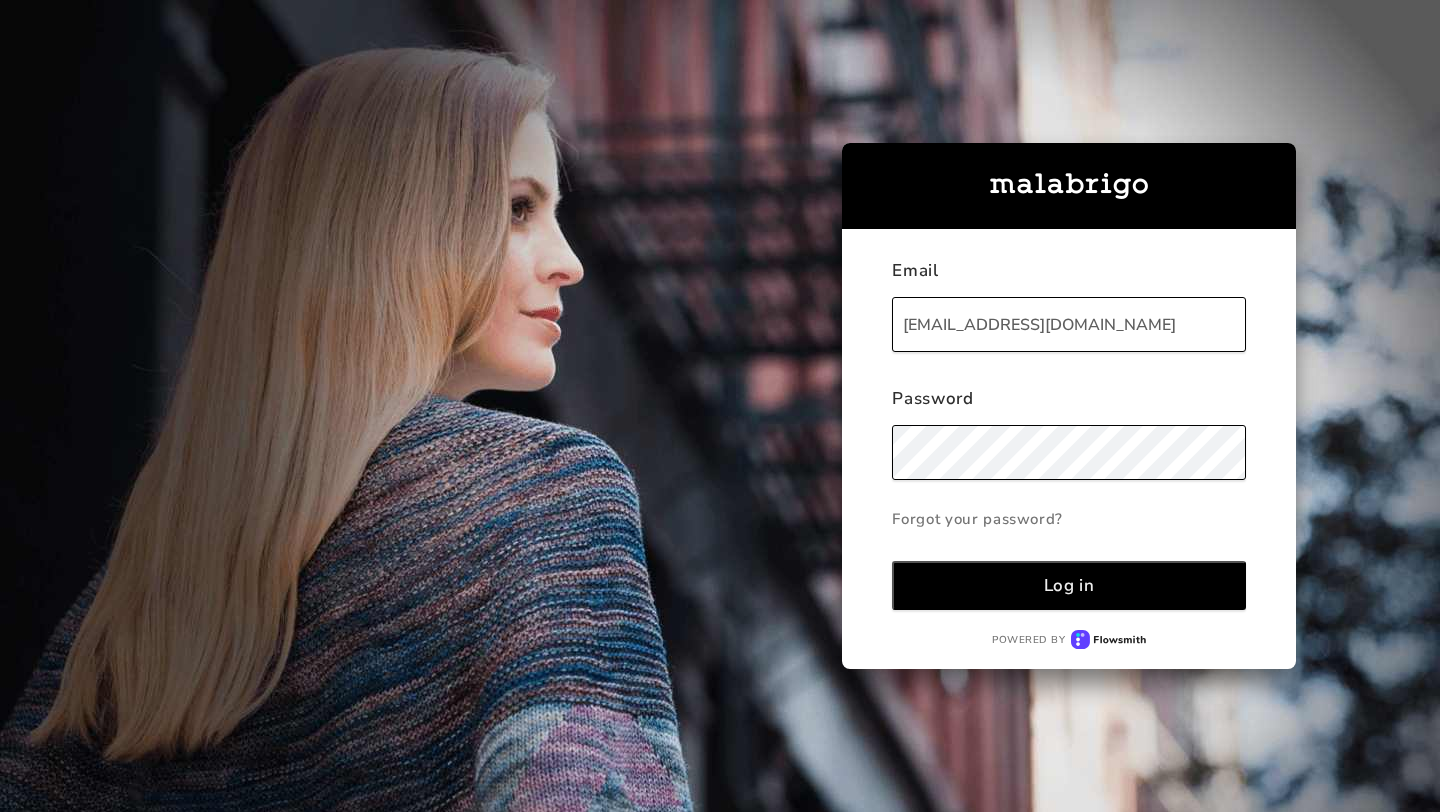 click on "Log in" at bounding box center (1069, 585) 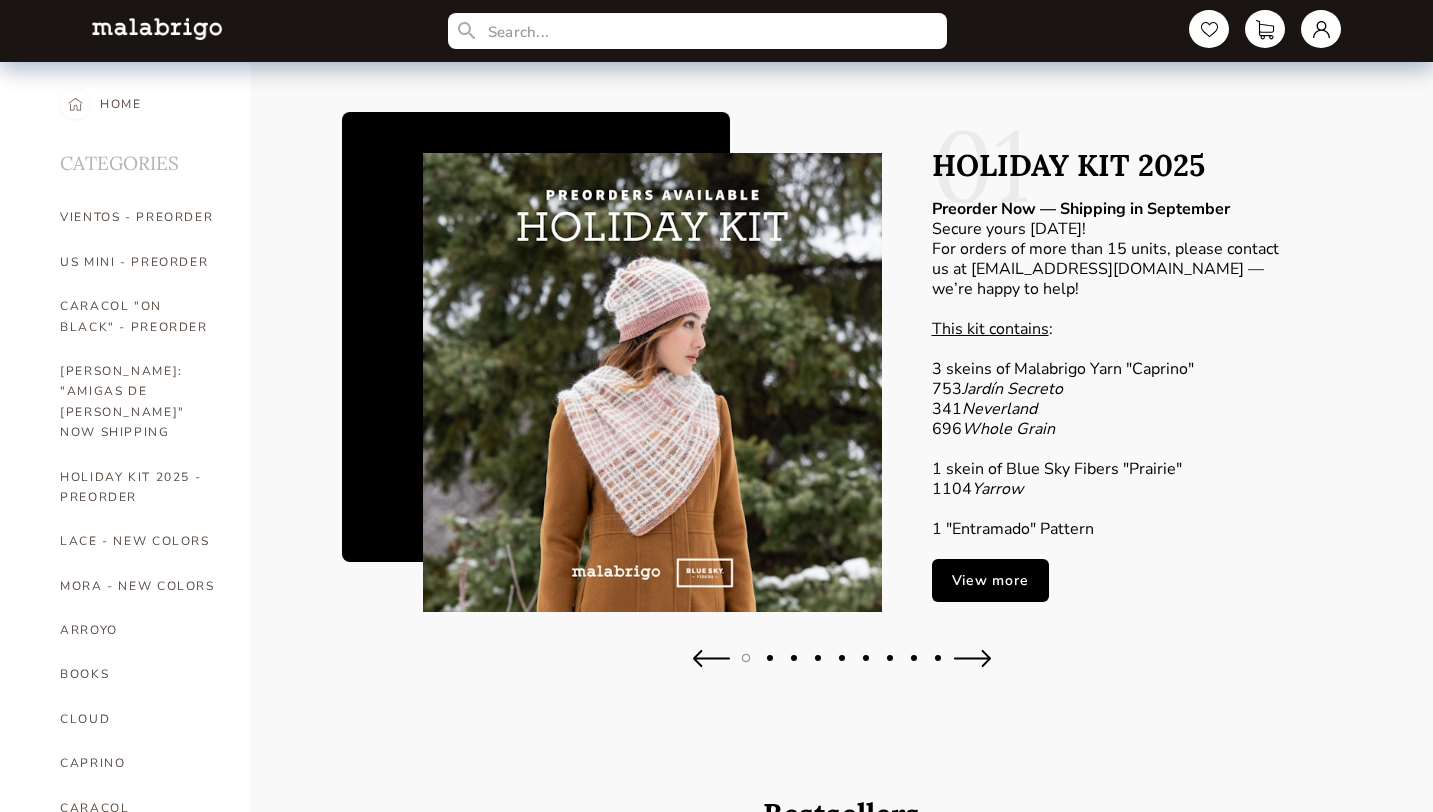 click on "View more" at bounding box center (990, 580) 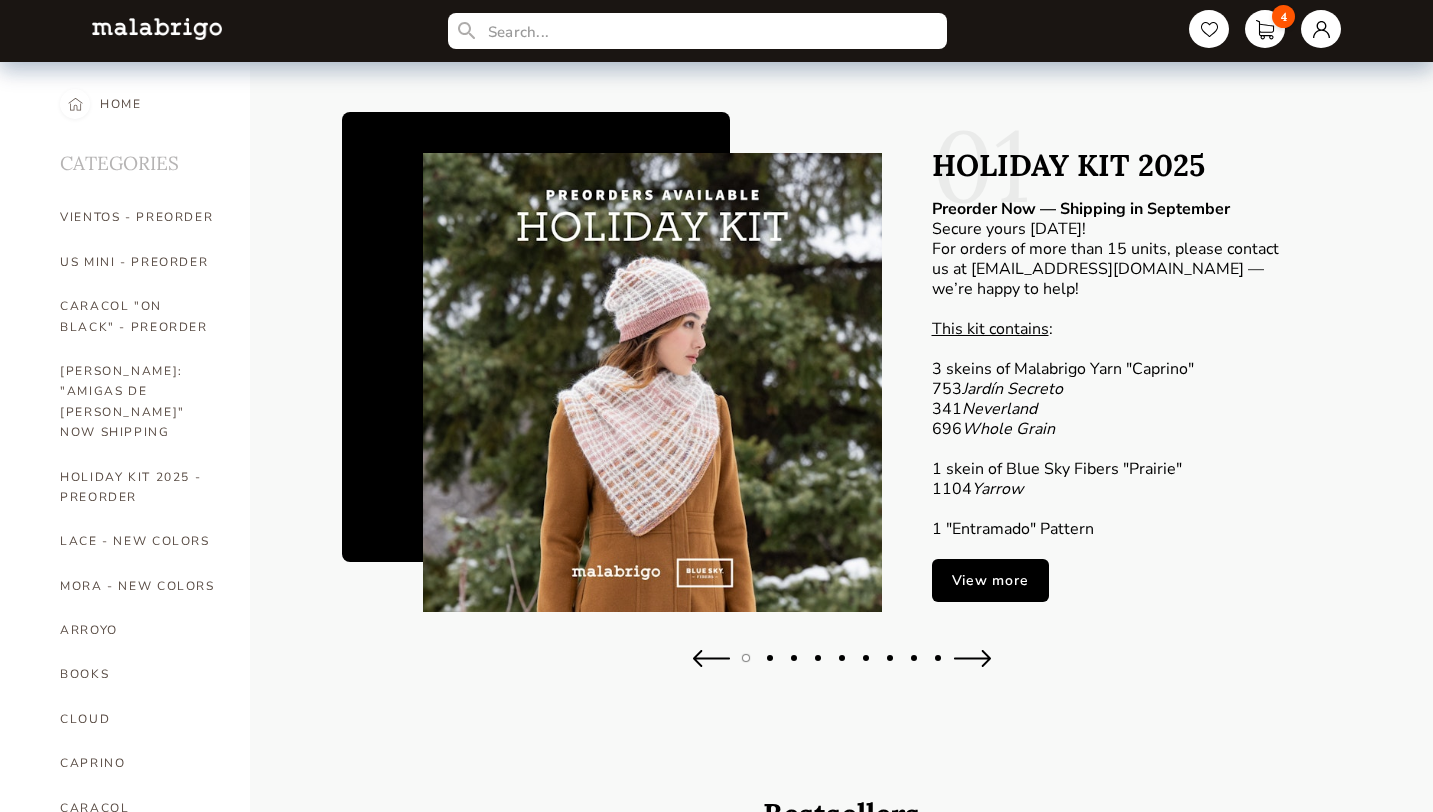 type on "5" 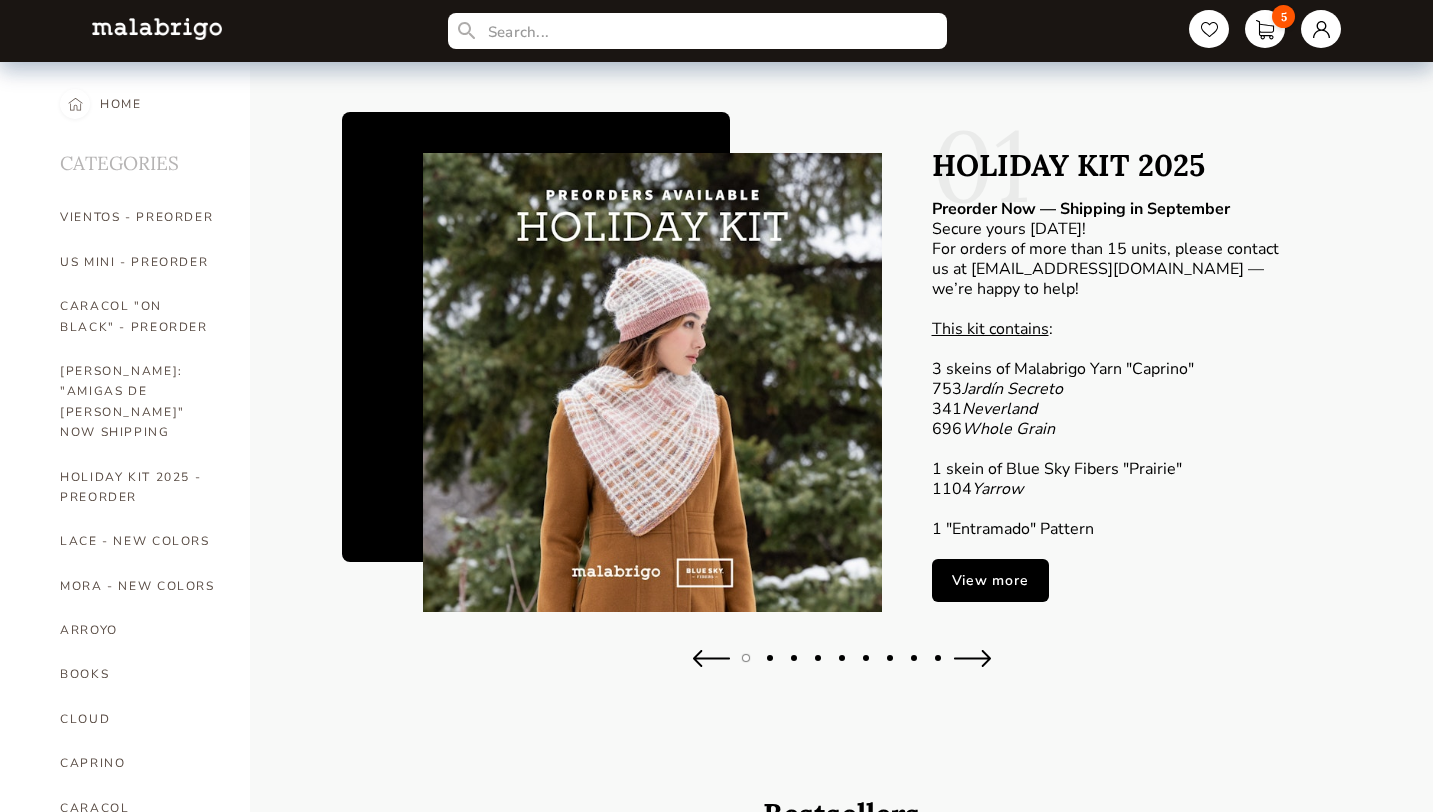 type on "1" 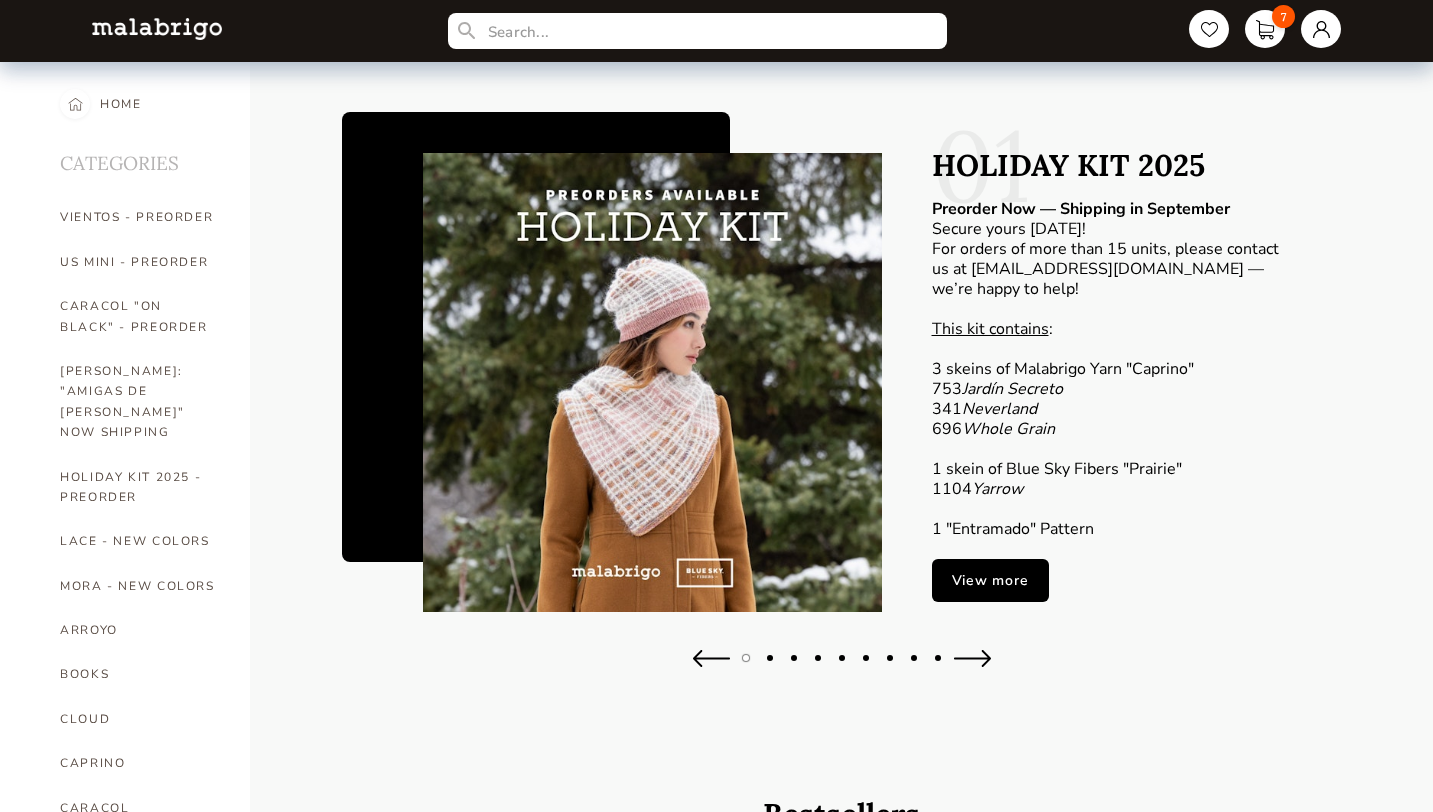 type on "1" 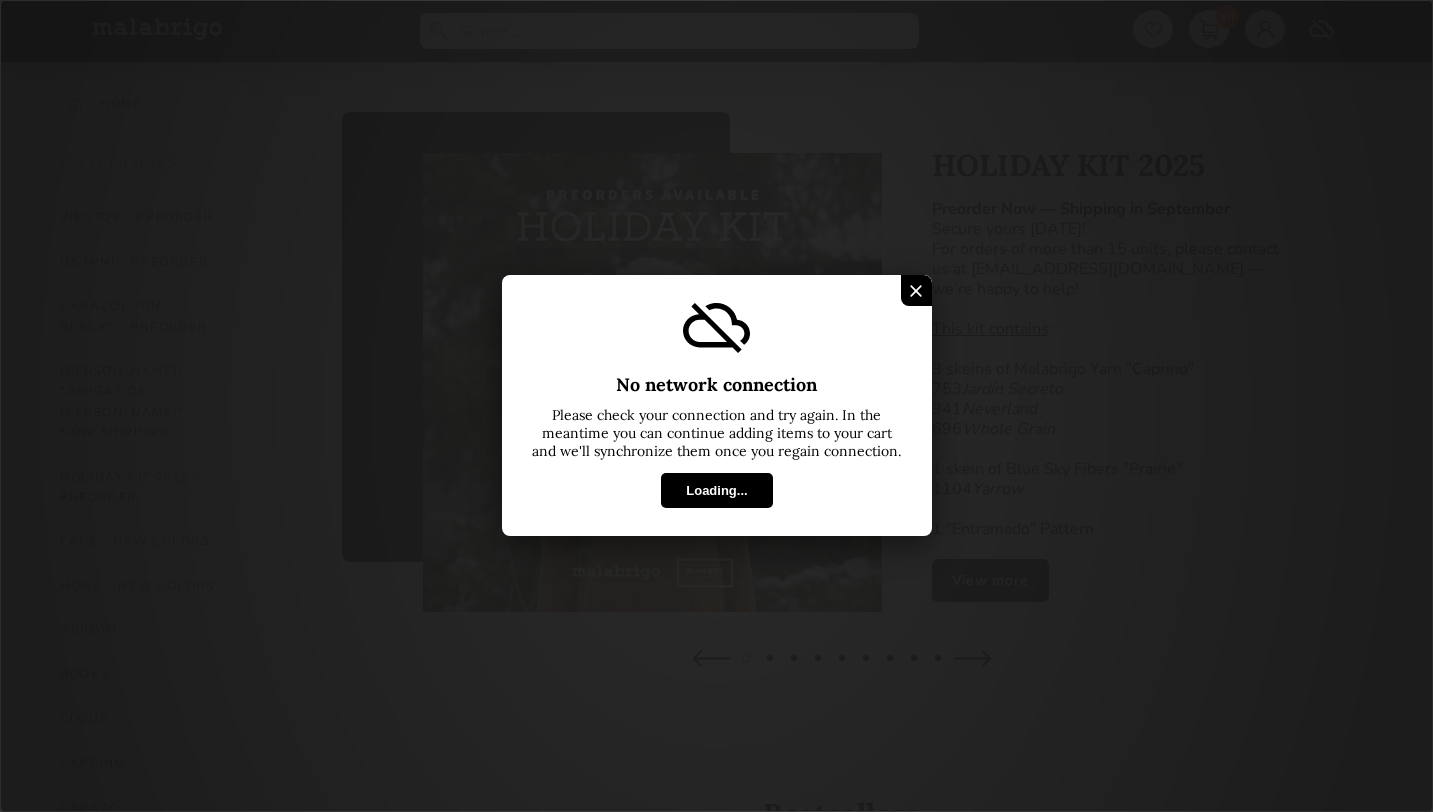 type on "1" 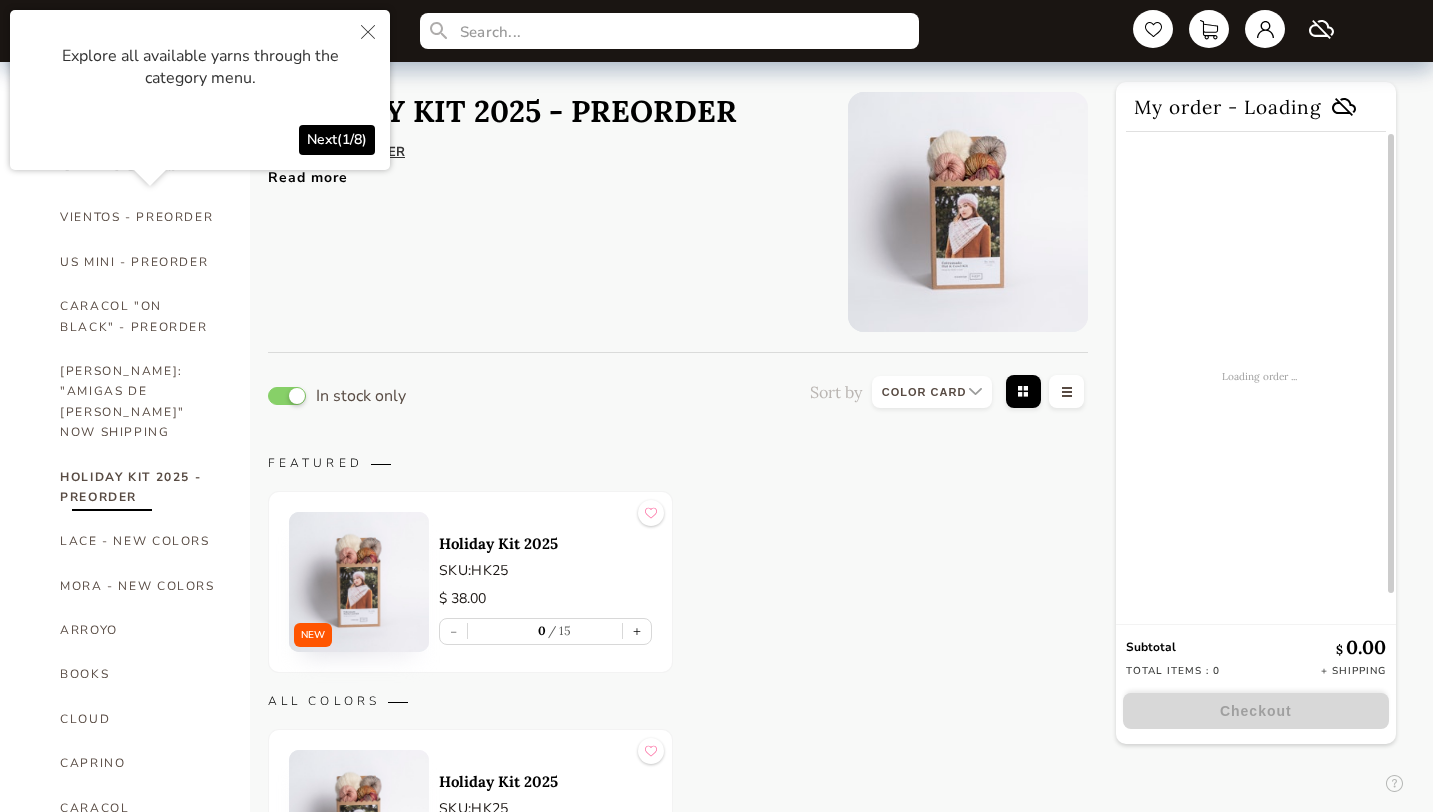 select on "INDEX" 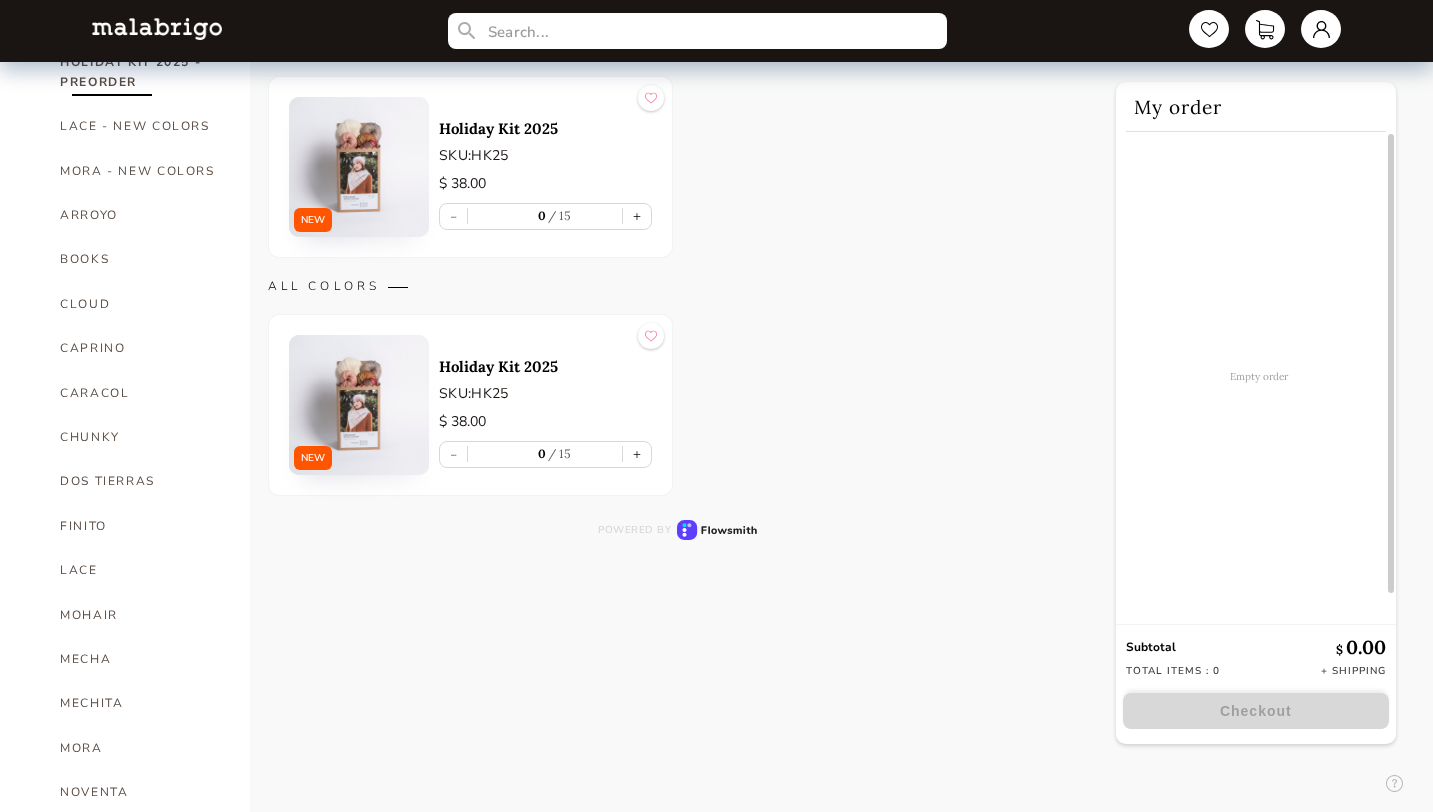 scroll, scrollTop: 467, scrollLeft: 0, axis: vertical 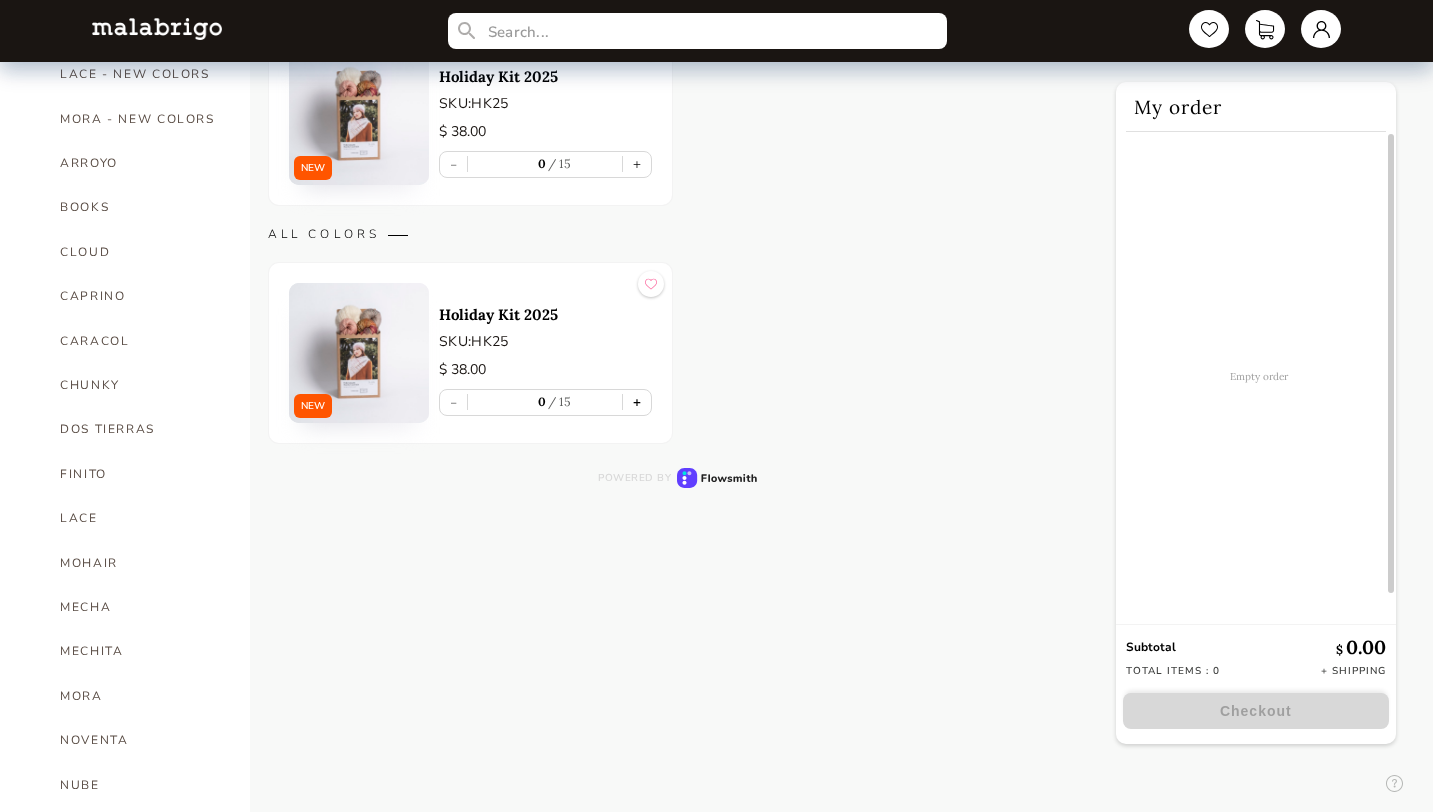 click on "+" at bounding box center (637, 402) 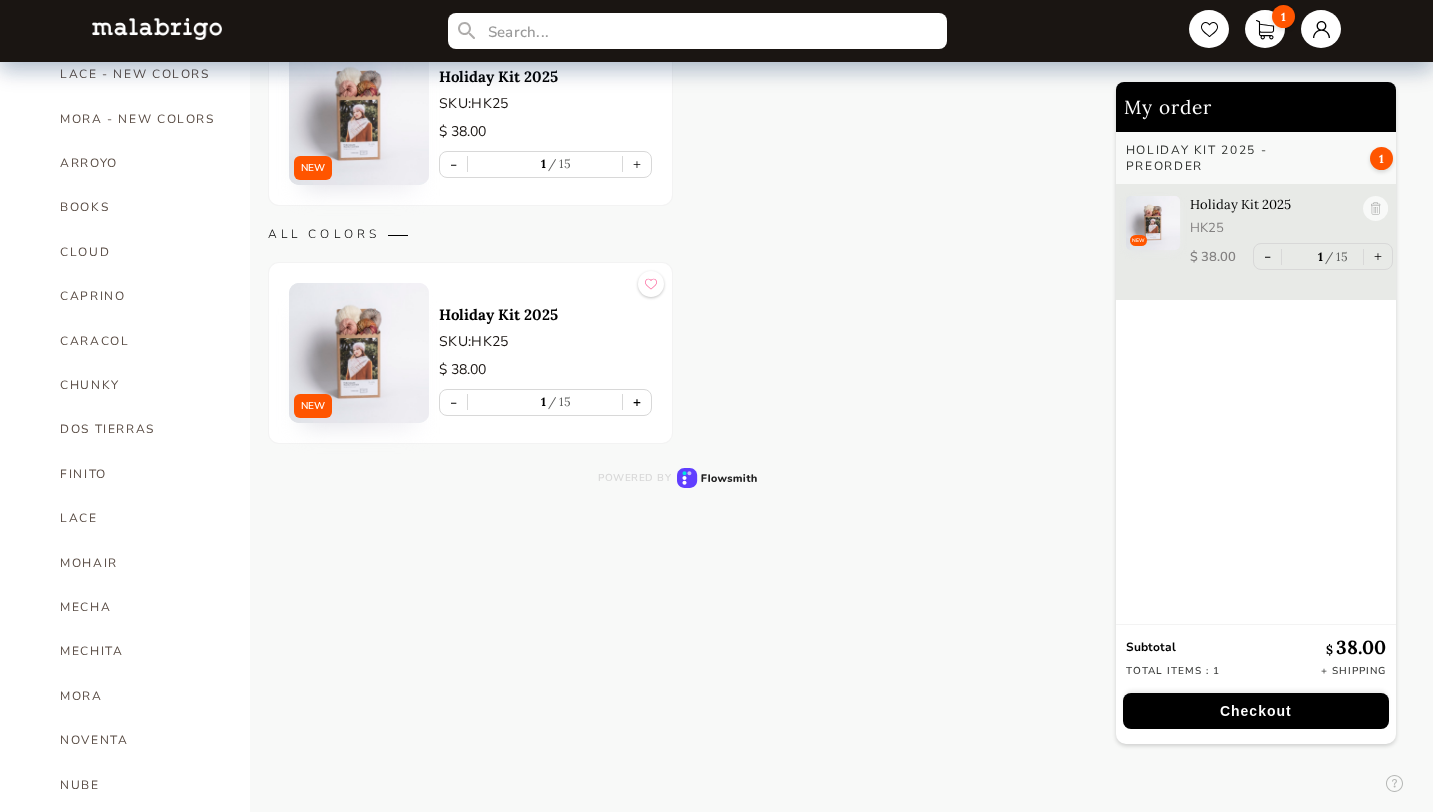 click on "+" at bounding box center (637, 402) 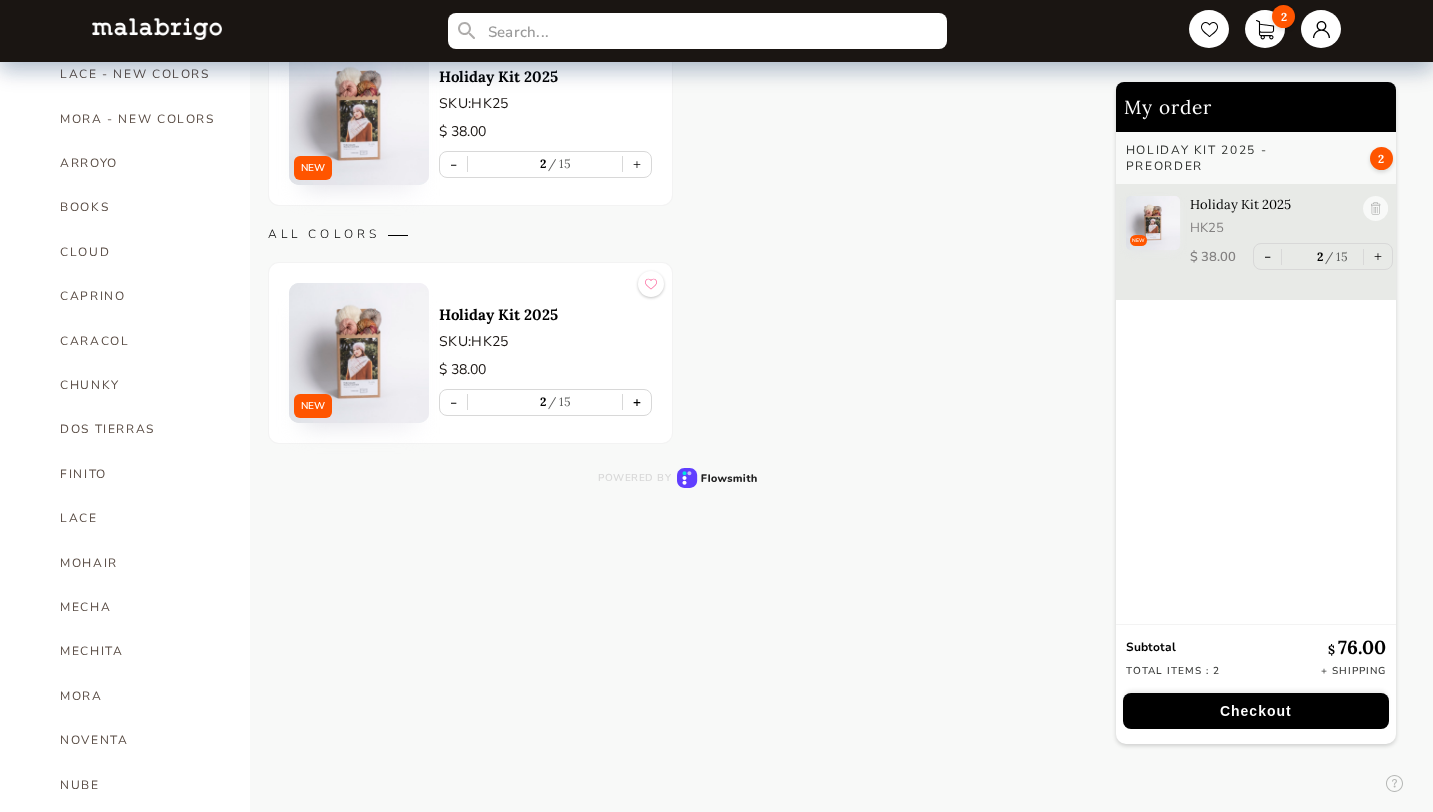 click on "+" at bounding box center (637, 402) 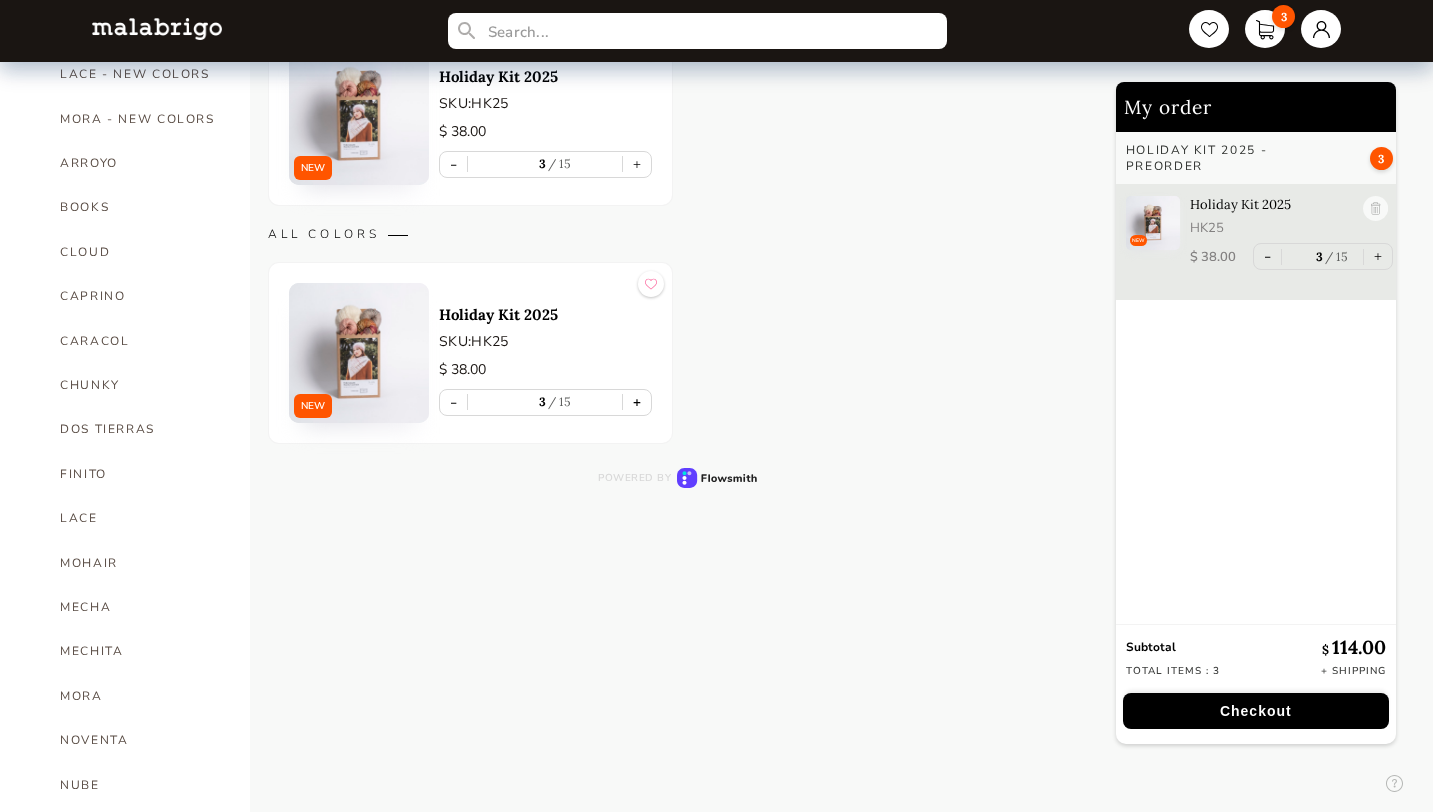 click on "+" at bounding box center [637, 402] 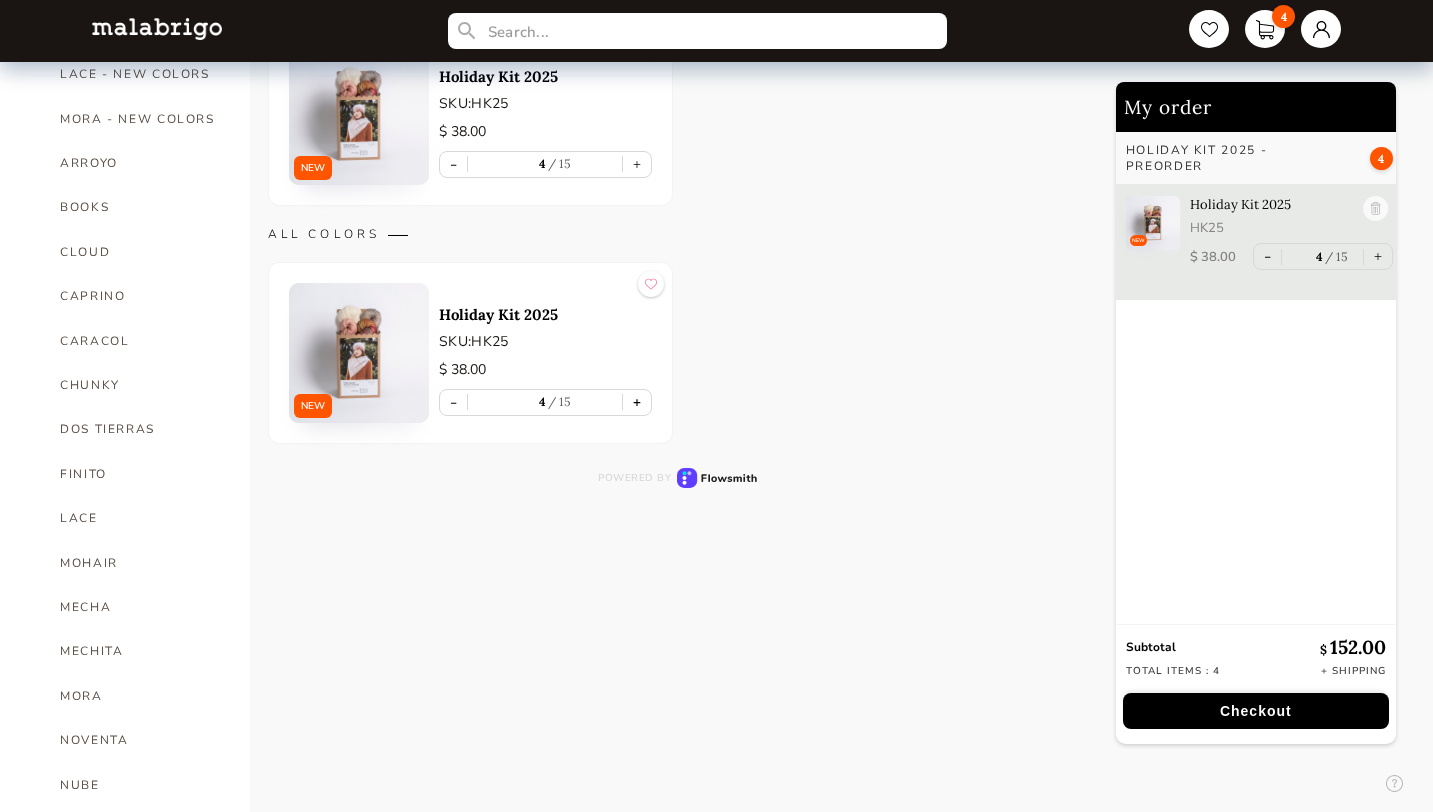 click on "+" at bounding box center (637, 402) 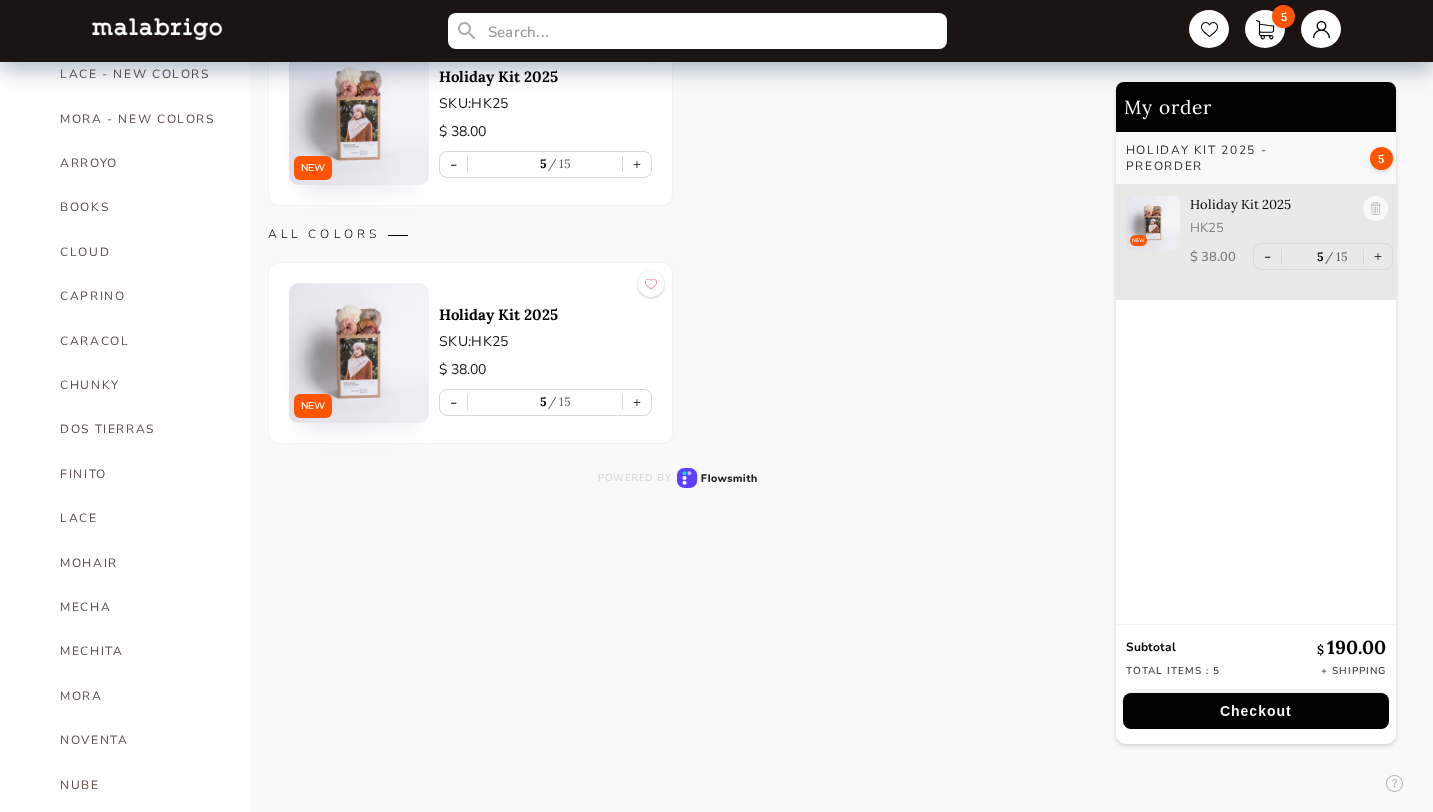 scroll, scrollTop: 0, scrollLeft: 0, axis: both 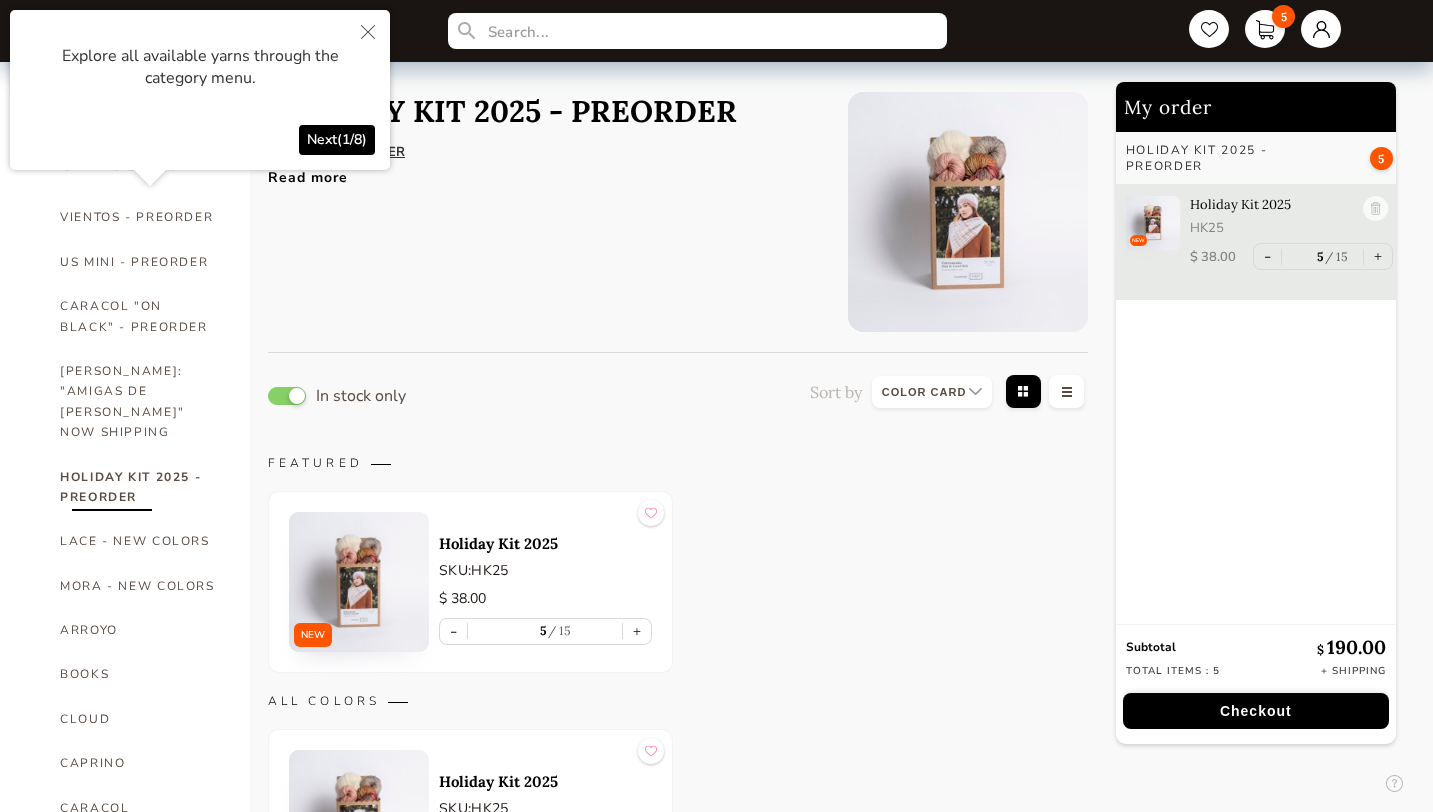 click on "Next  ( 1 / 8 )" at bounding box center [337, 139] 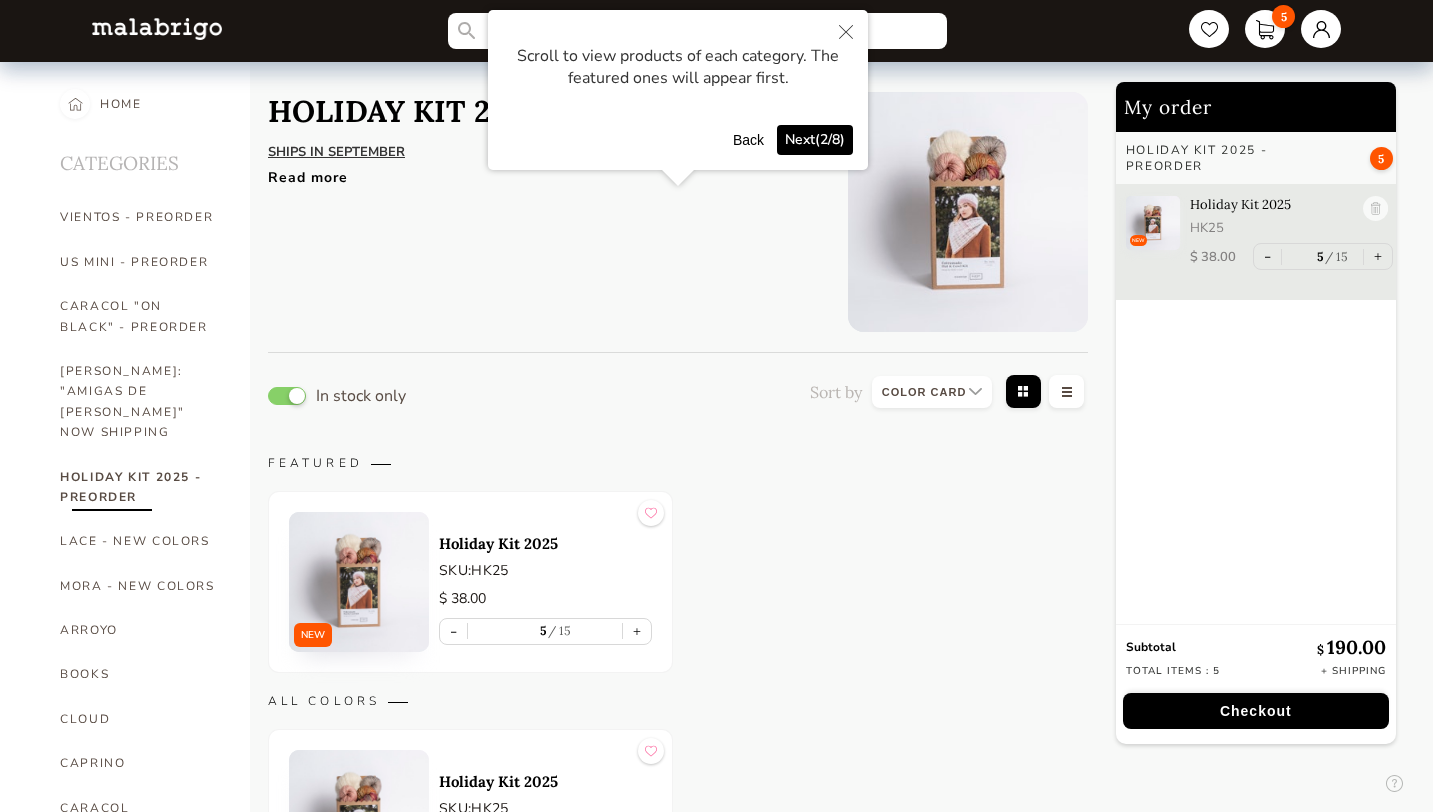 click 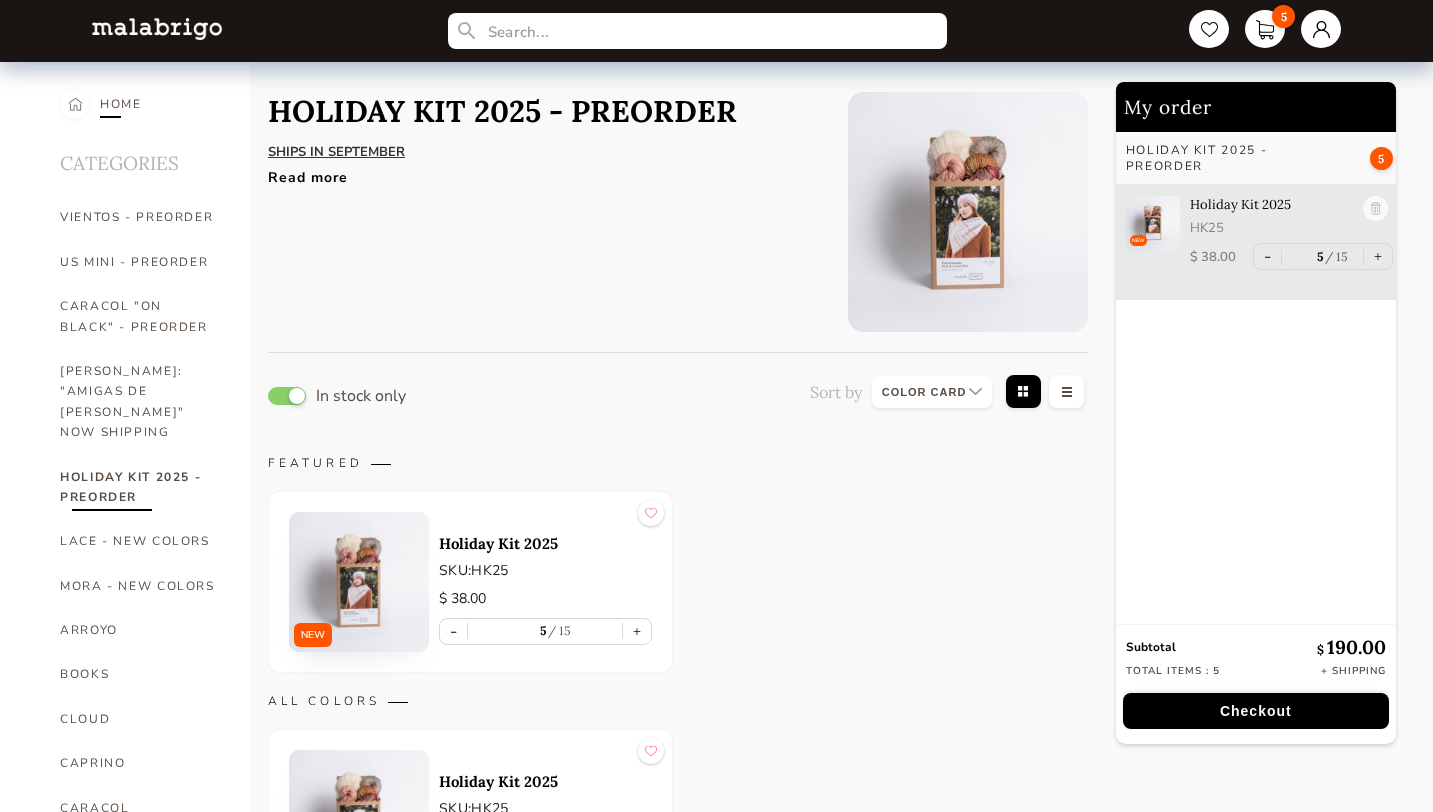 click on "HOME" at bounding box center (121, 104) 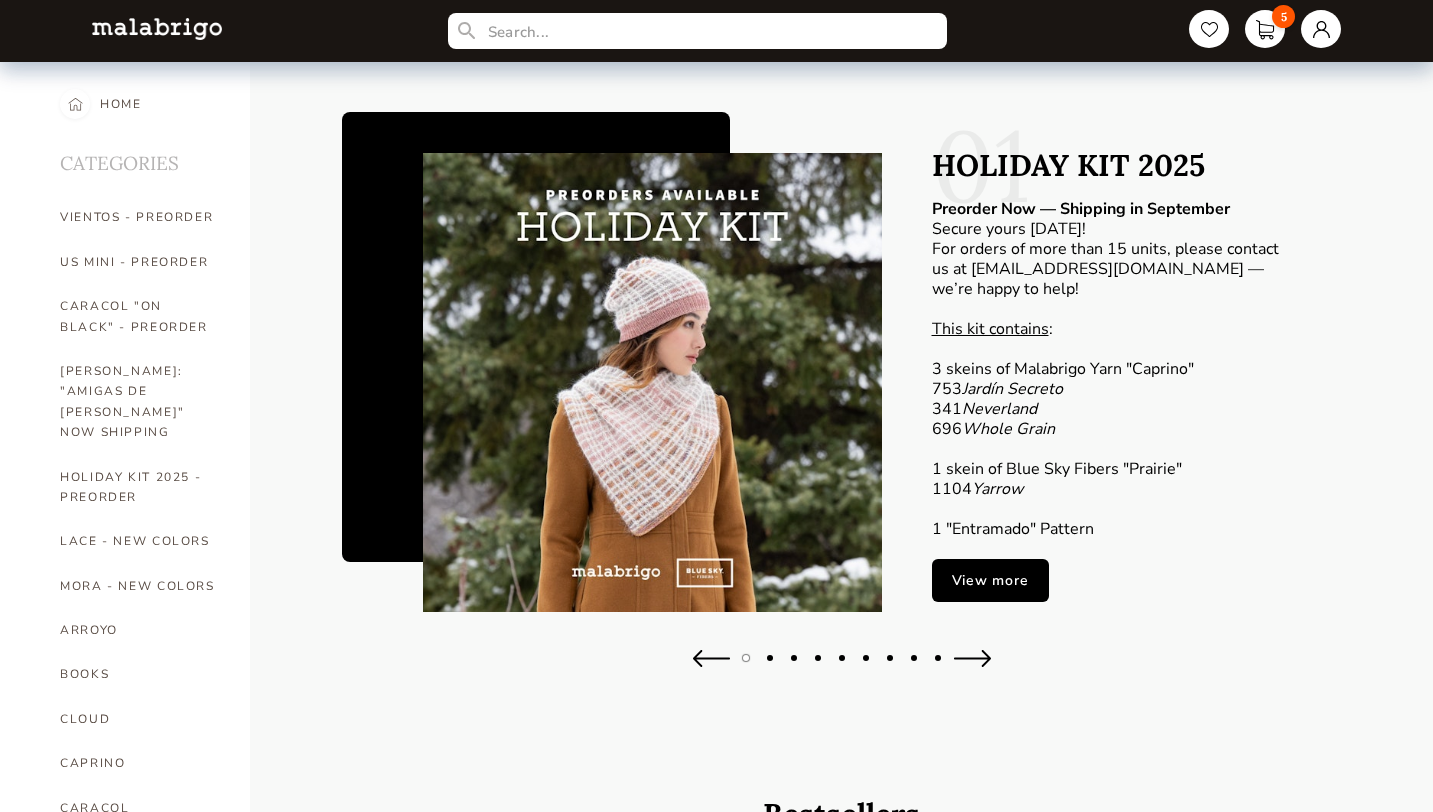 click at bounding box center [972, 658] 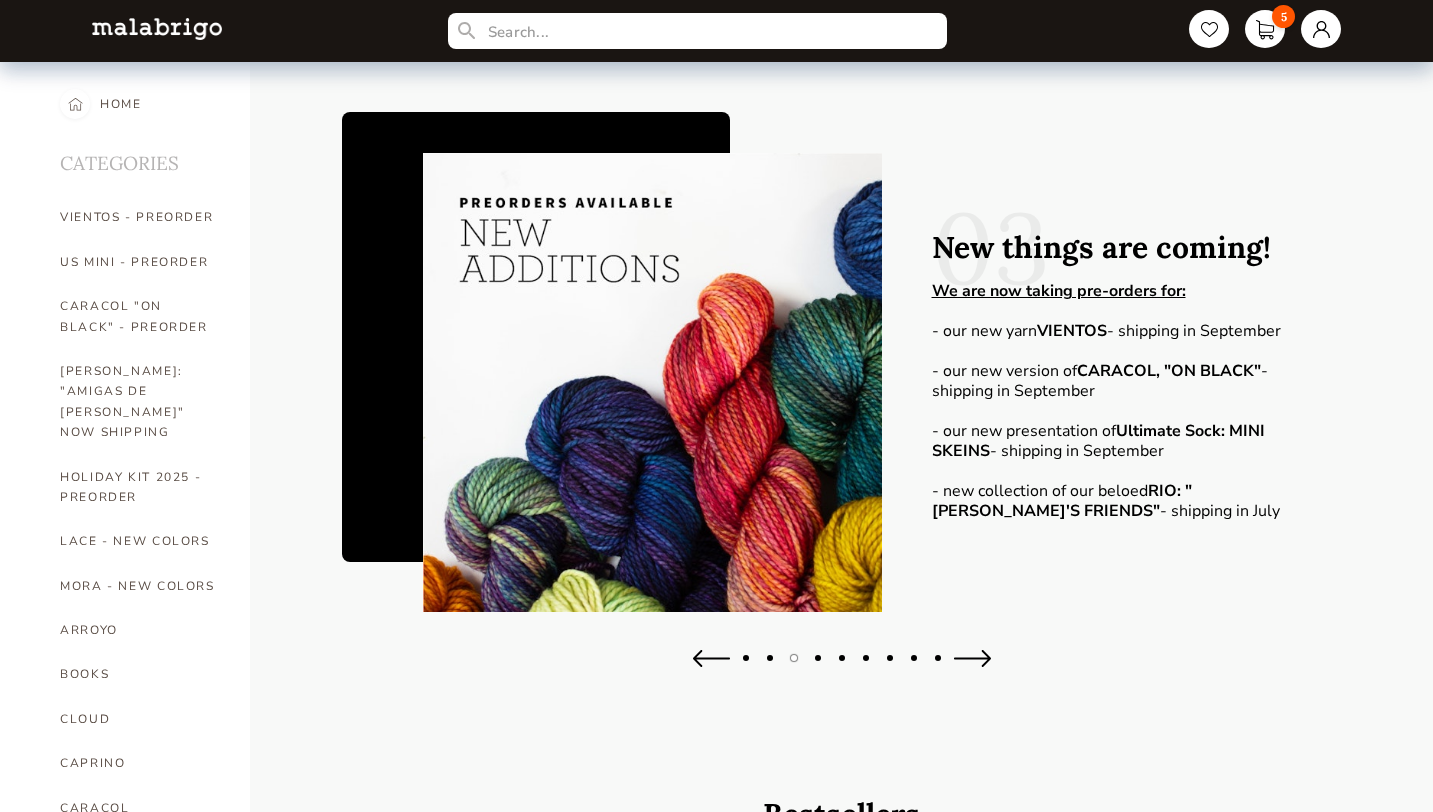 click at bounding box center [972, 658] 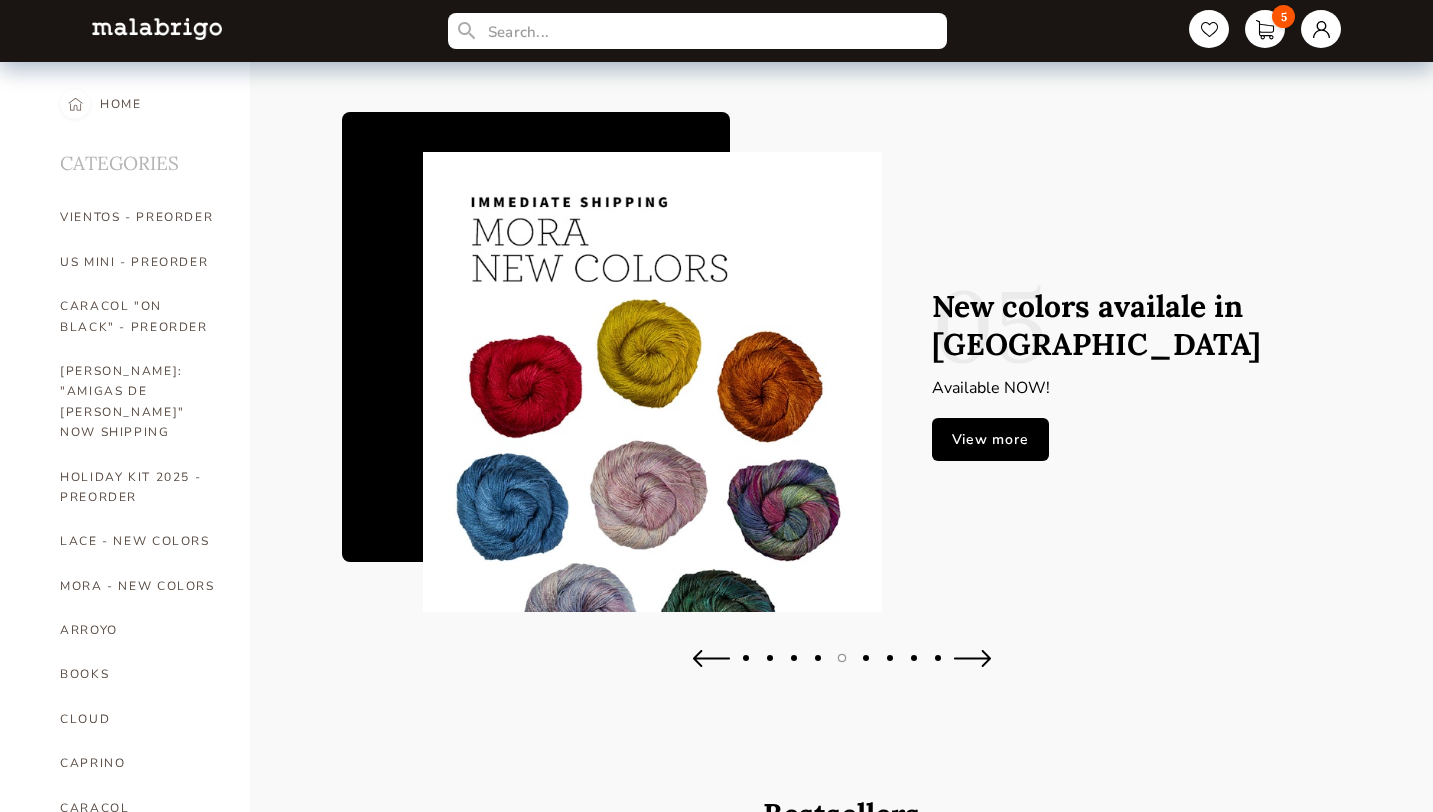 click at bounding box center [972, 658] 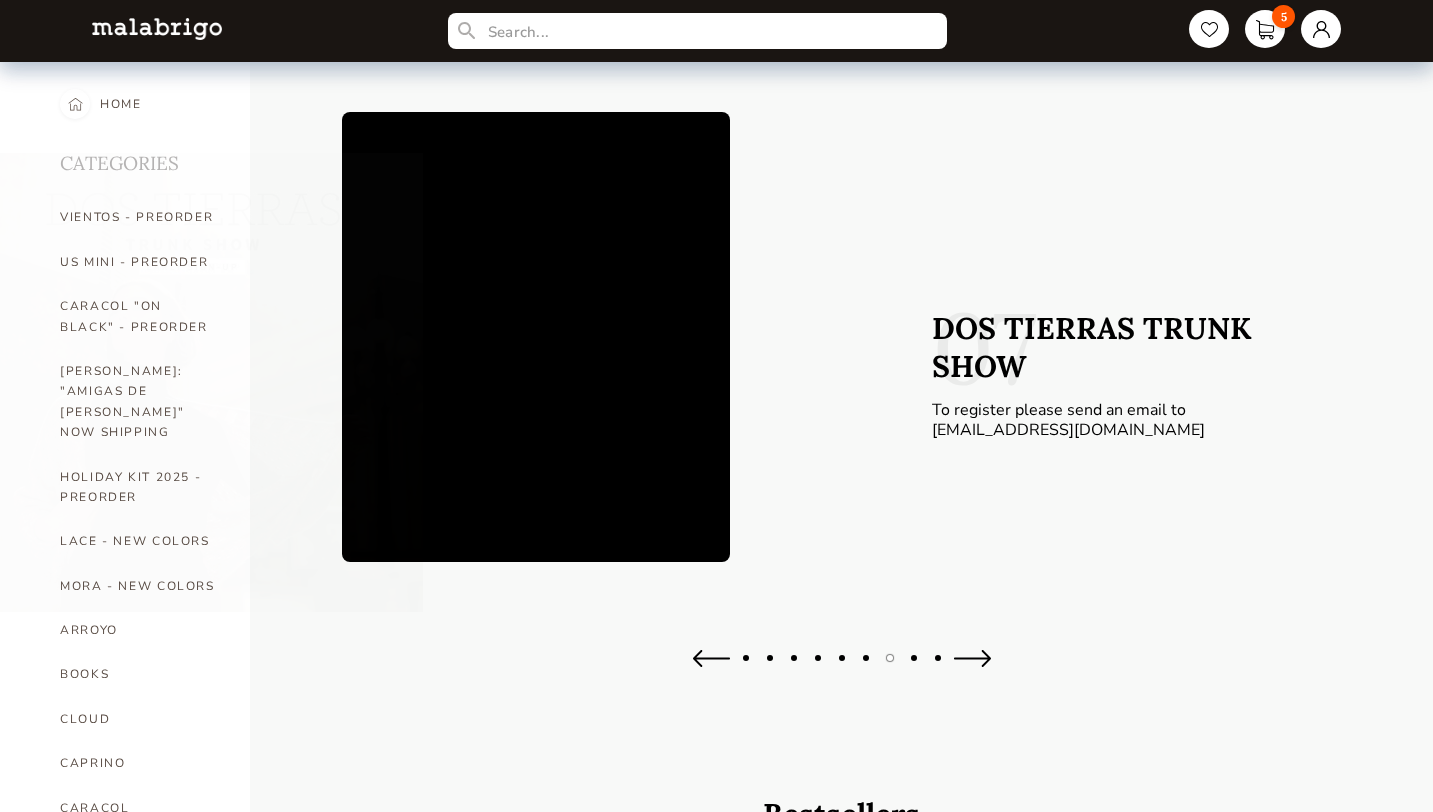 click at bounding box center [972, 658] 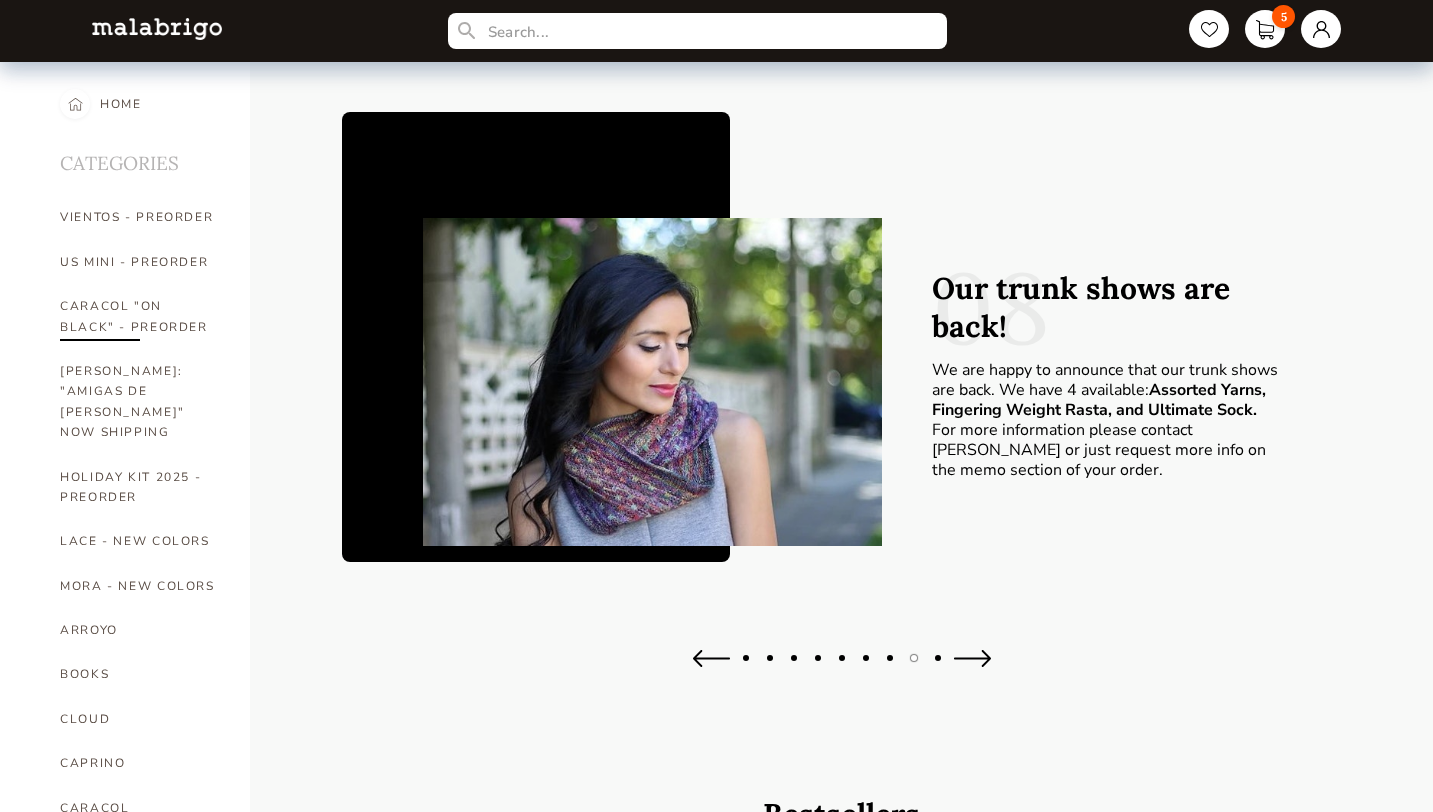 click on "CARACOL "ON BLACK" - PREORDER" at bounding box center [140, 316] 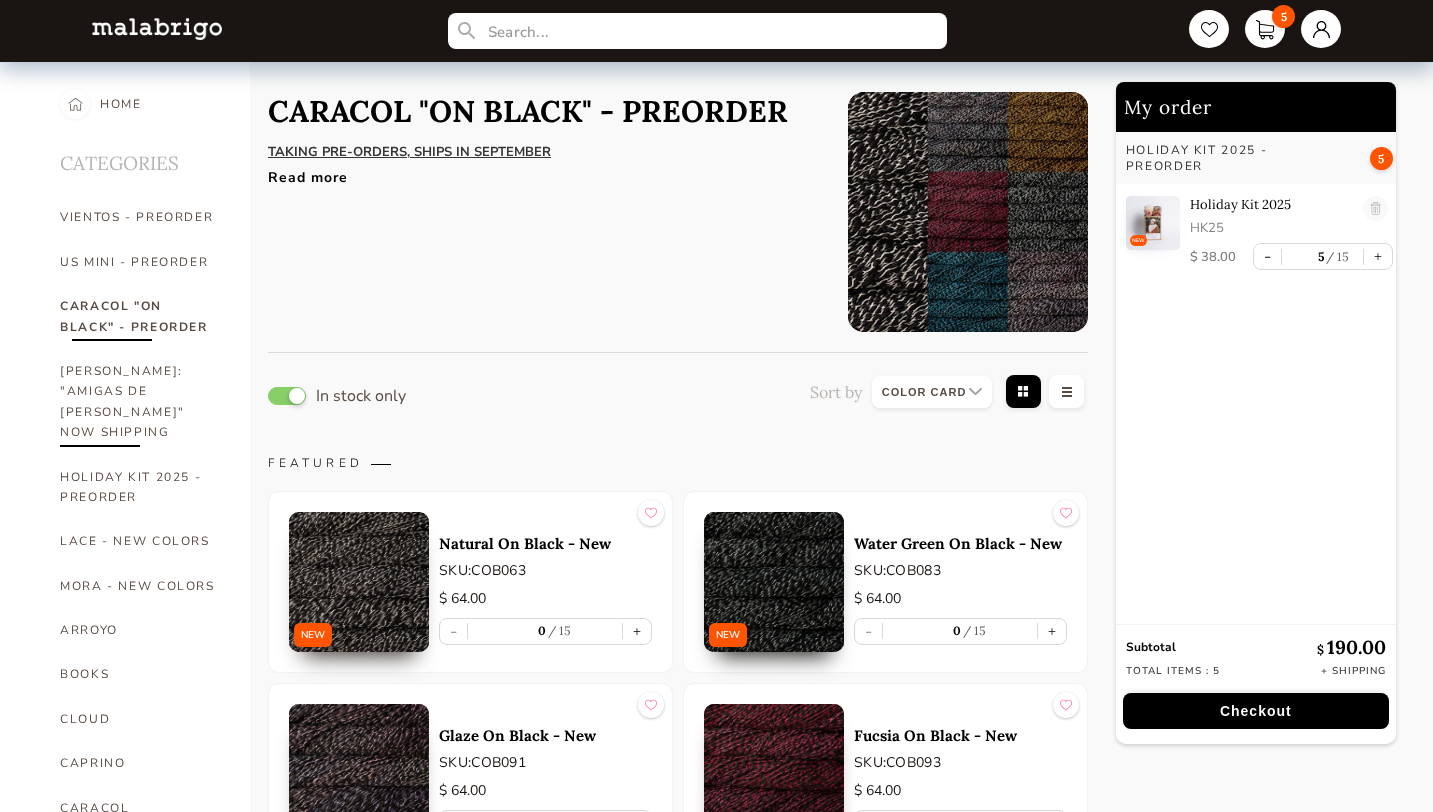 click on "[PERSON_NAME]: "AMIGAS DE [PERSON_NAME]"  NOW SHIPPING" at bounding box center [140, 402] 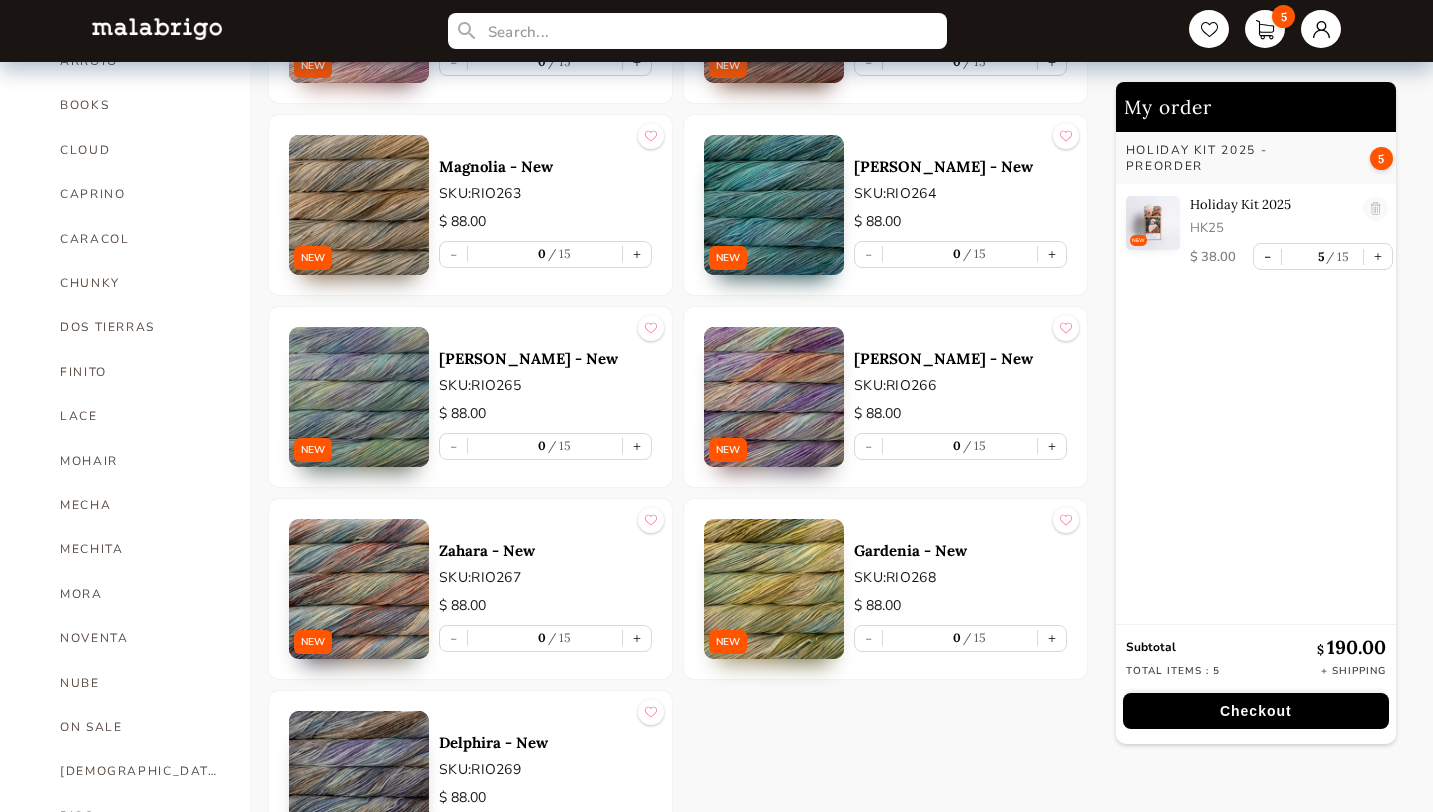 scroll, scrollTop: 573, scrollLeft: 0, axis: vertical 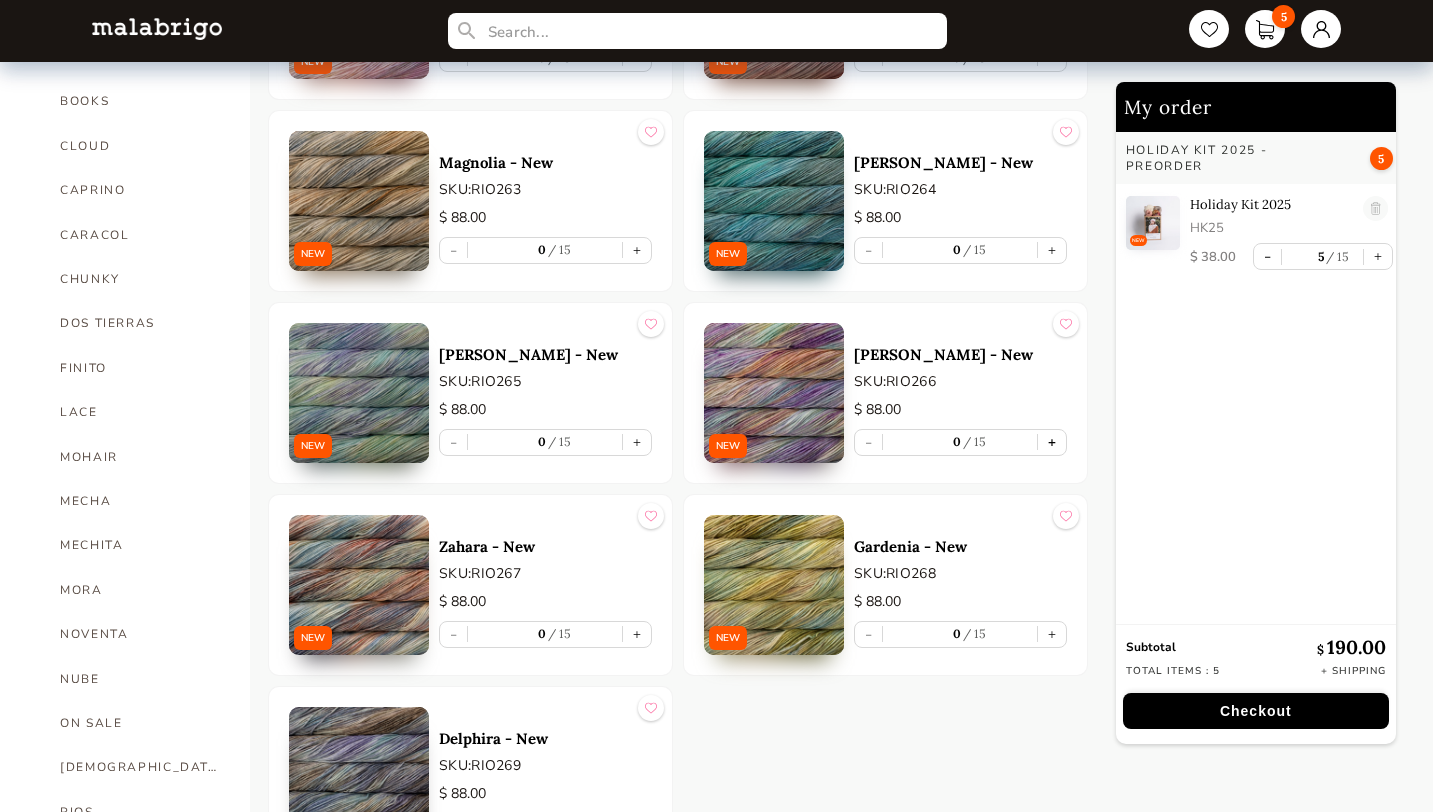 click on "+" at bounding box center [1052, 442] 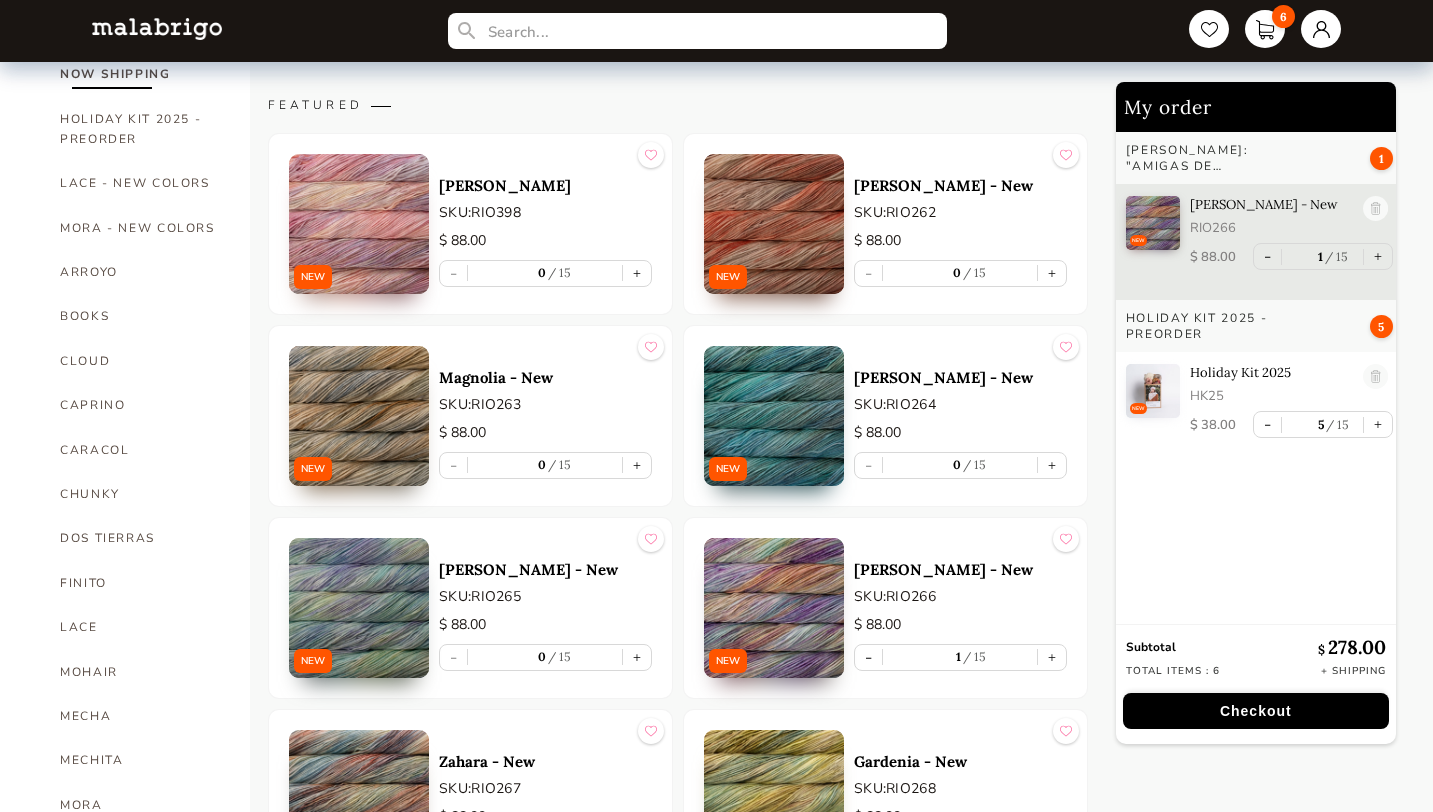 scroll, scrollTop: 357, scrollLeft: 0, axis: vertical 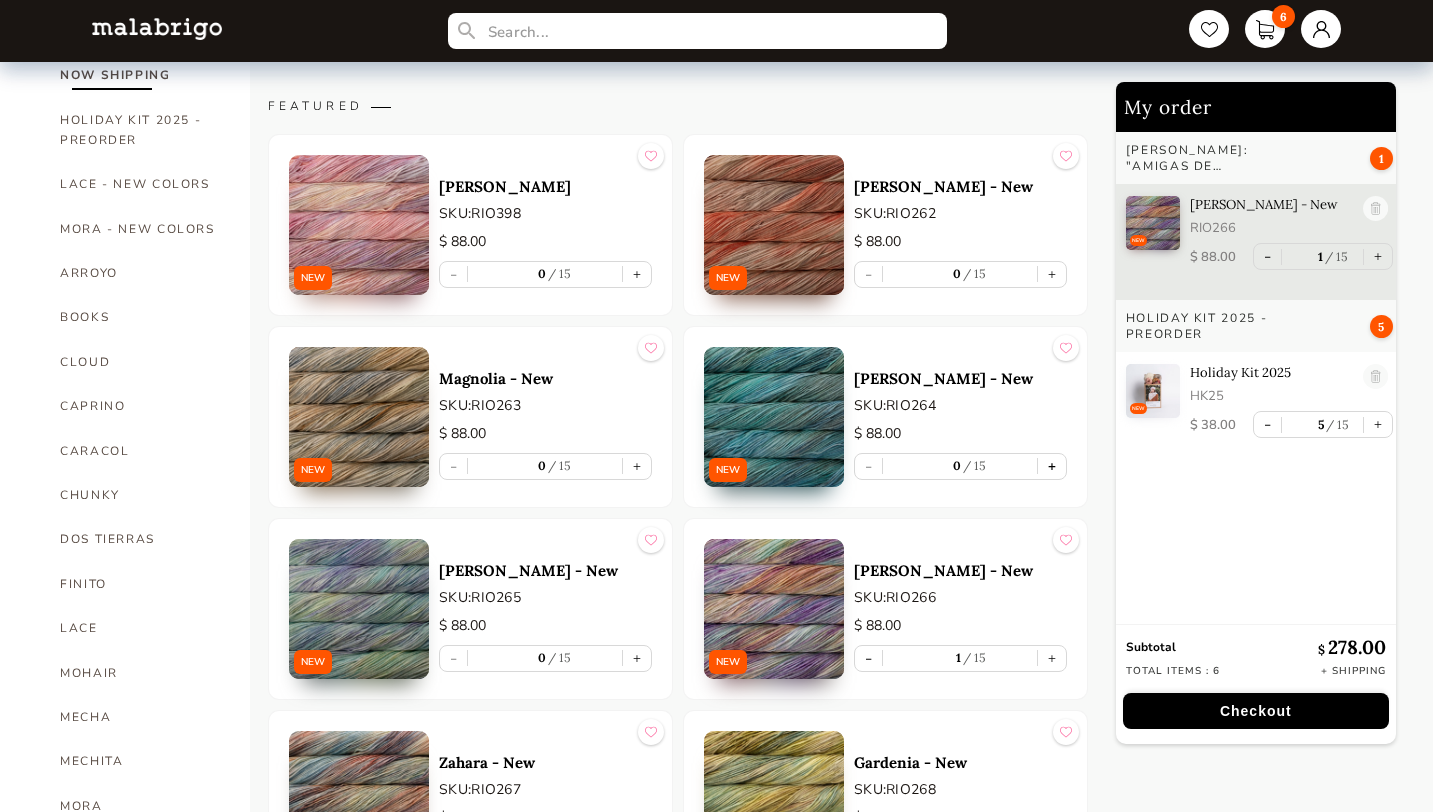 click on "+" at bounding box center (1052, 466) 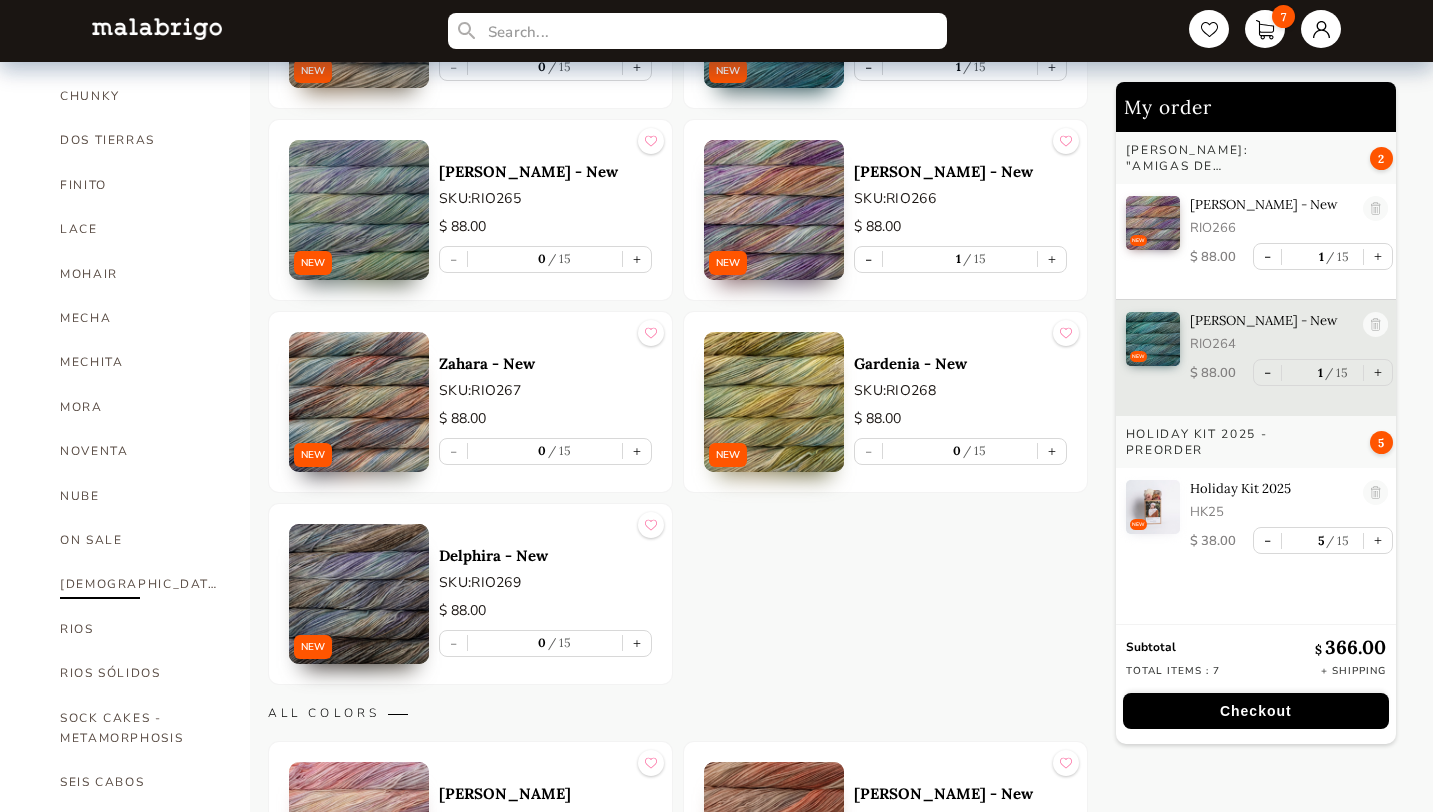 scroll, scrollTop: 757, scrollLeft: 0, axis: vertical 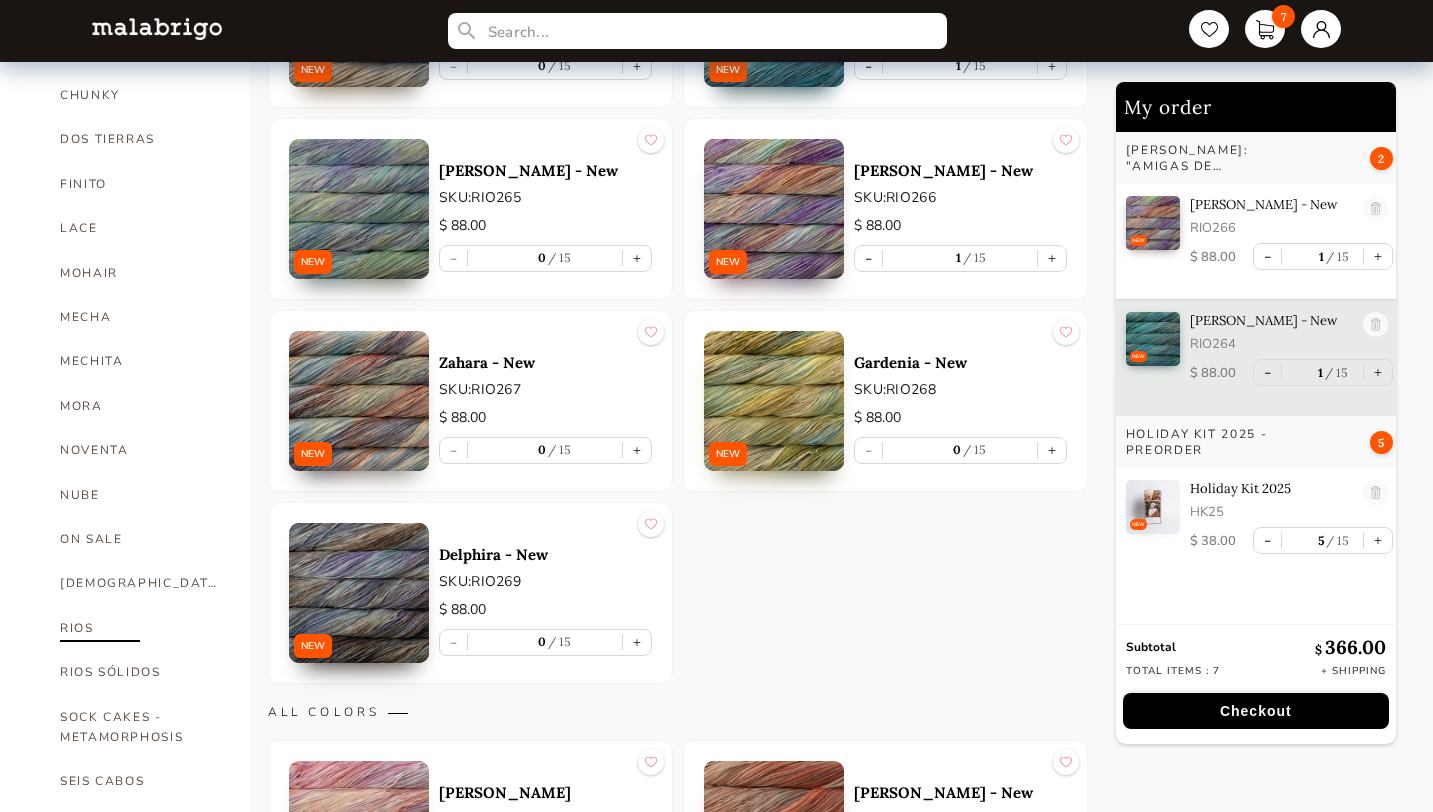 click on "RIOS" at bounding box center [140, 628] 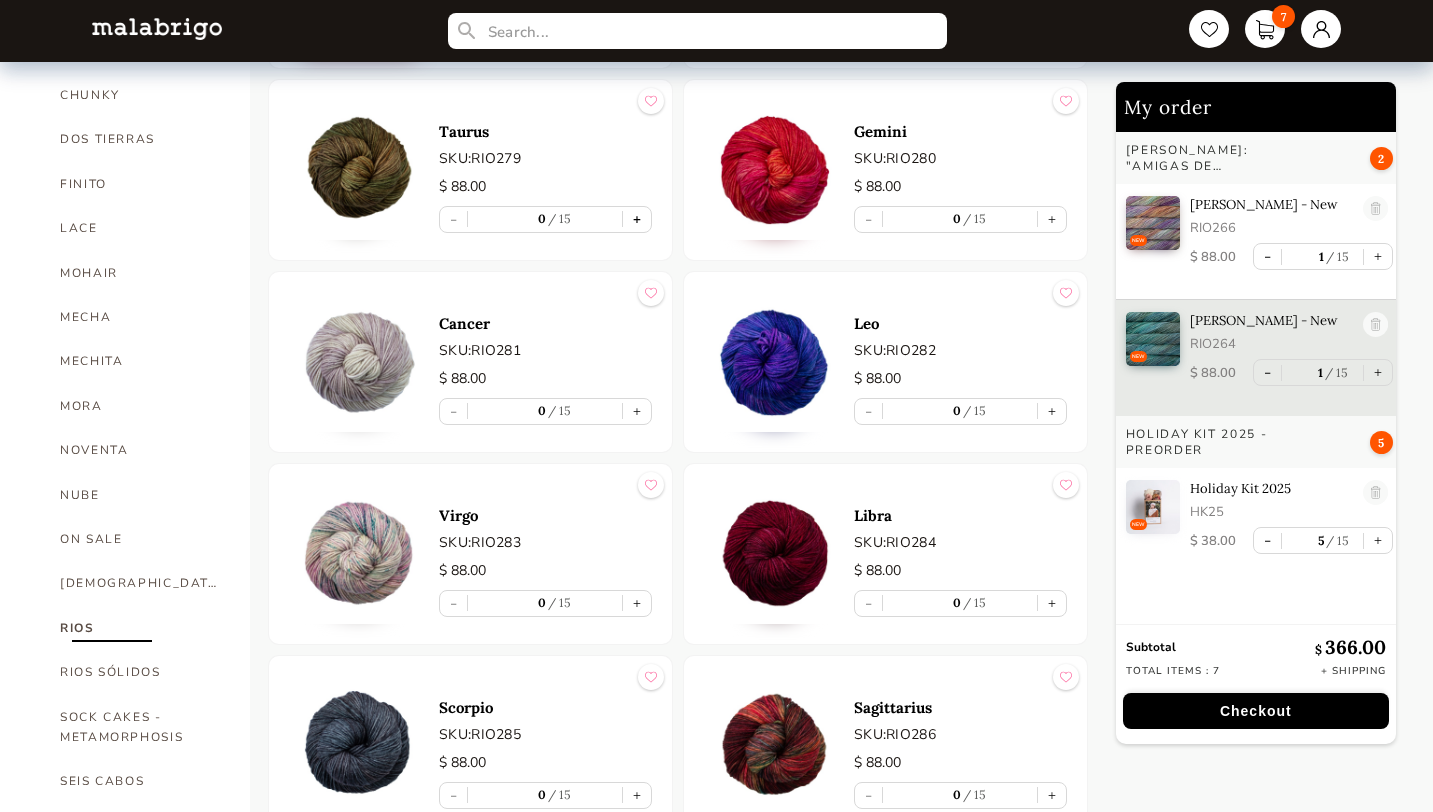 click on "+" at bounding box center (637, 219) 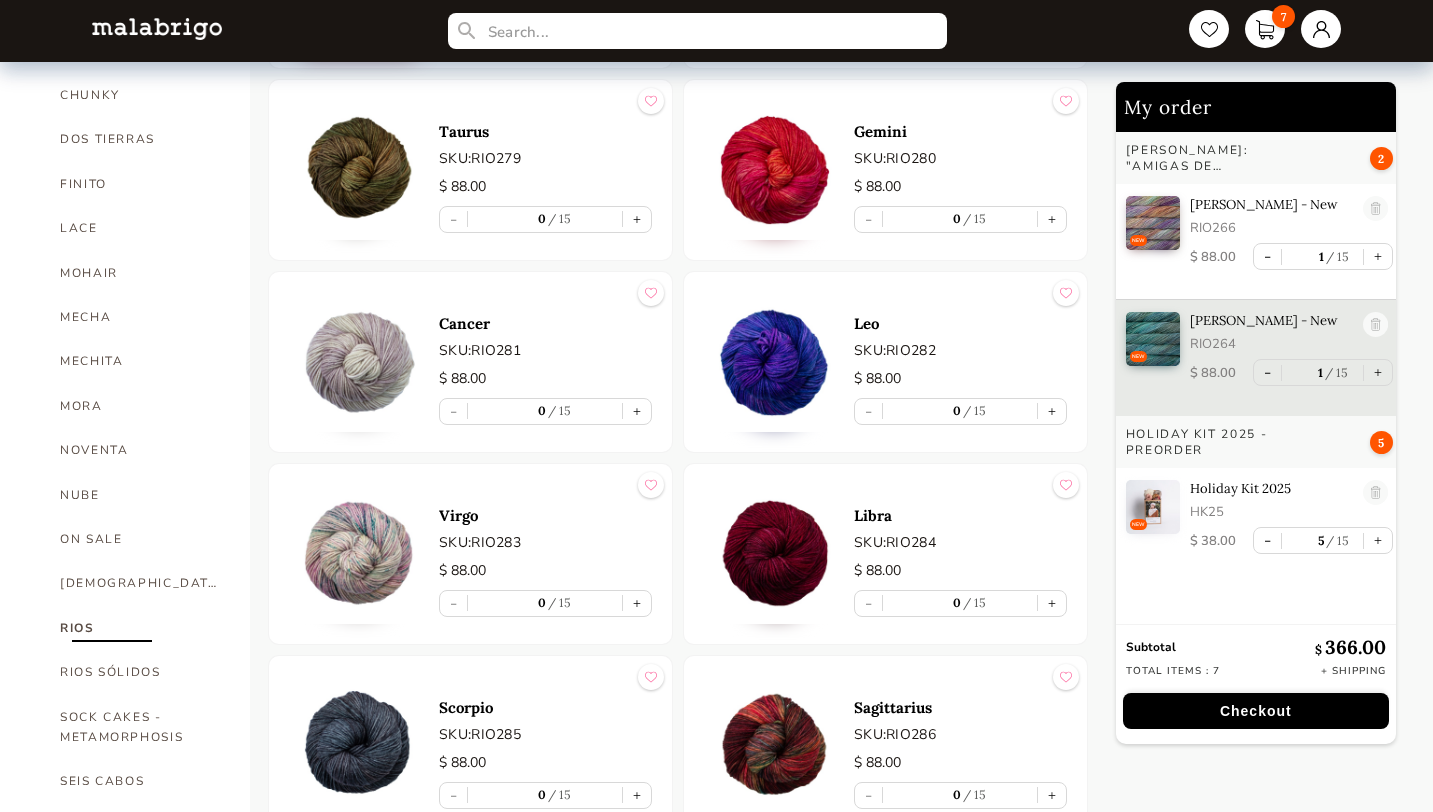 type on "1" 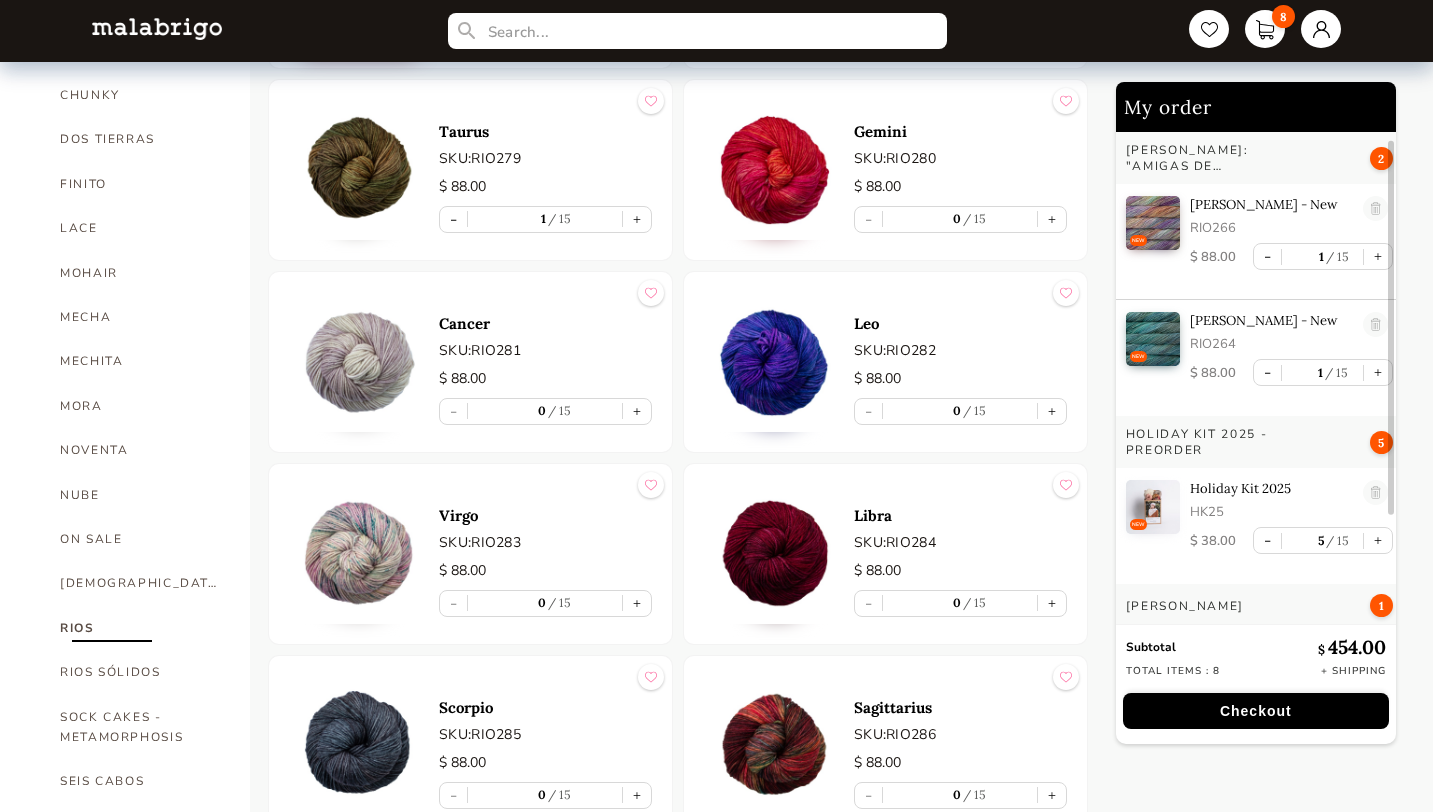 scroll, scrollTop: 94, scrollLeft: 0, axis: vertical 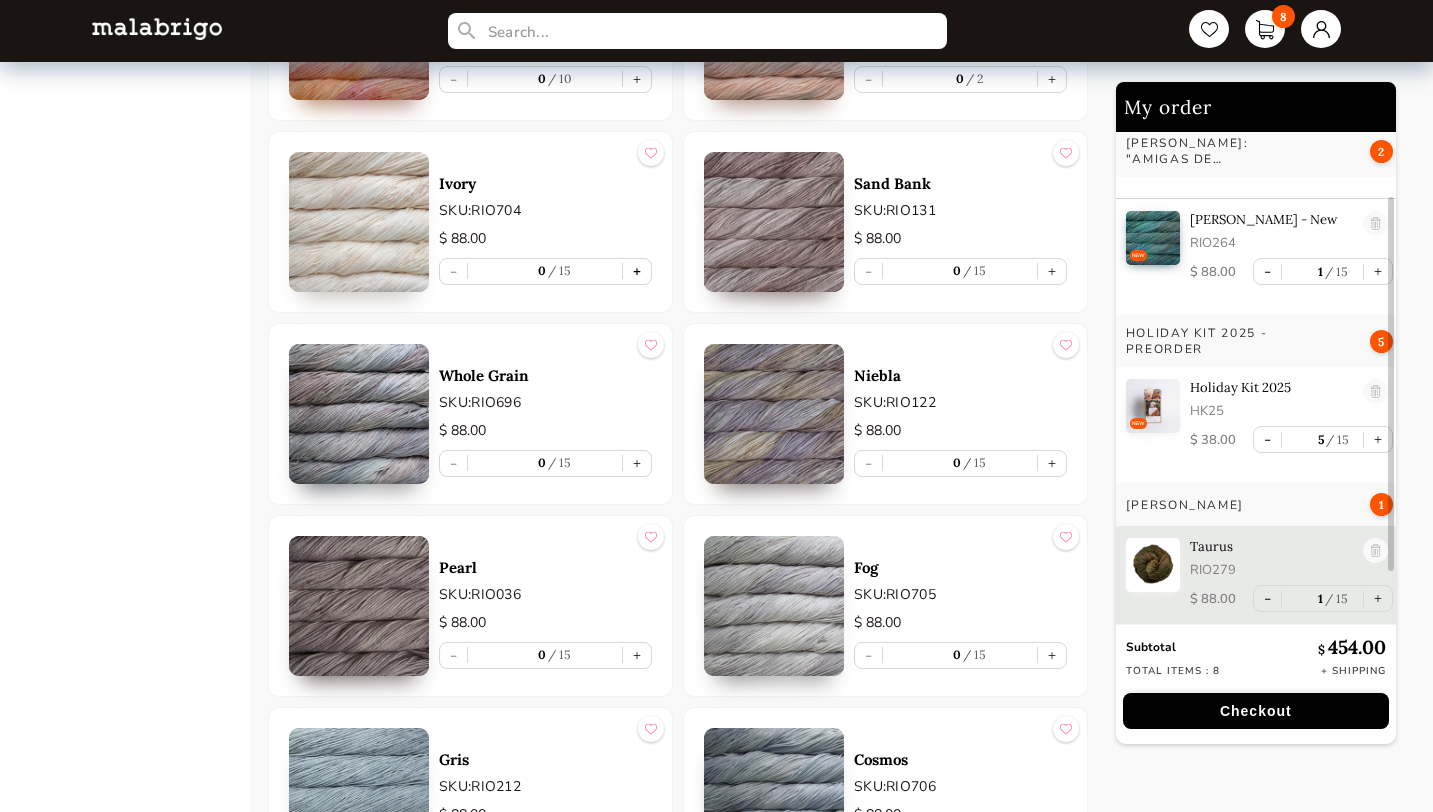 click on "+" at bounding box center (637, 271) 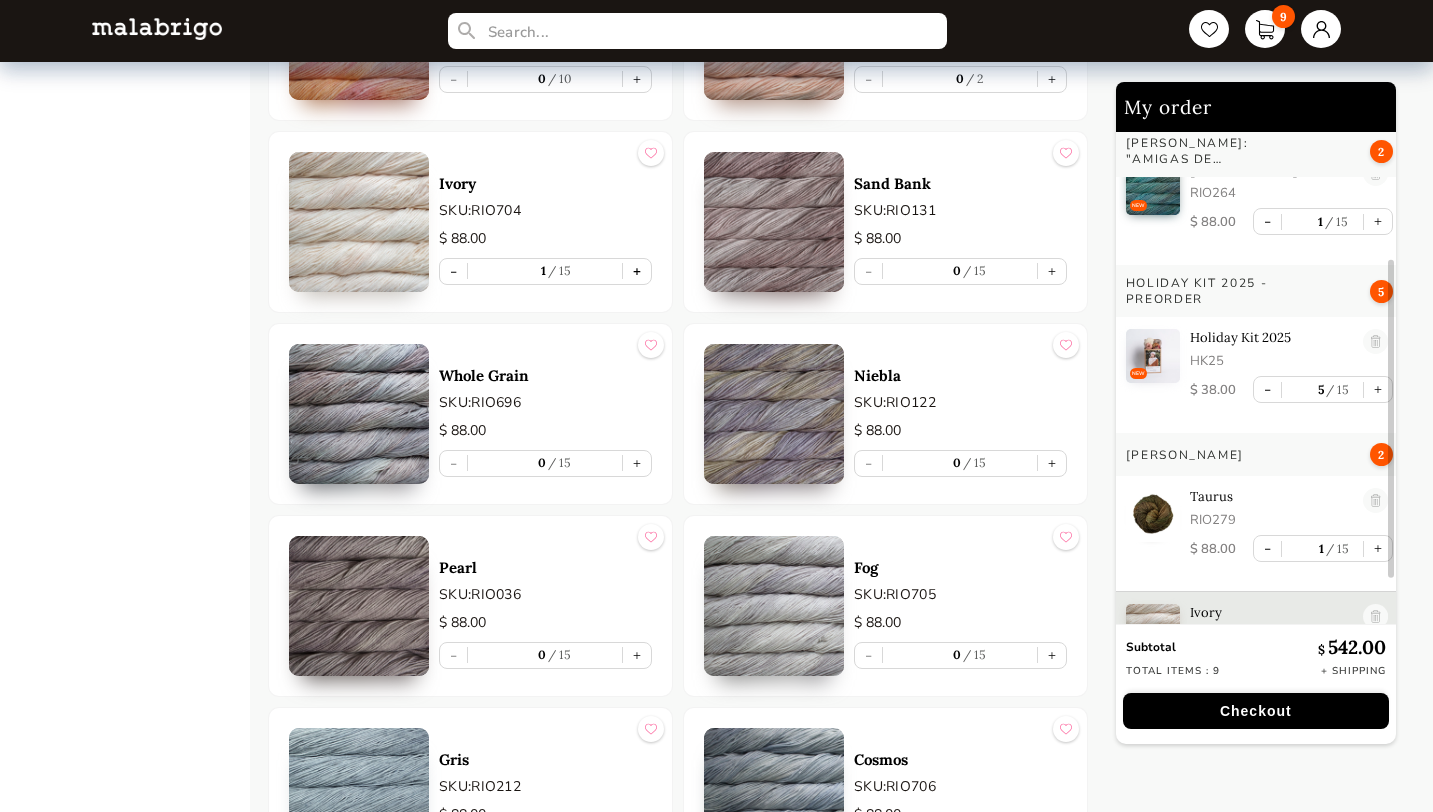 scroll, scrollTop: 210, scrollLeft: 0, axis: vertical 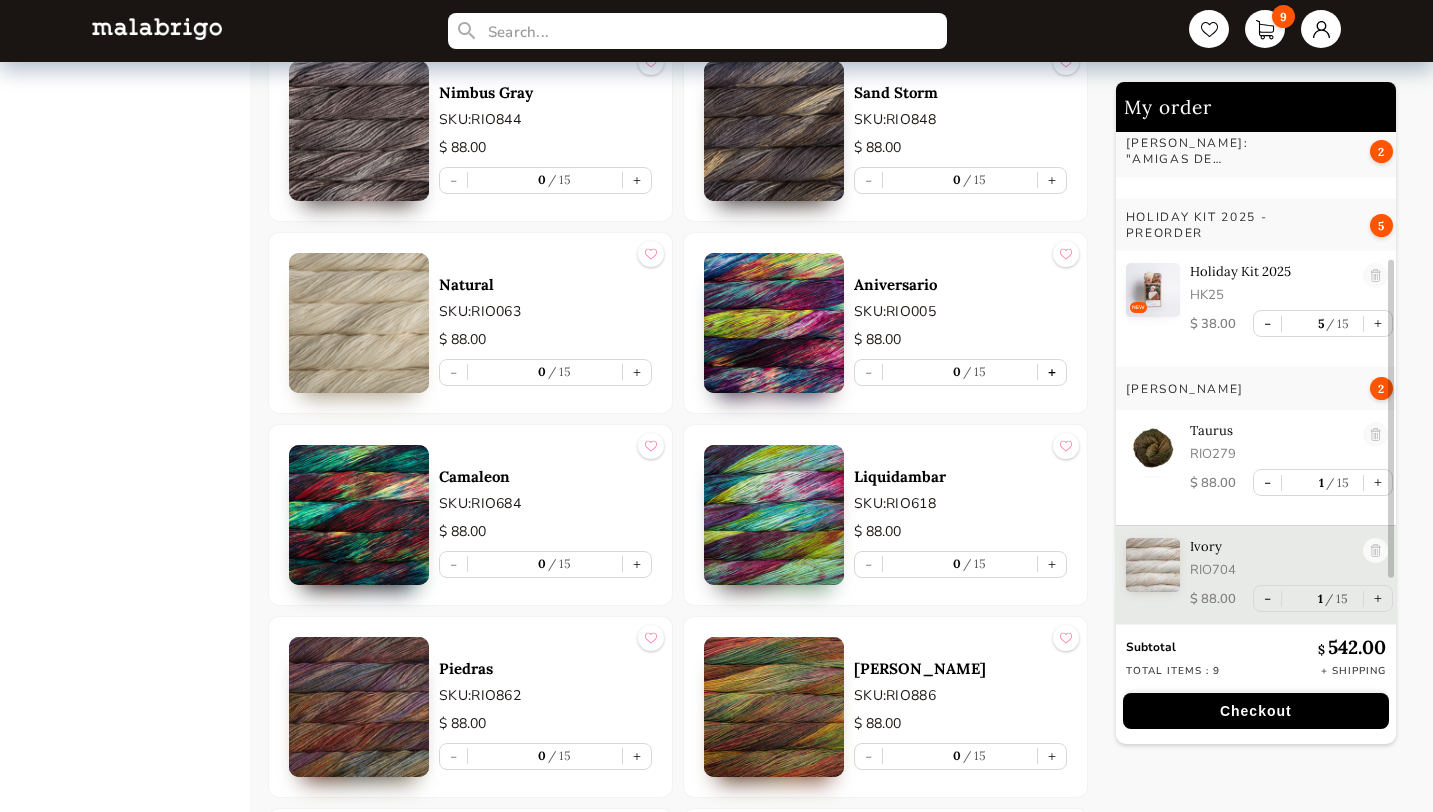 click on "+" at bounding box center [1052, 372] 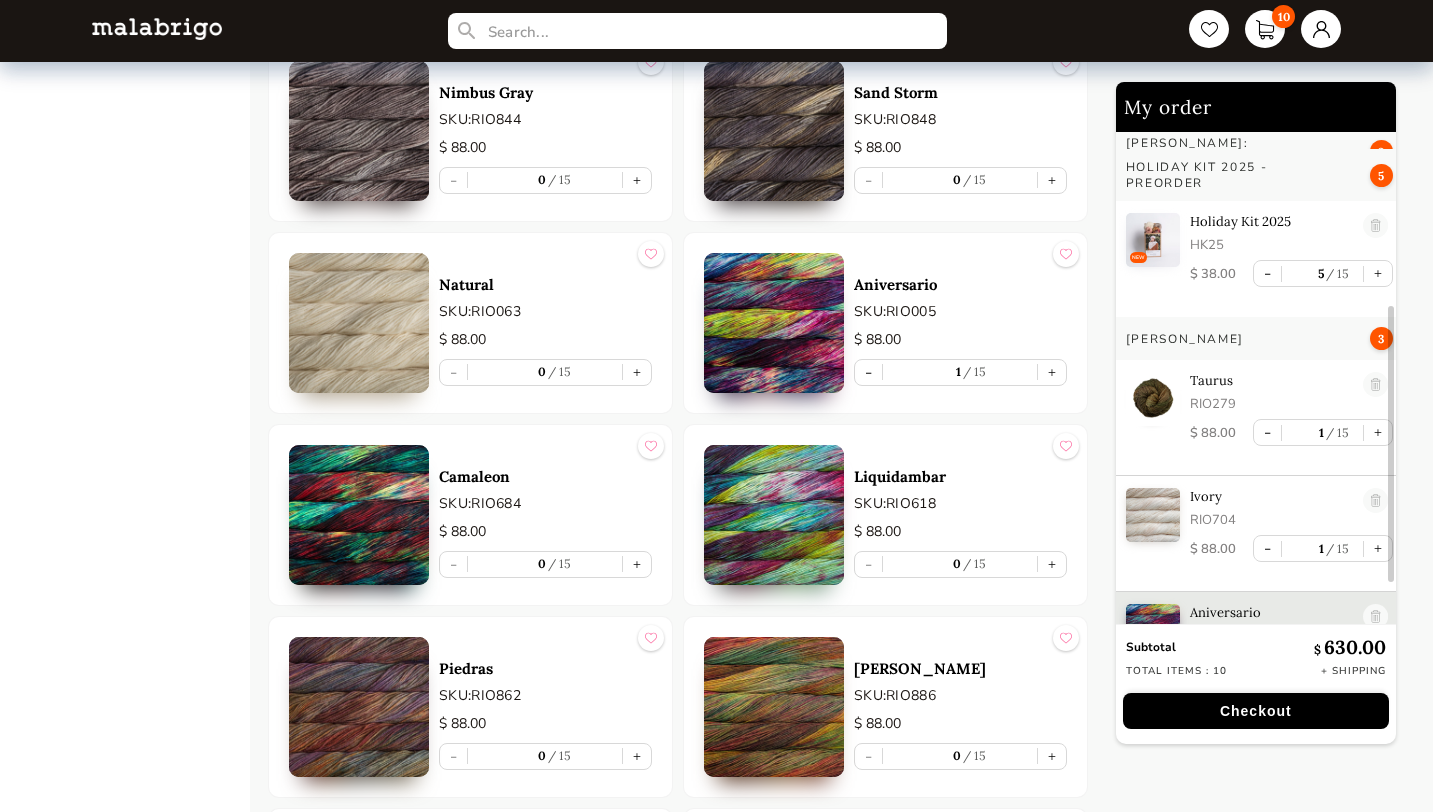 scroll, scrollTop: 326, scrollLeft: 0, axis: vertical 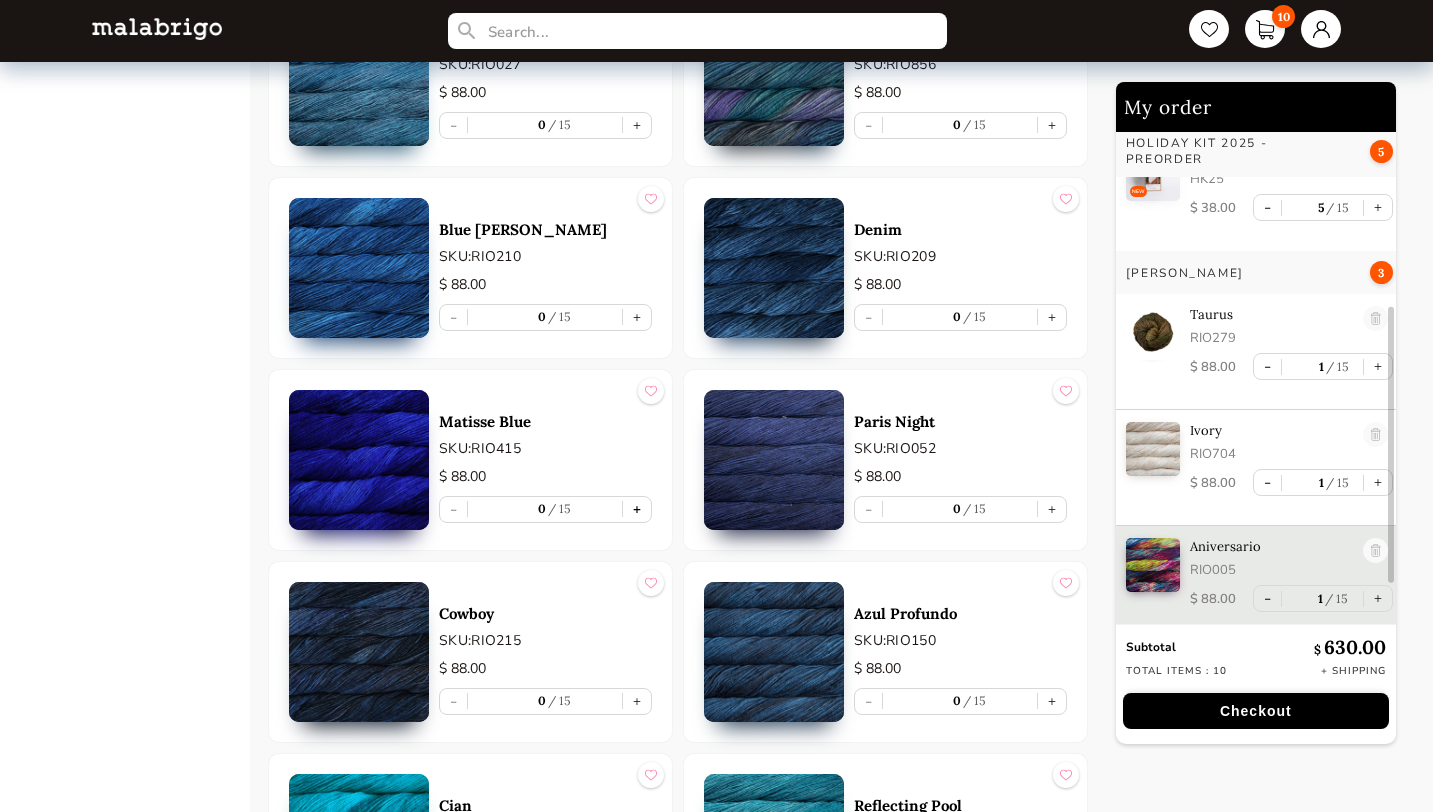 click on "+" at bounding box center [637, 509] 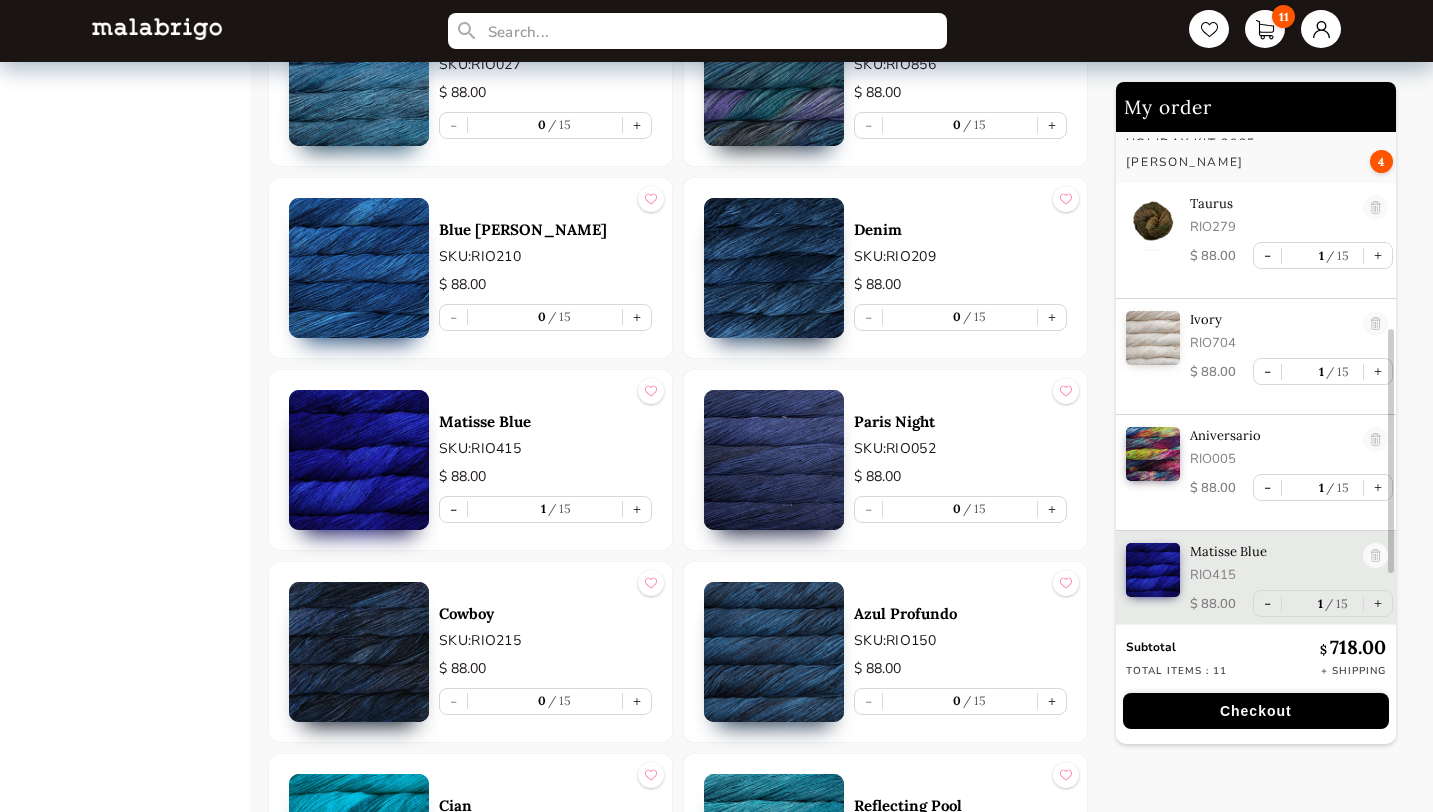 scroll, scrollTop: 442, scrollLeft: 0, axis: vertical 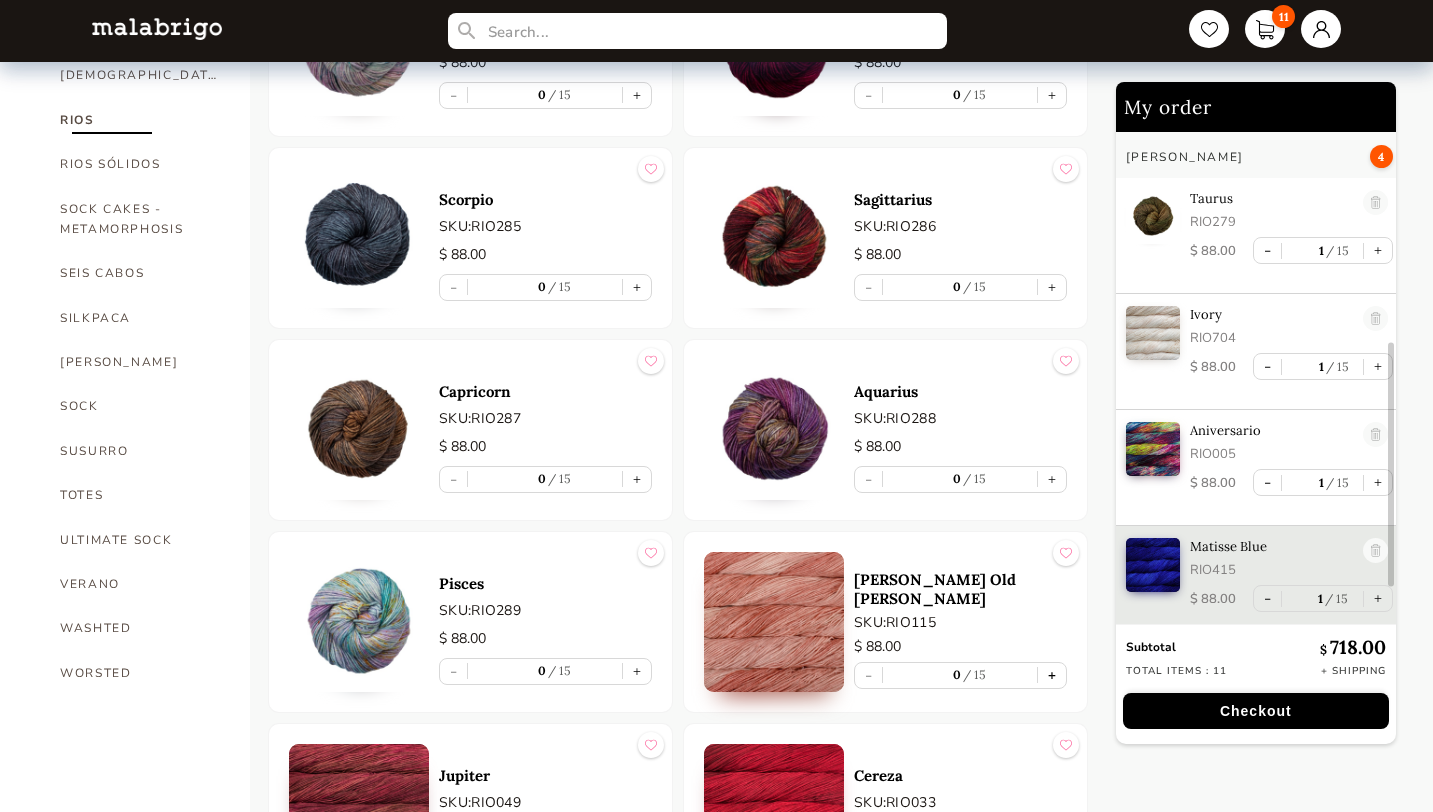 click on "+" at bounding box center (1052, 675) 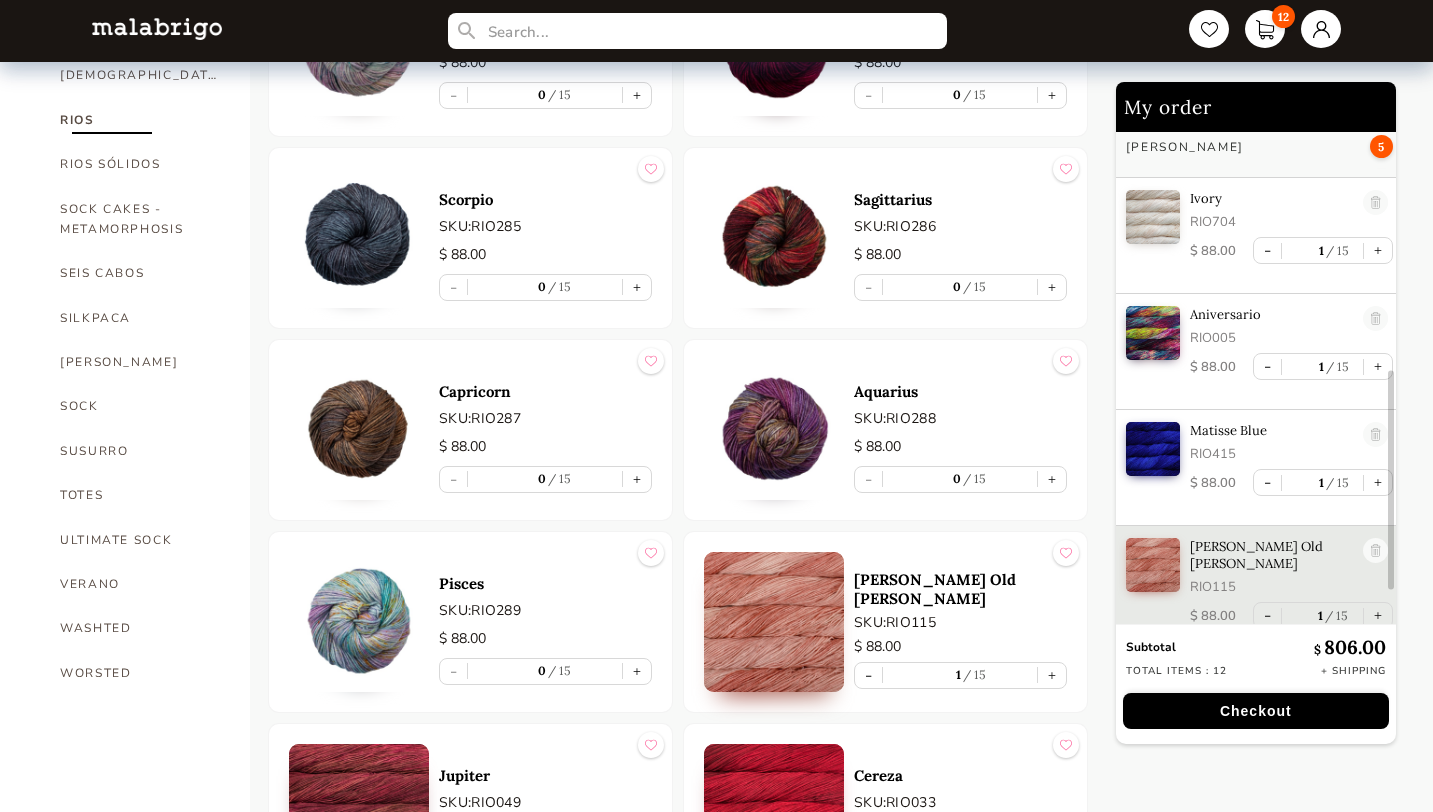 scroll, scrollTop: 0, scrollLeft: 0, axis: both 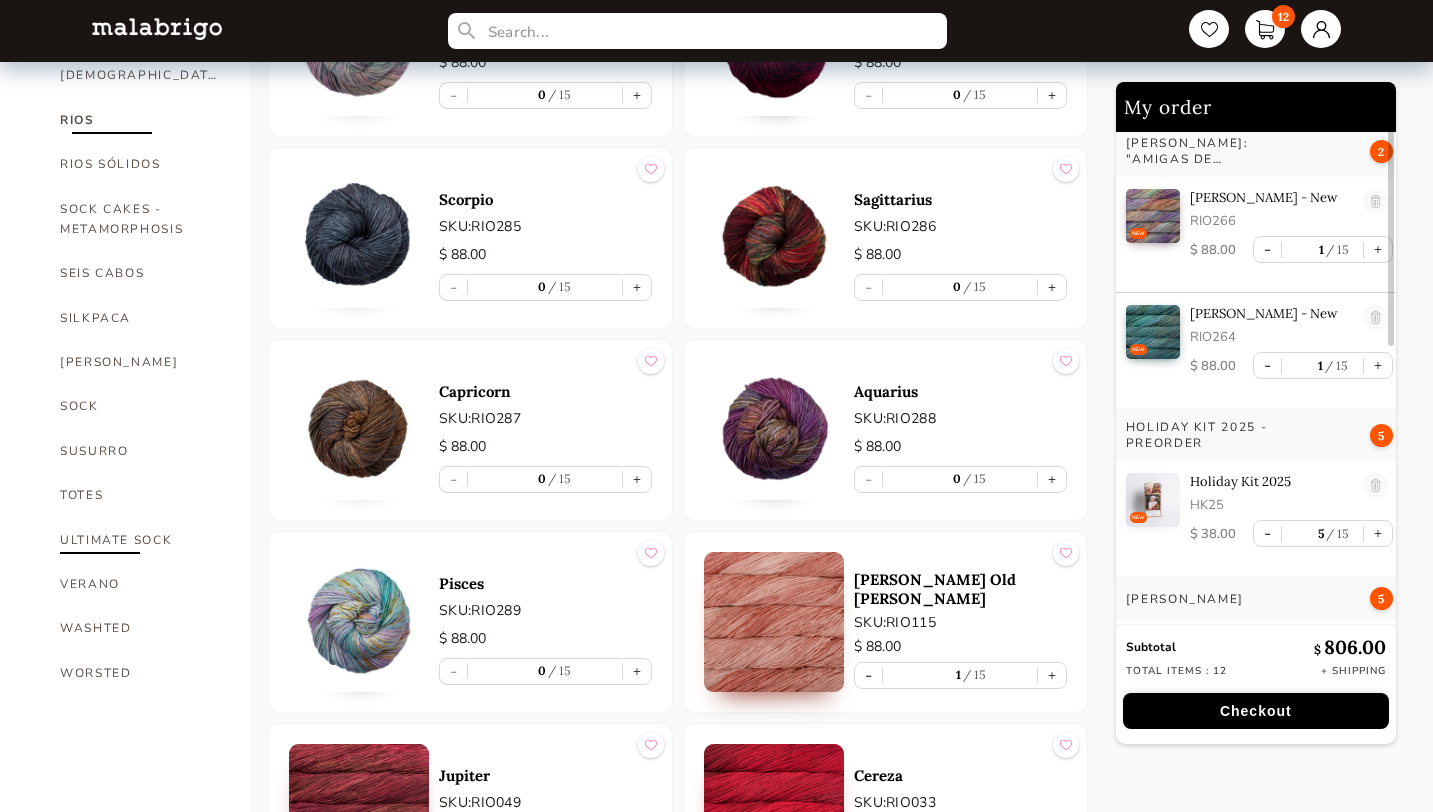click on "ULTIMATE SOCK" at bounding box center [140, 540] 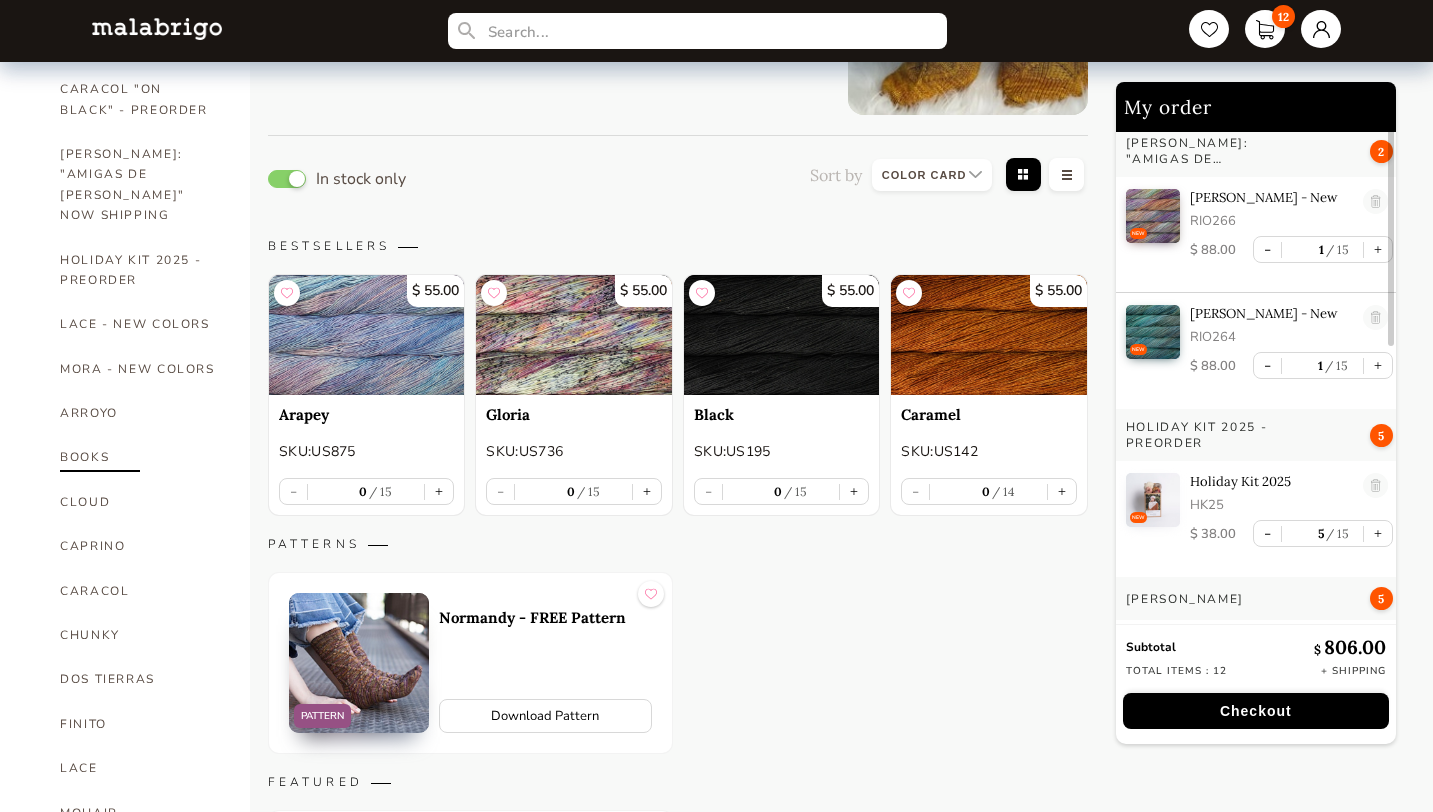scroll, scrollTop: 0, scrollLeft: 0, axis: both 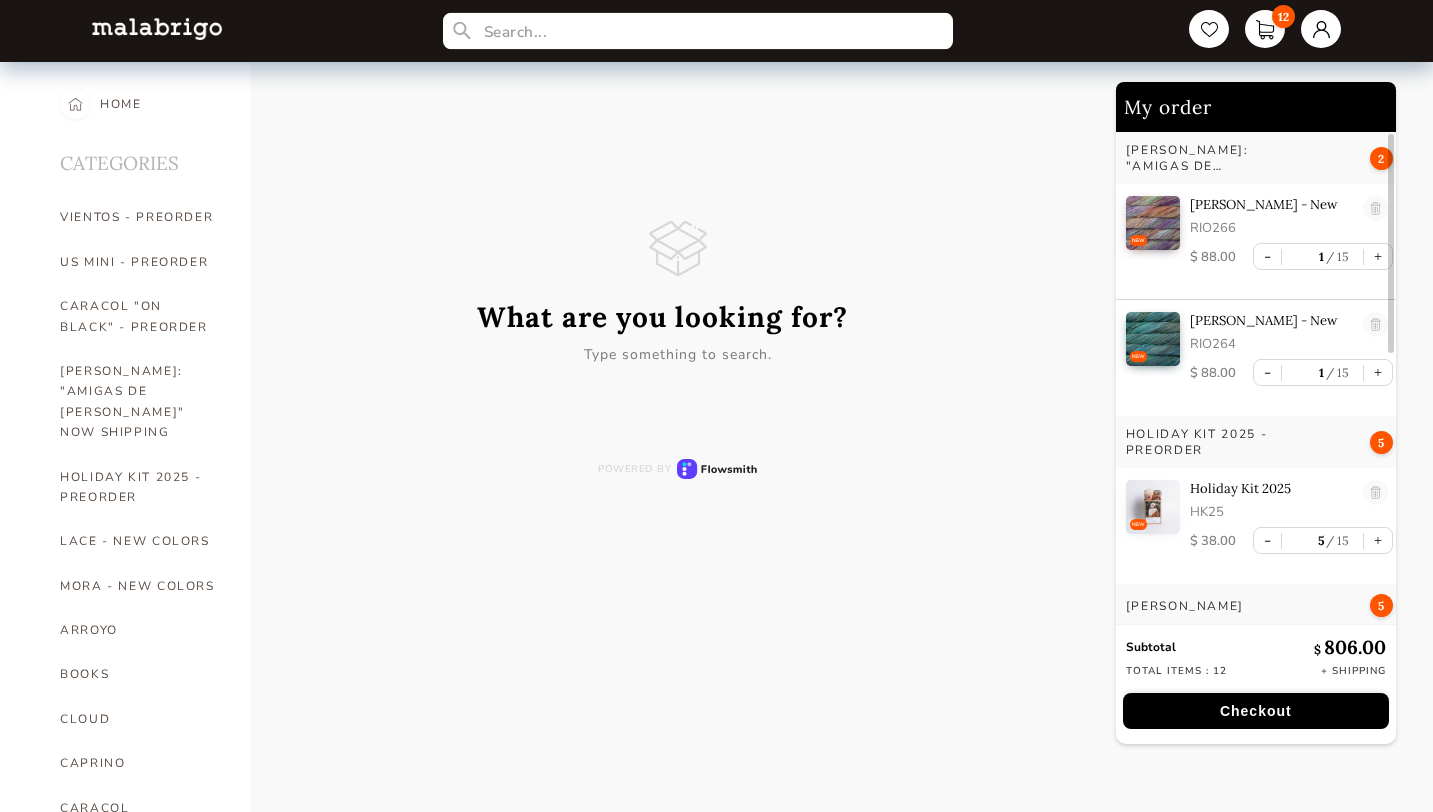 click at bounding box center [698, 31] 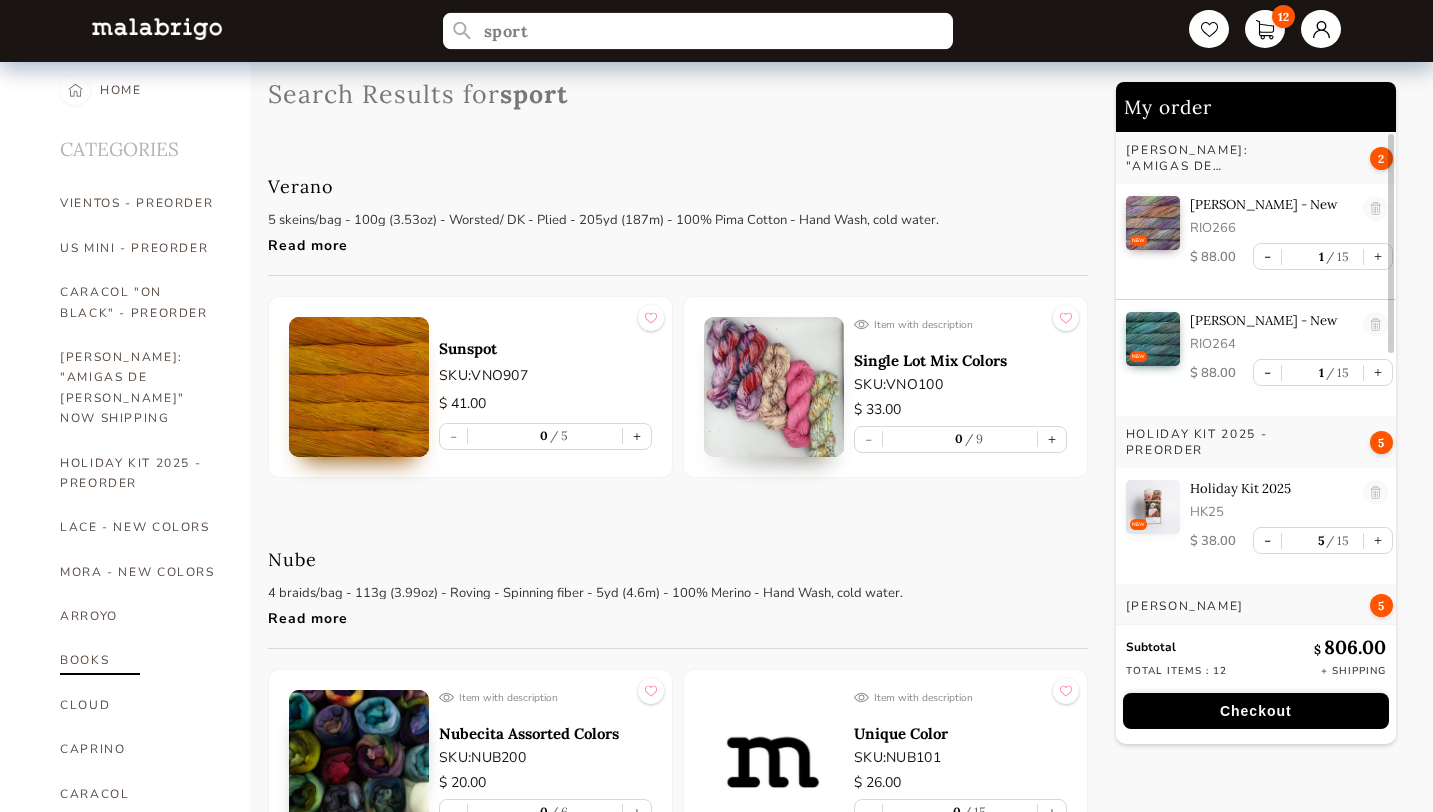 scroll, scrollTop: 15, scrollLeft: 0, axis: vertical 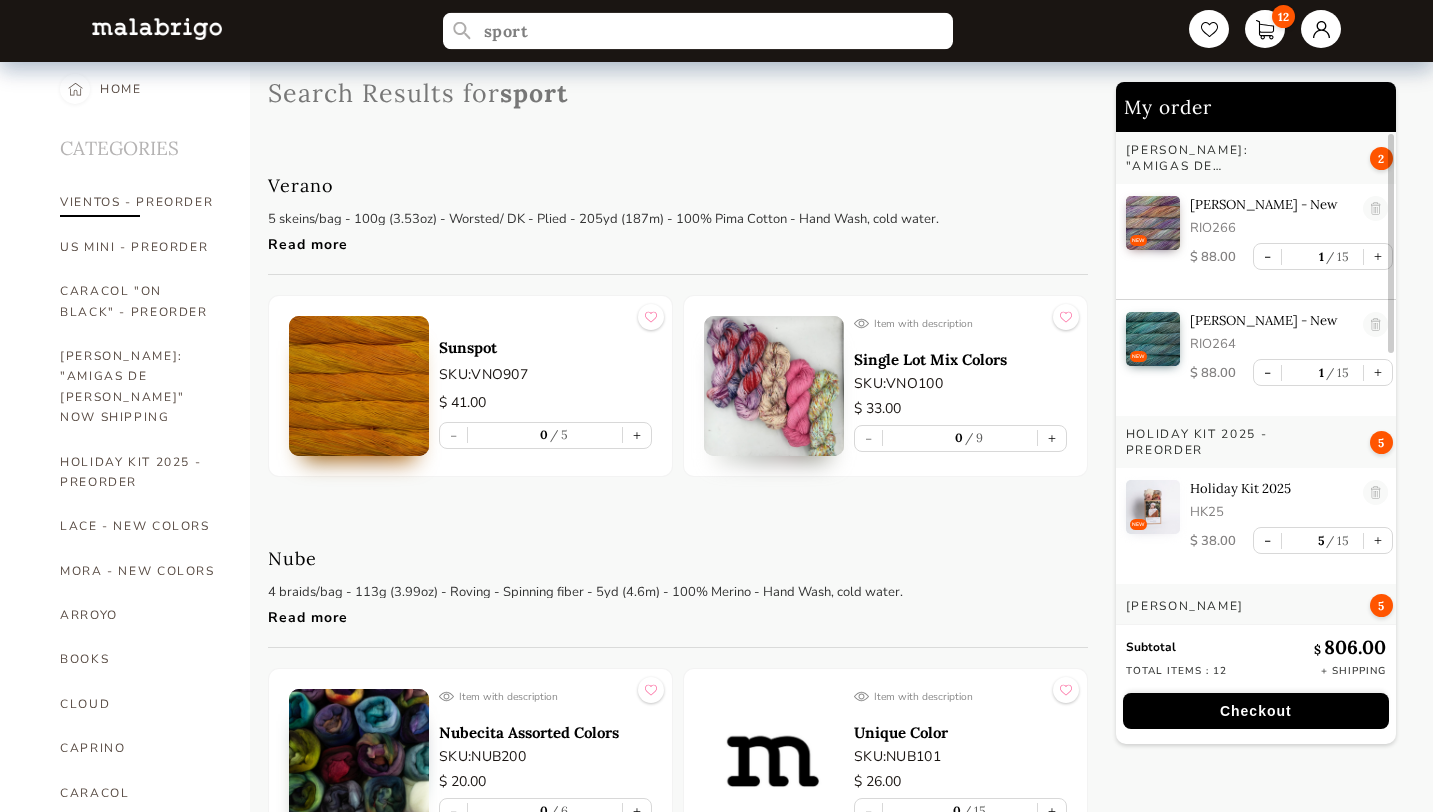 type on "sport" 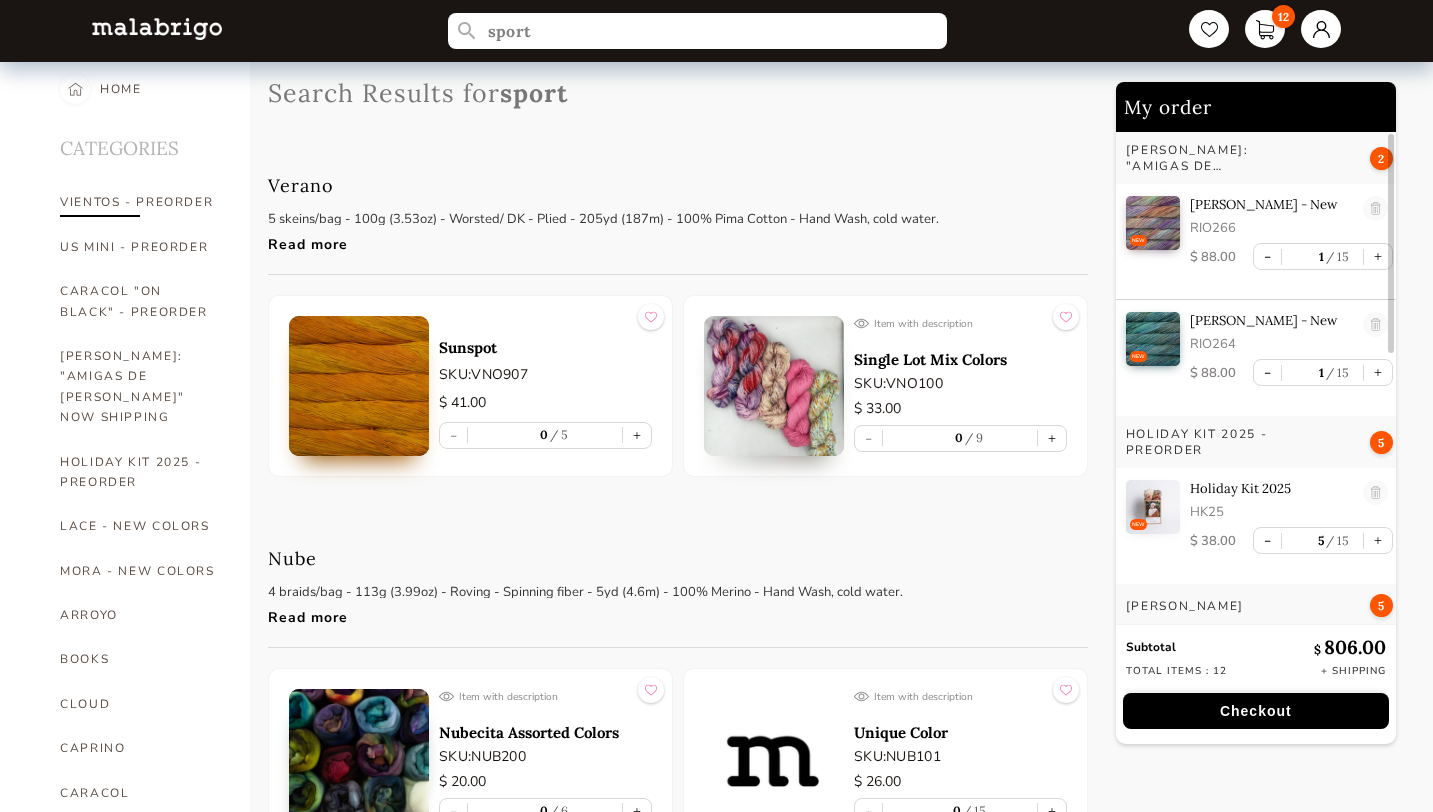 click on "VIENTOS - PREORDER" at bounding box center (140, 202) 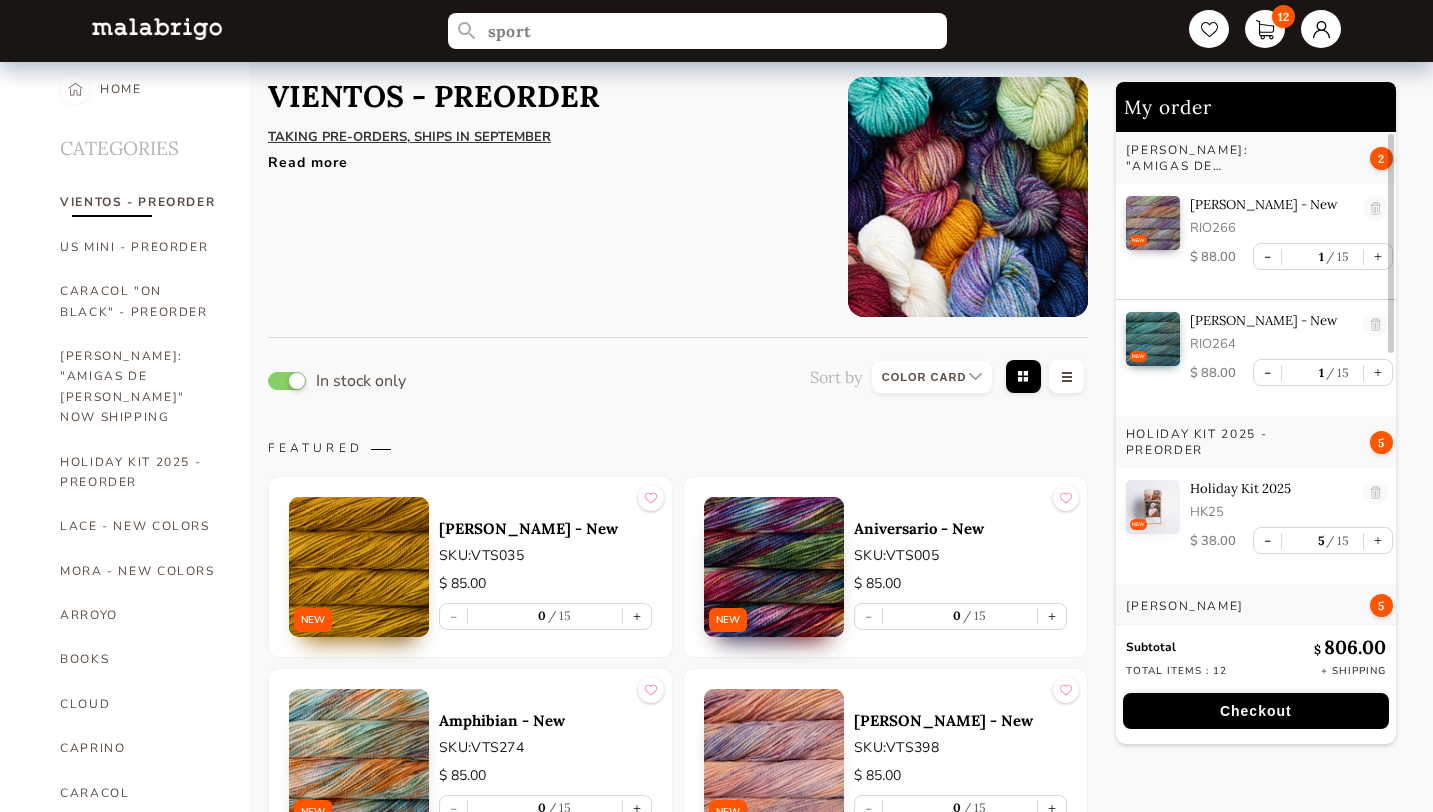 click on "Read more" at bounding box center (543, 157) 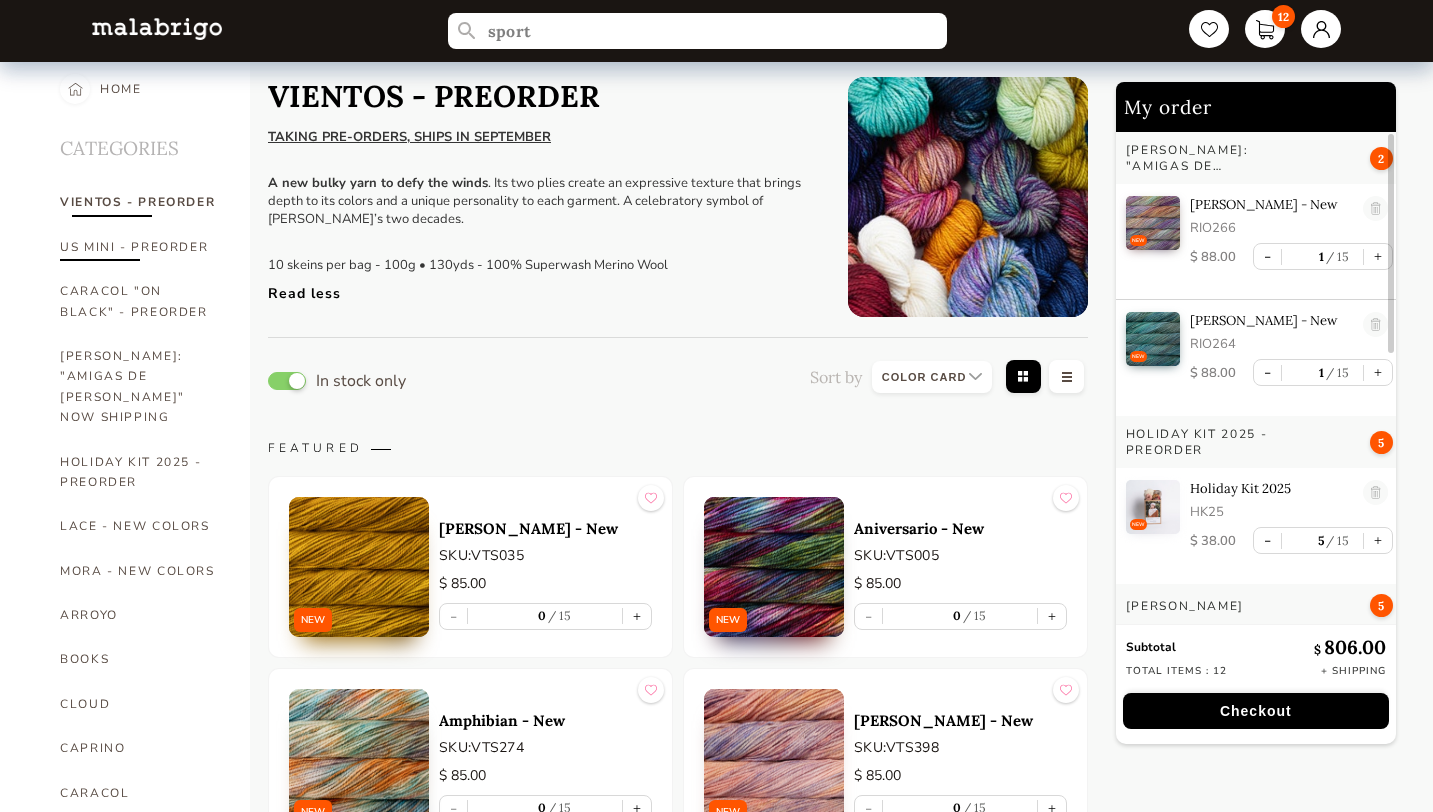 click on "US MINI - PREORDER" at bounding box center (140, 247) 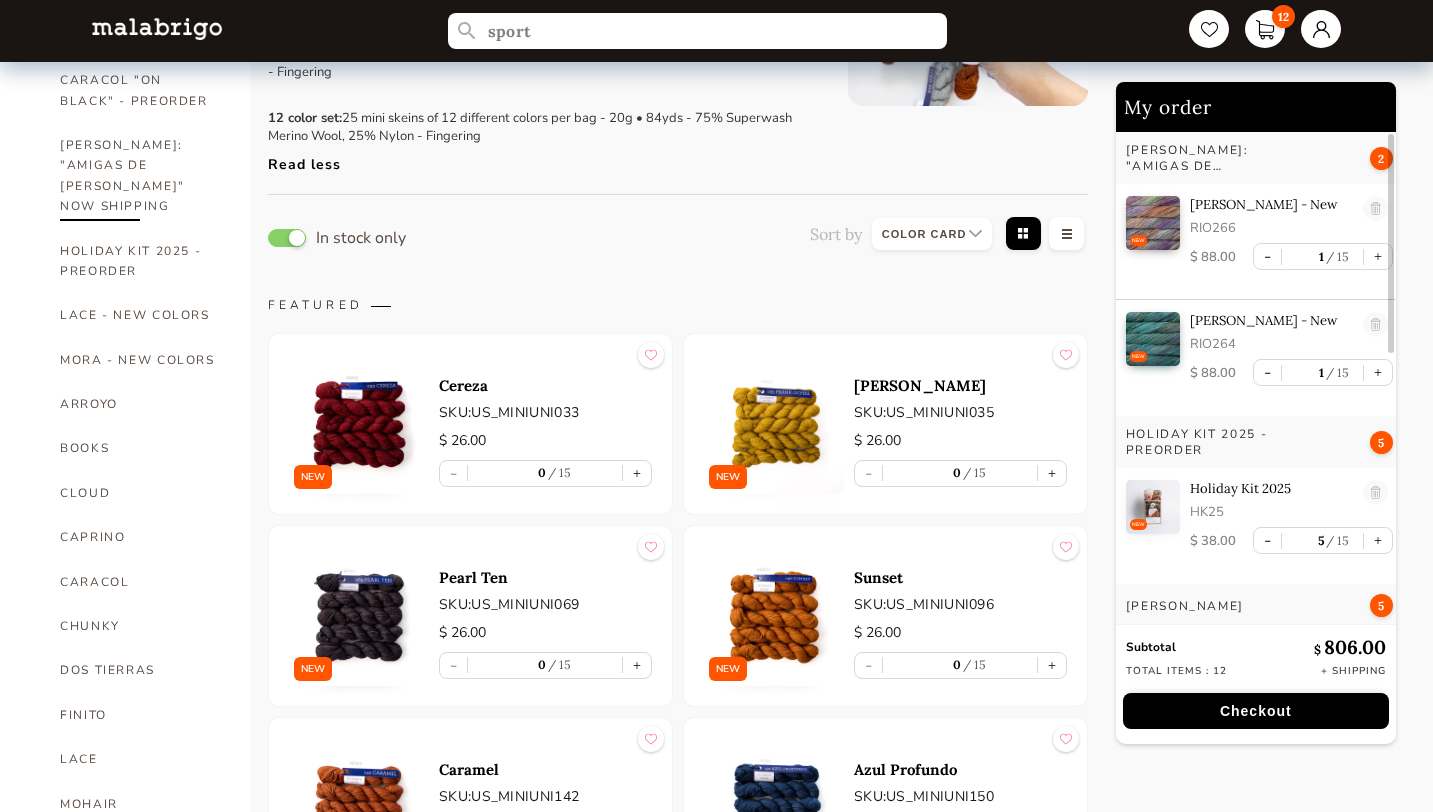 scroll, scrollTop: 230, scrollLeft: 0, axis: vertical 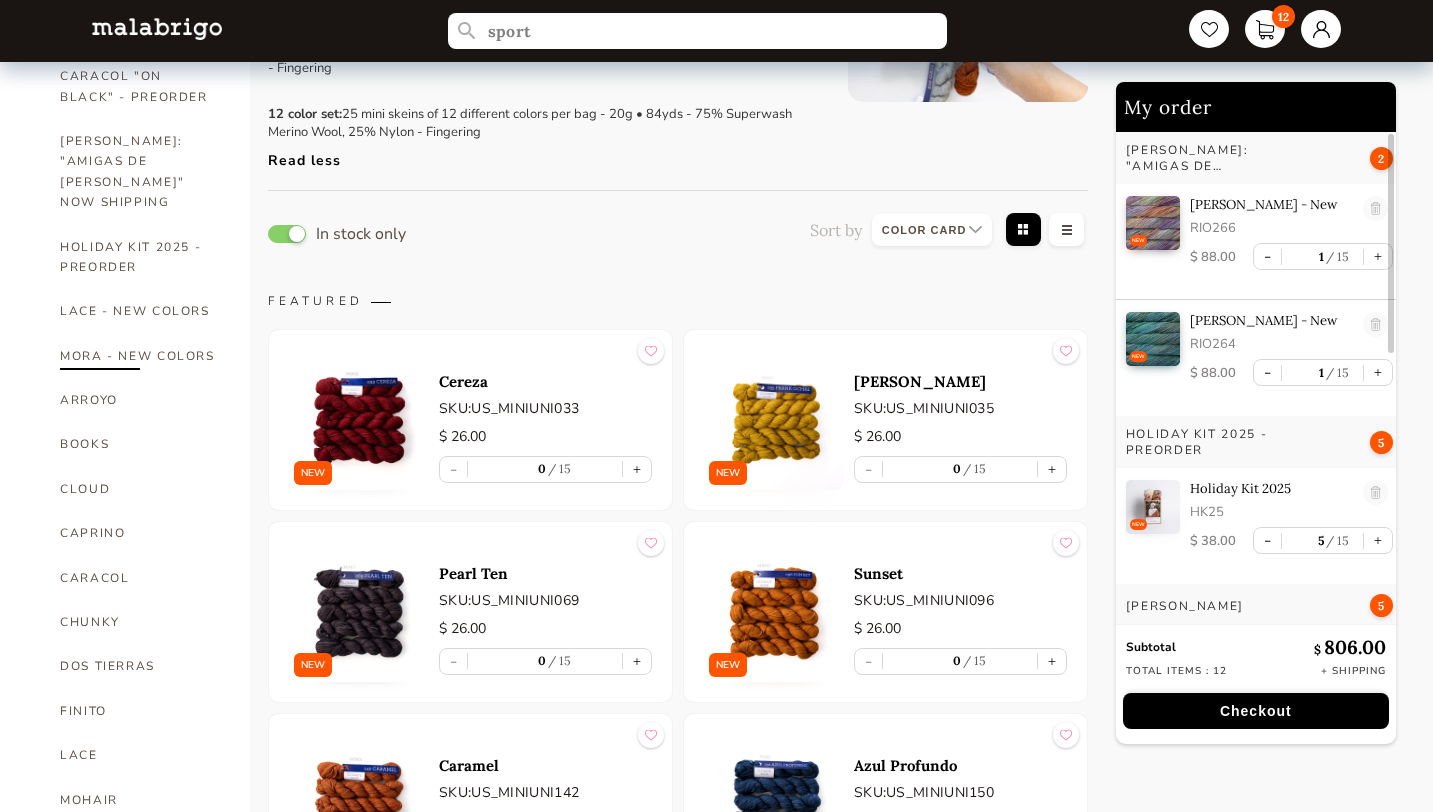click on "MORA - NEW COLORS" at bounding box center (140, 356) 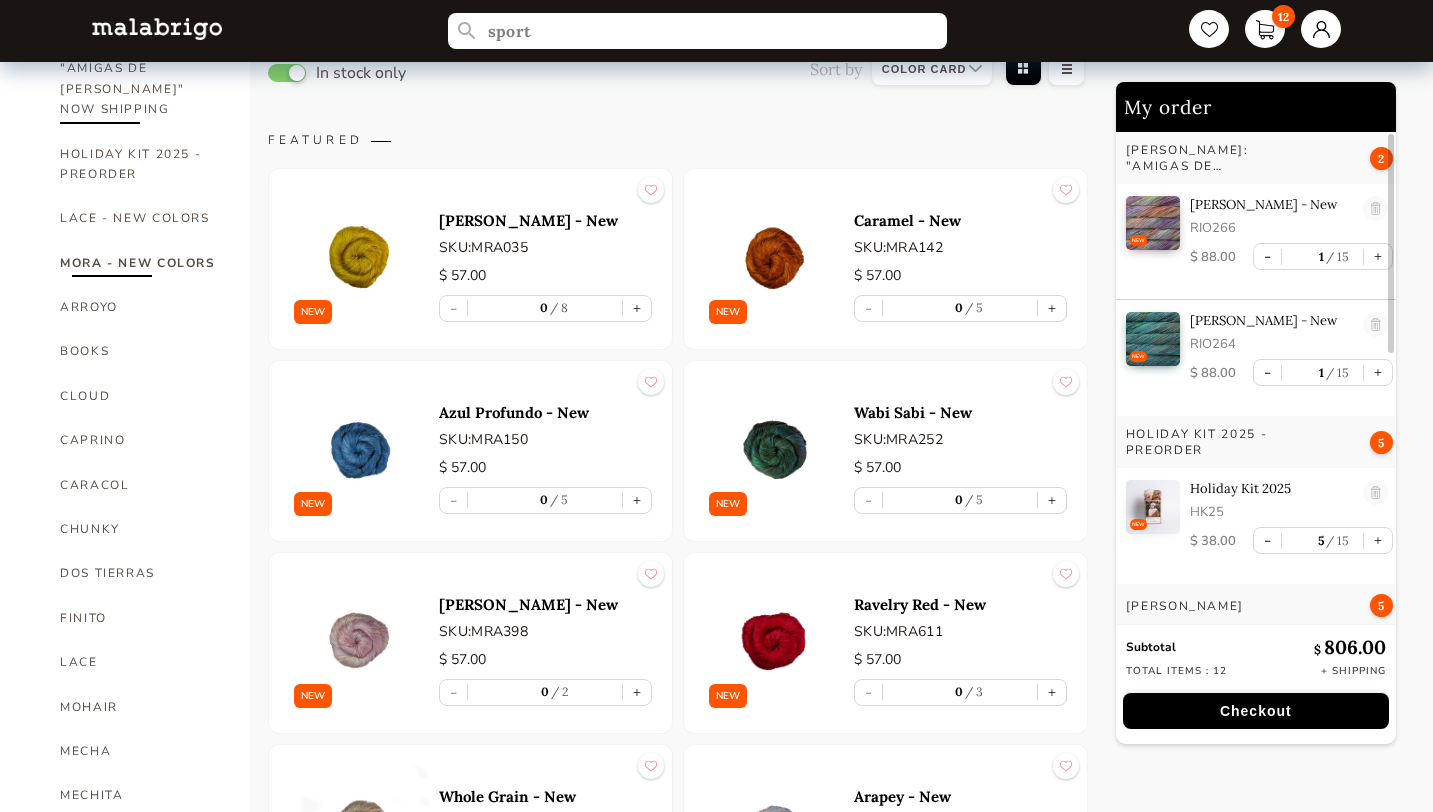 scroll, scrollTop: 329, scrollLeft: 0, axis: vertical 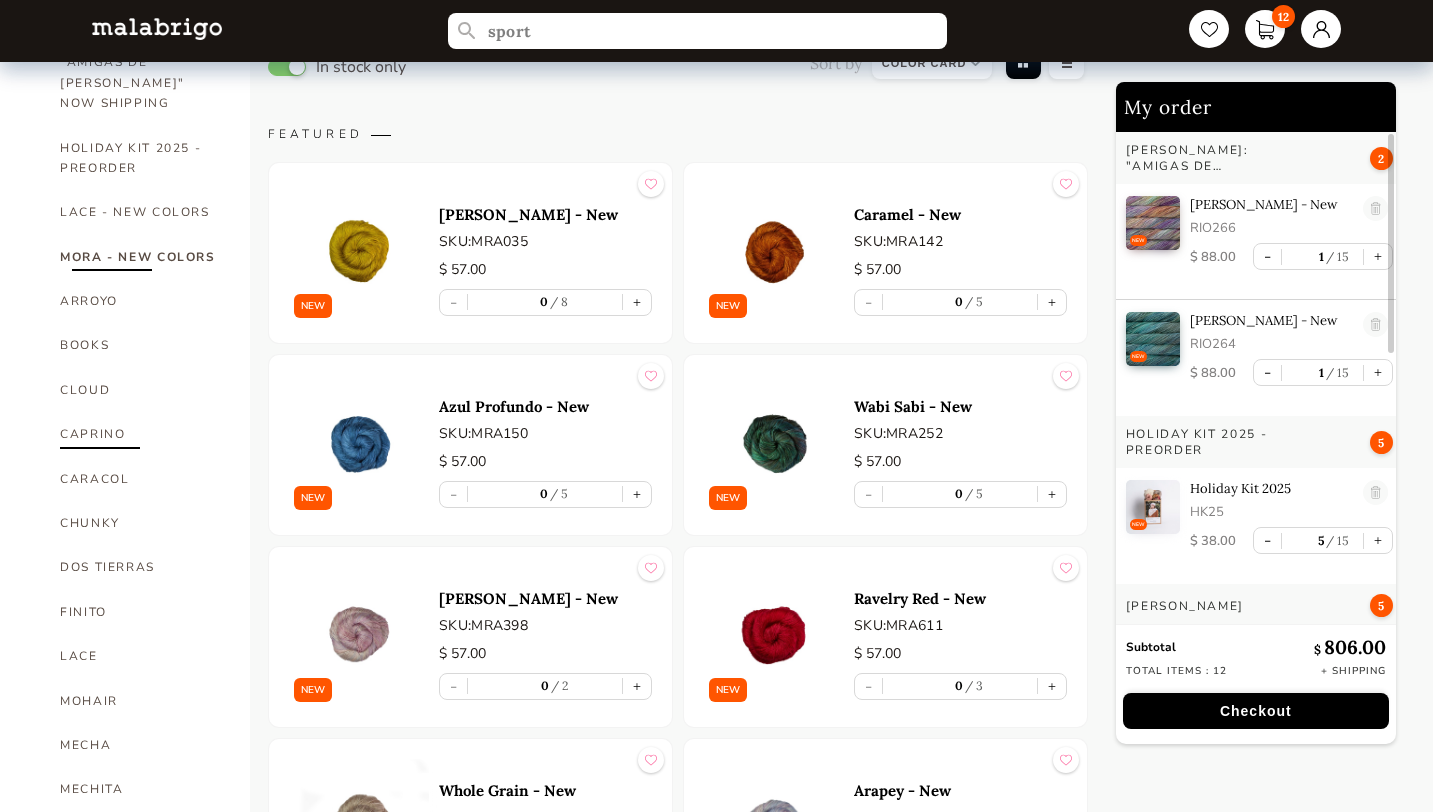 click on "CAPRINO" at bounding box center (140, 434) 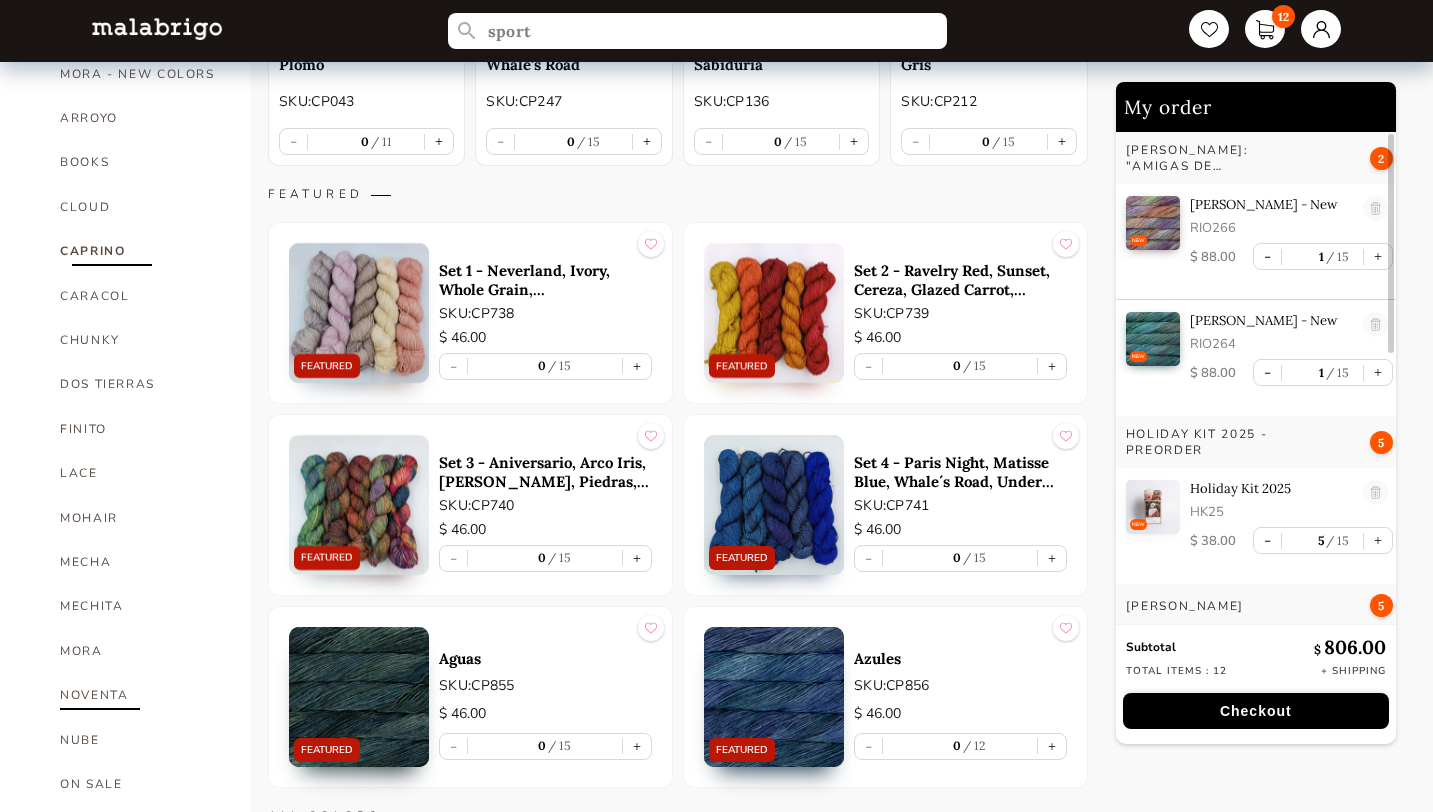 scroll, scrollTop: 521, scrollLeft: 0, axis: vertical 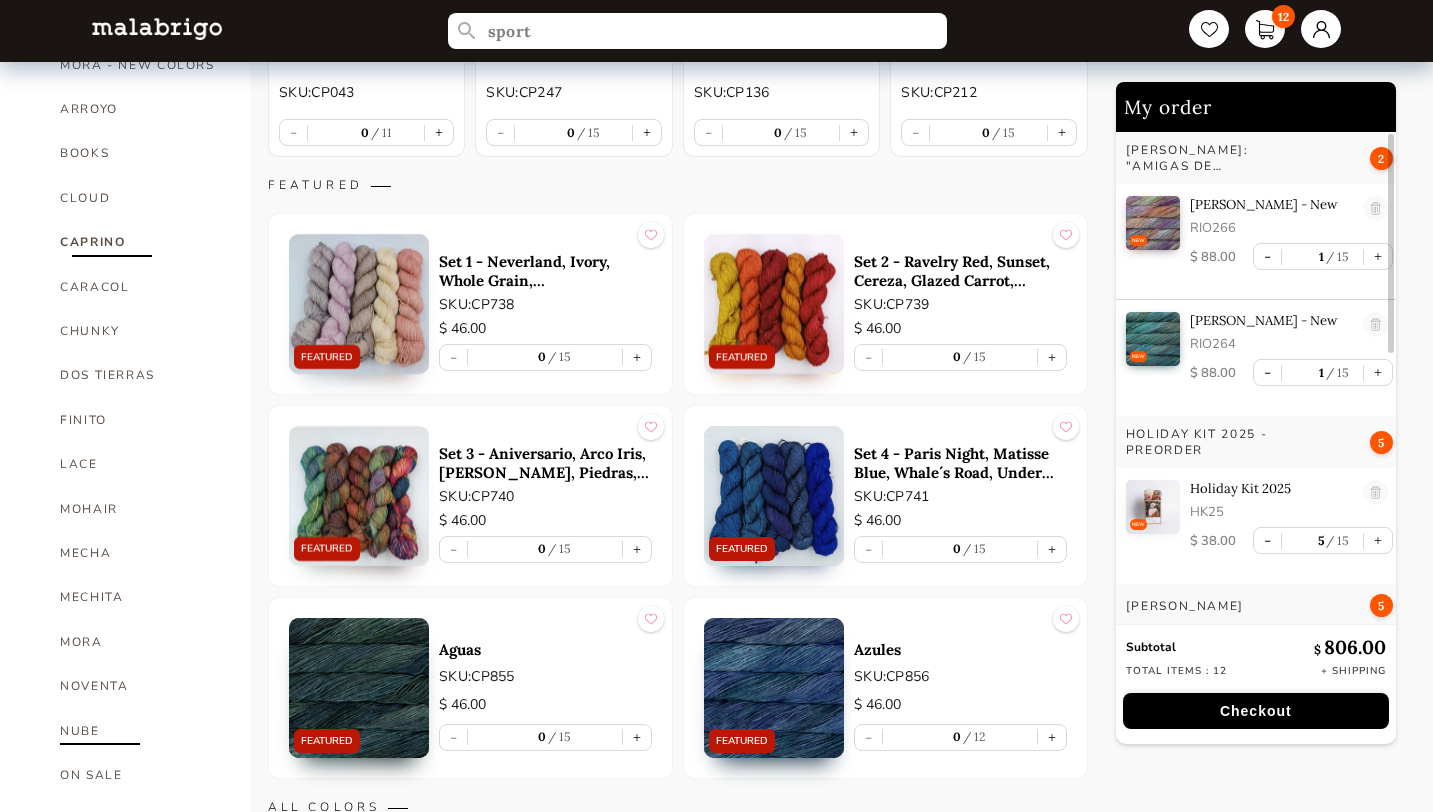 click on "NUBE" at bounding box center [140, 731] 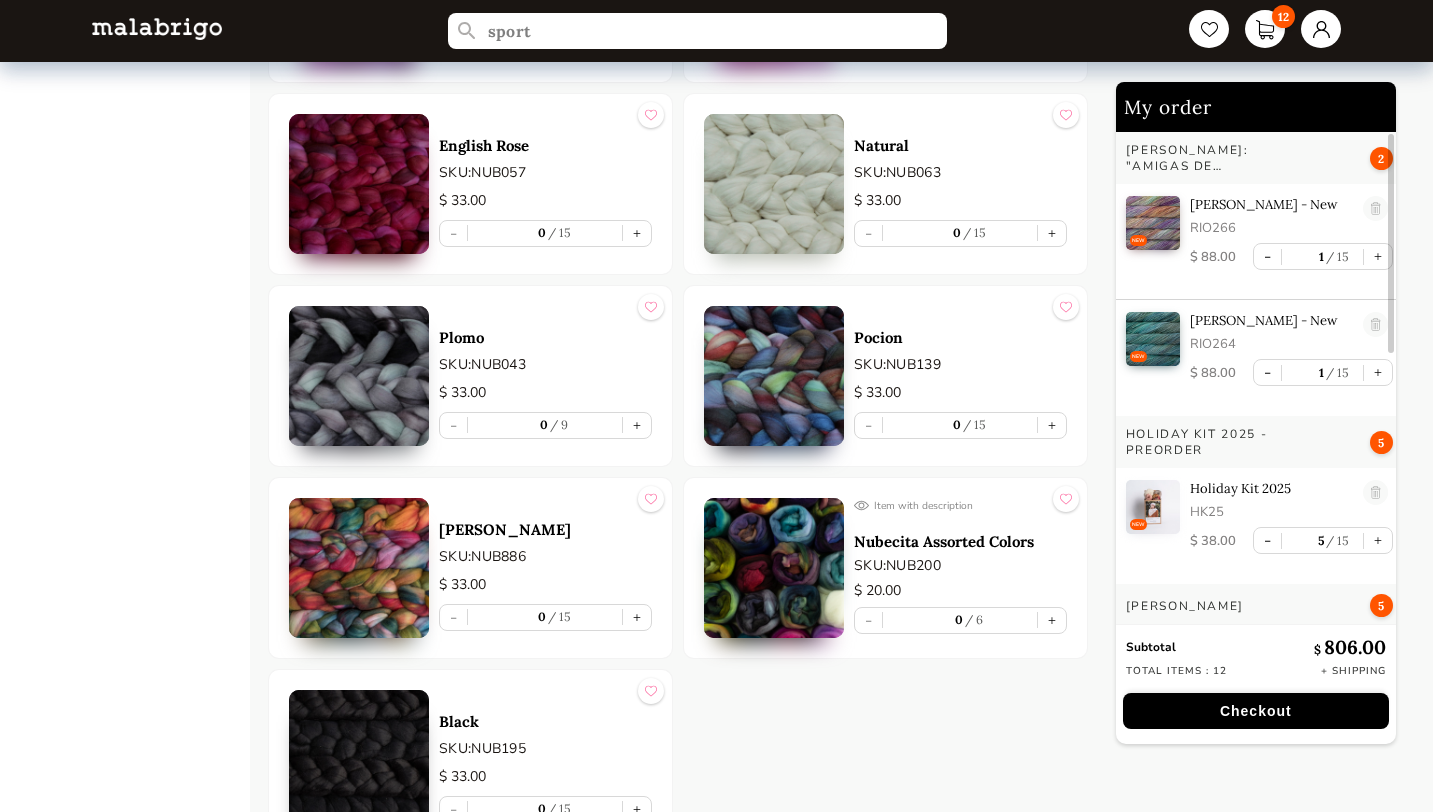scroll, scrollTop: 3653, scrollLeft: 0, axis: vertical 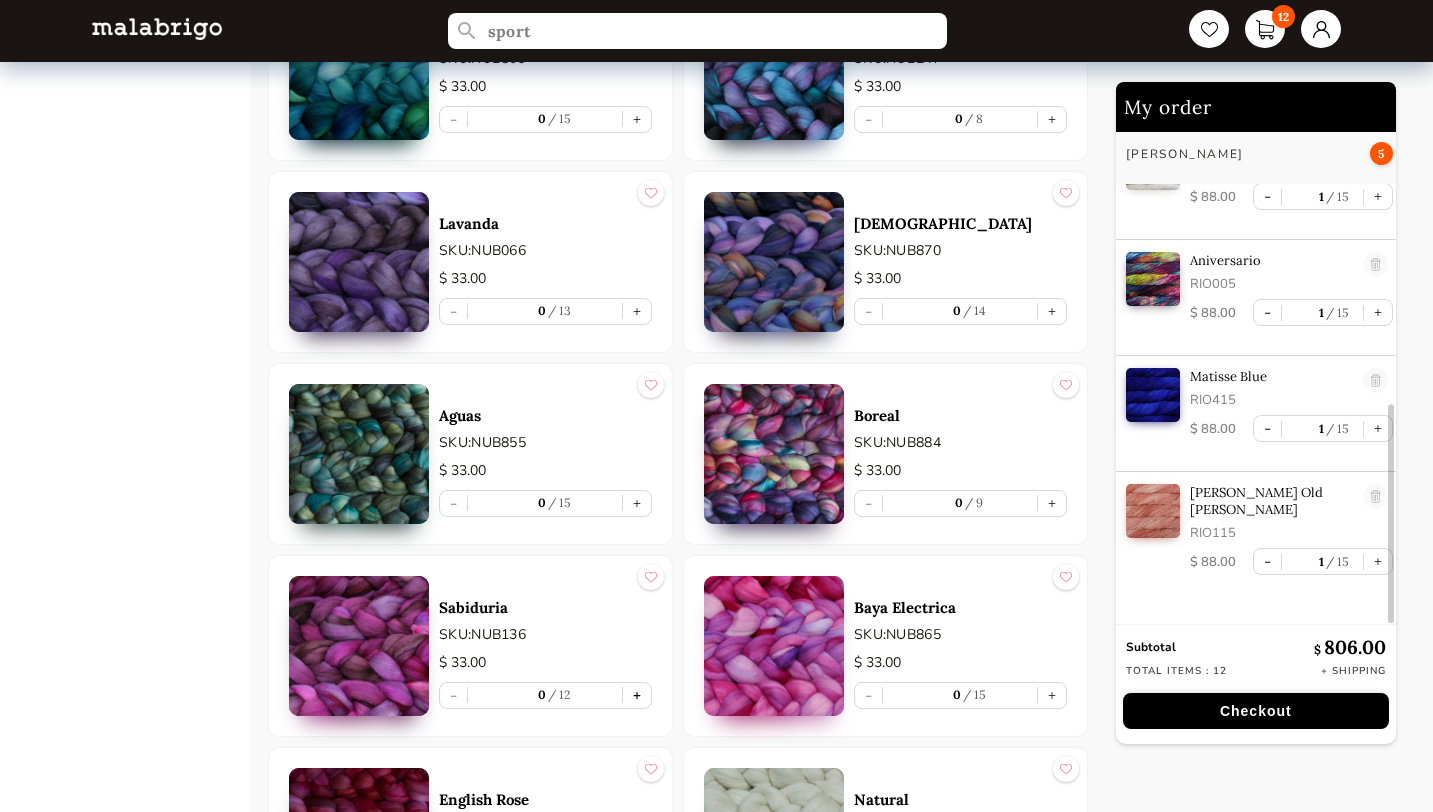 click on "+" at bounding box center [637, 695] 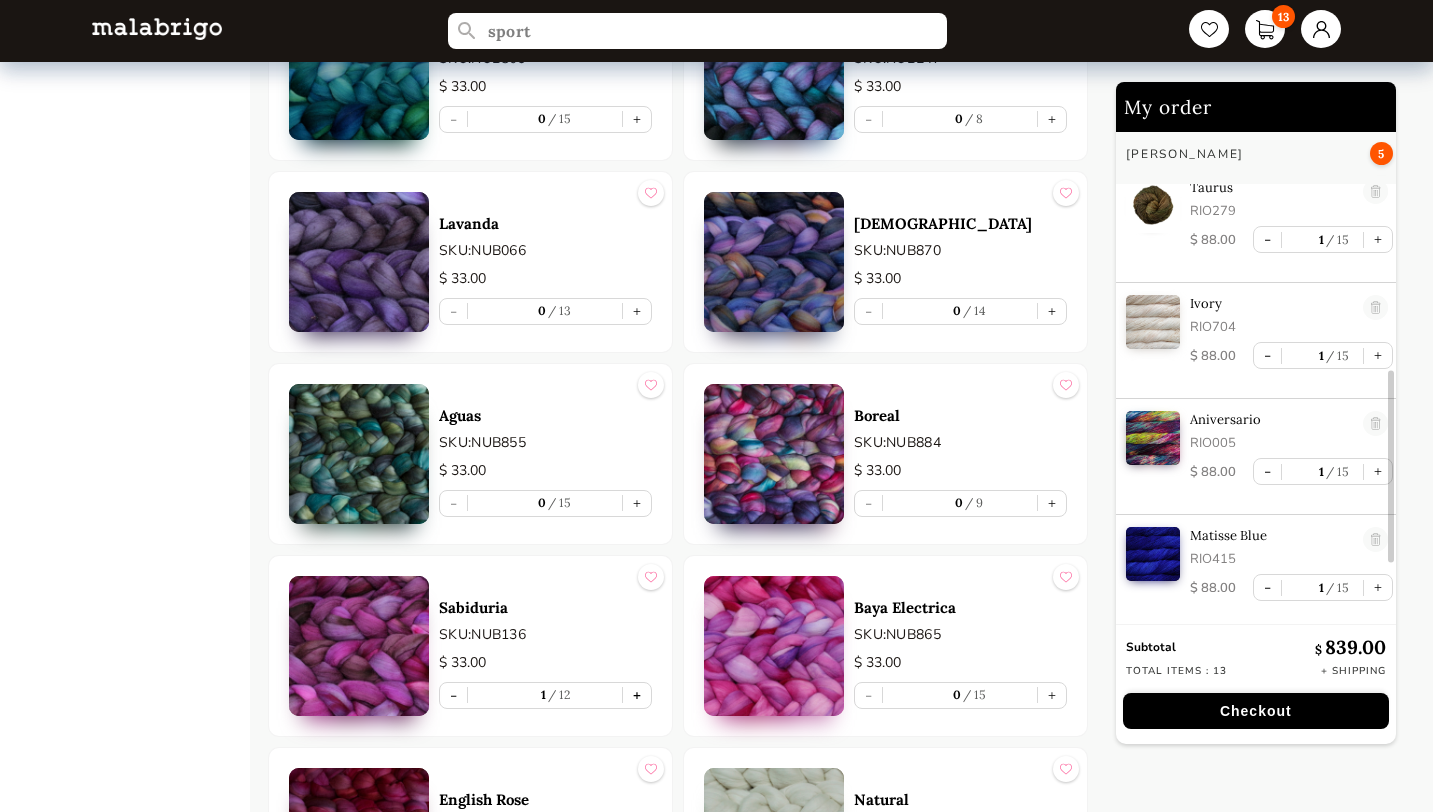 type on "1" 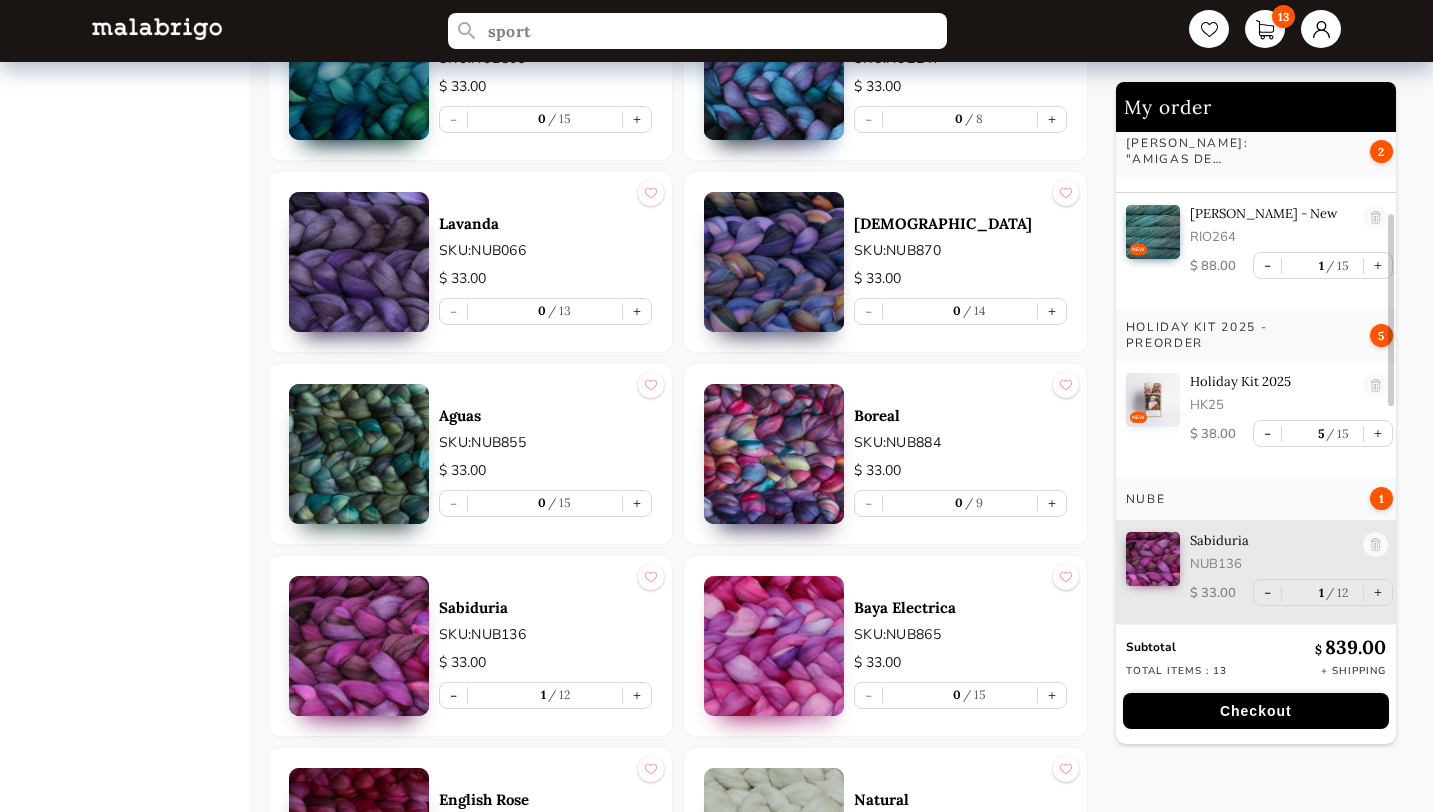 scroll, scrollTop: 94, scrollLeft: 0, axis: vertical 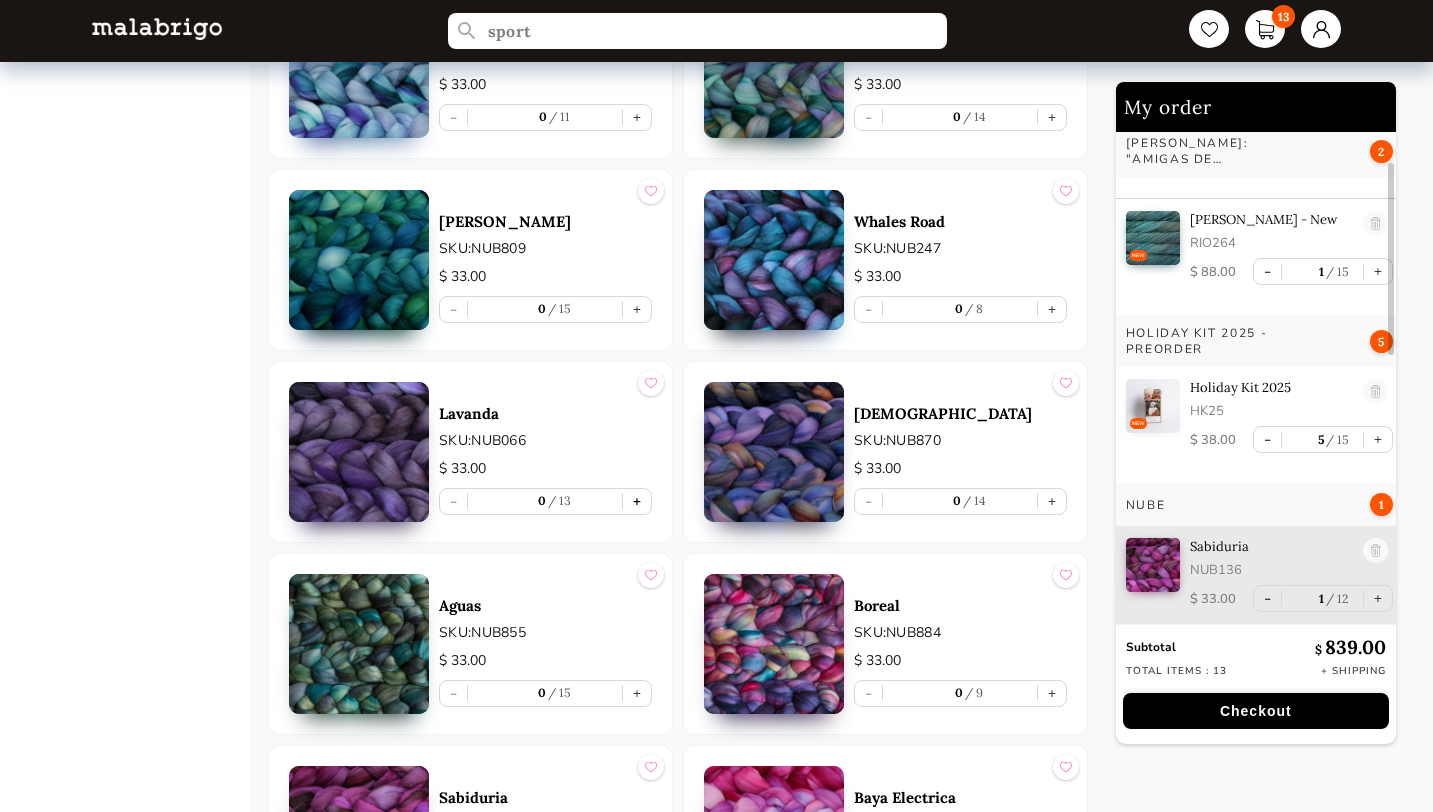 click on "+" at bounding box center [637, 501] 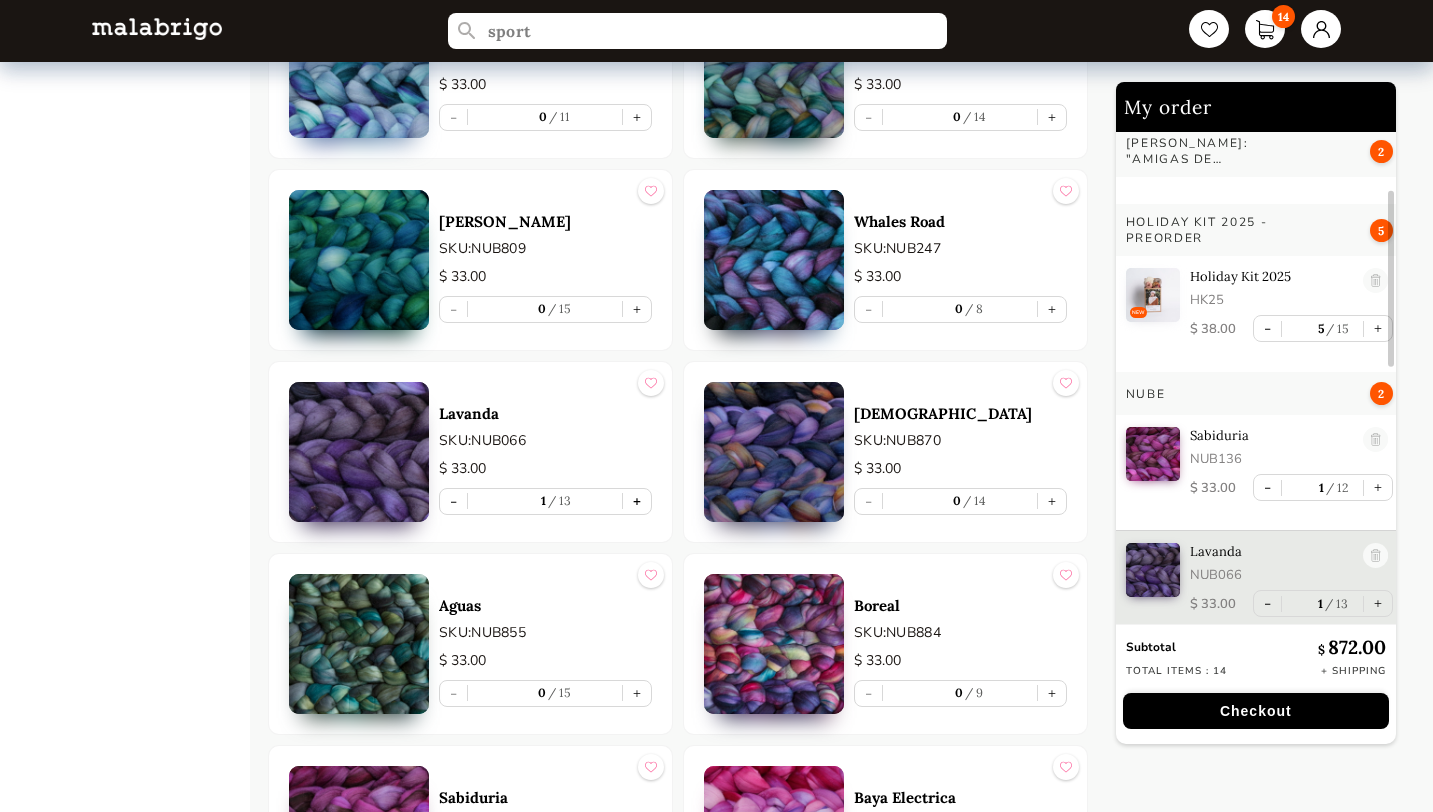 scroll, scrollTop: 210, scrollLeft: 0, axis: vertical 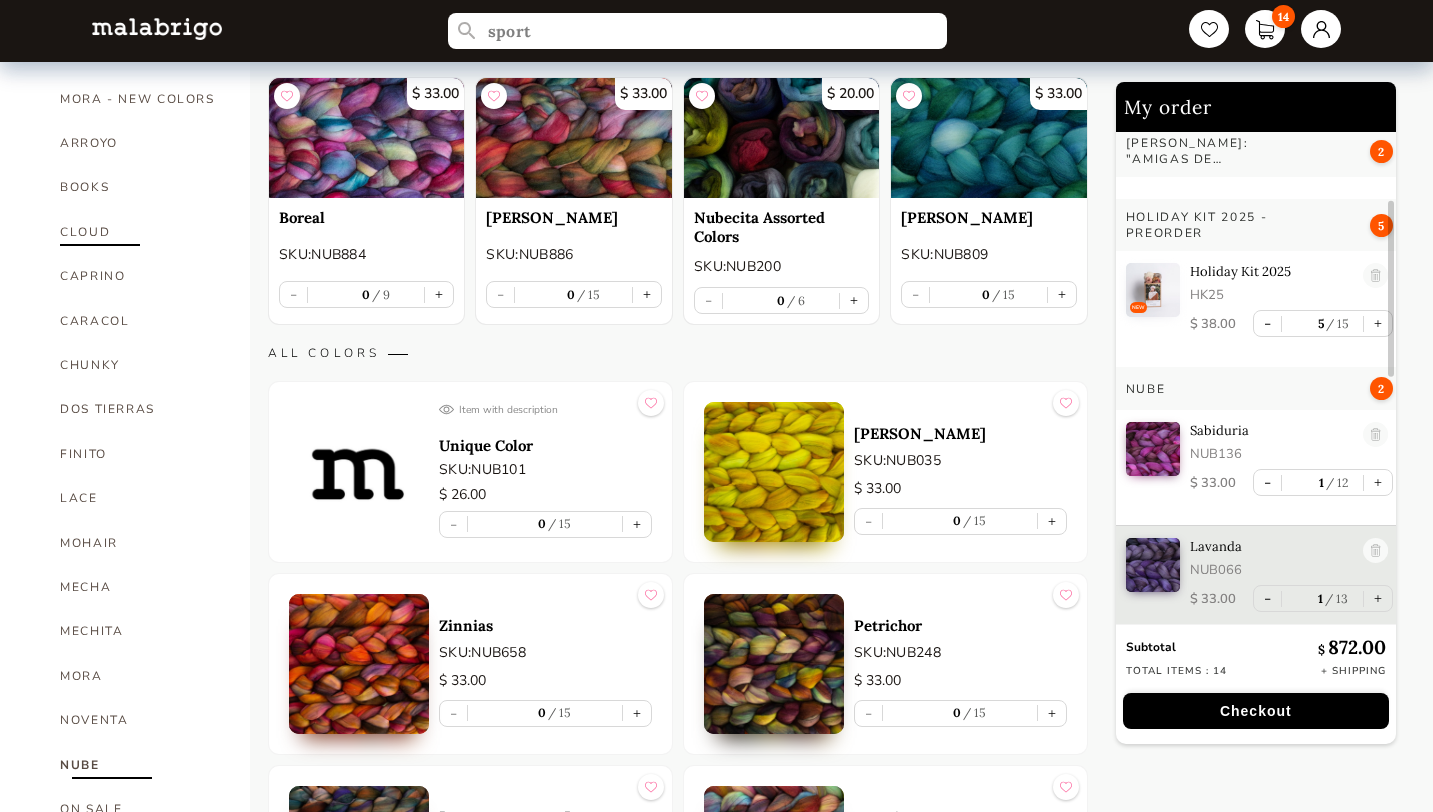 click on "CLOUD" at bounding box center [140, 232] 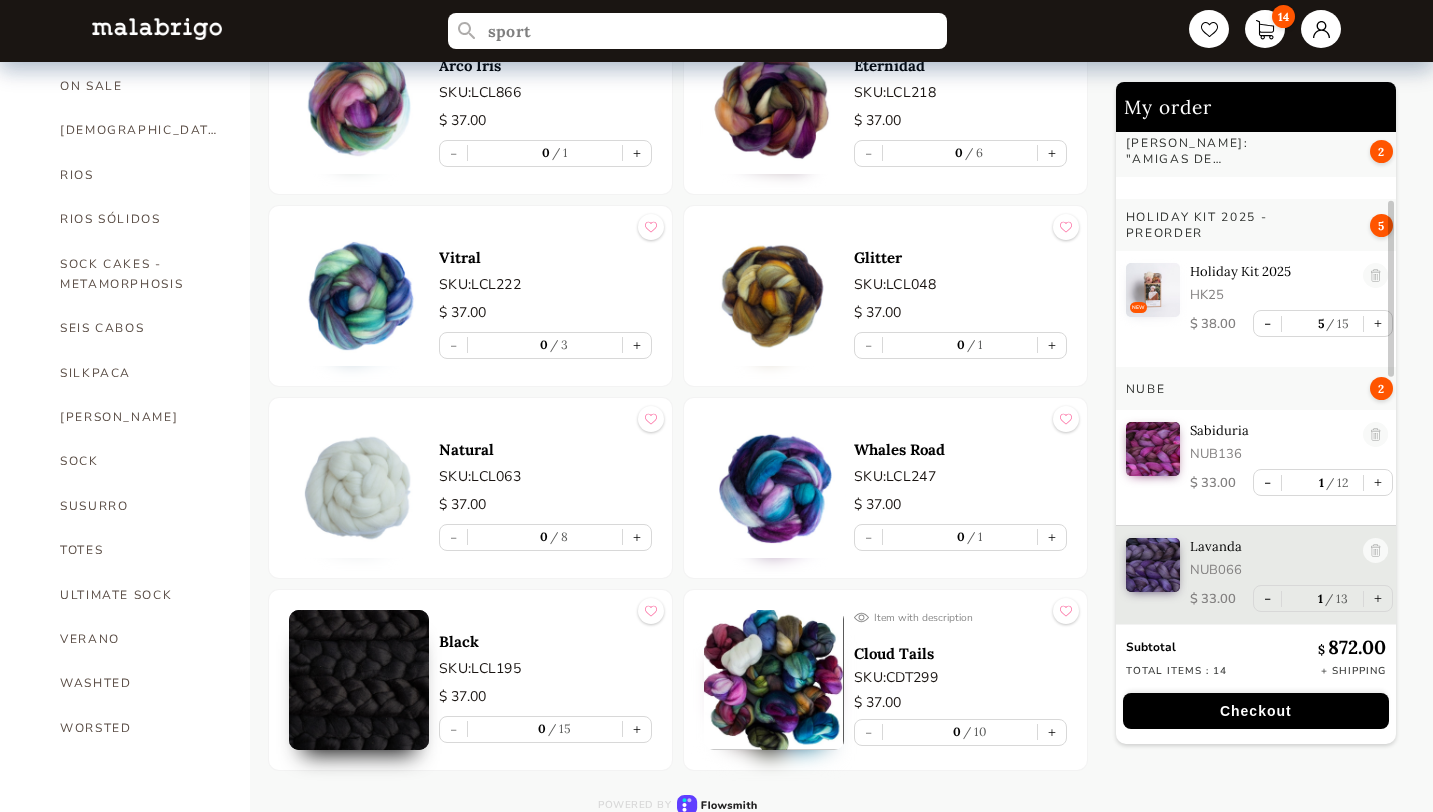 scroll, scrollTop: 1211, scrollLeft: 0, axis: vertical 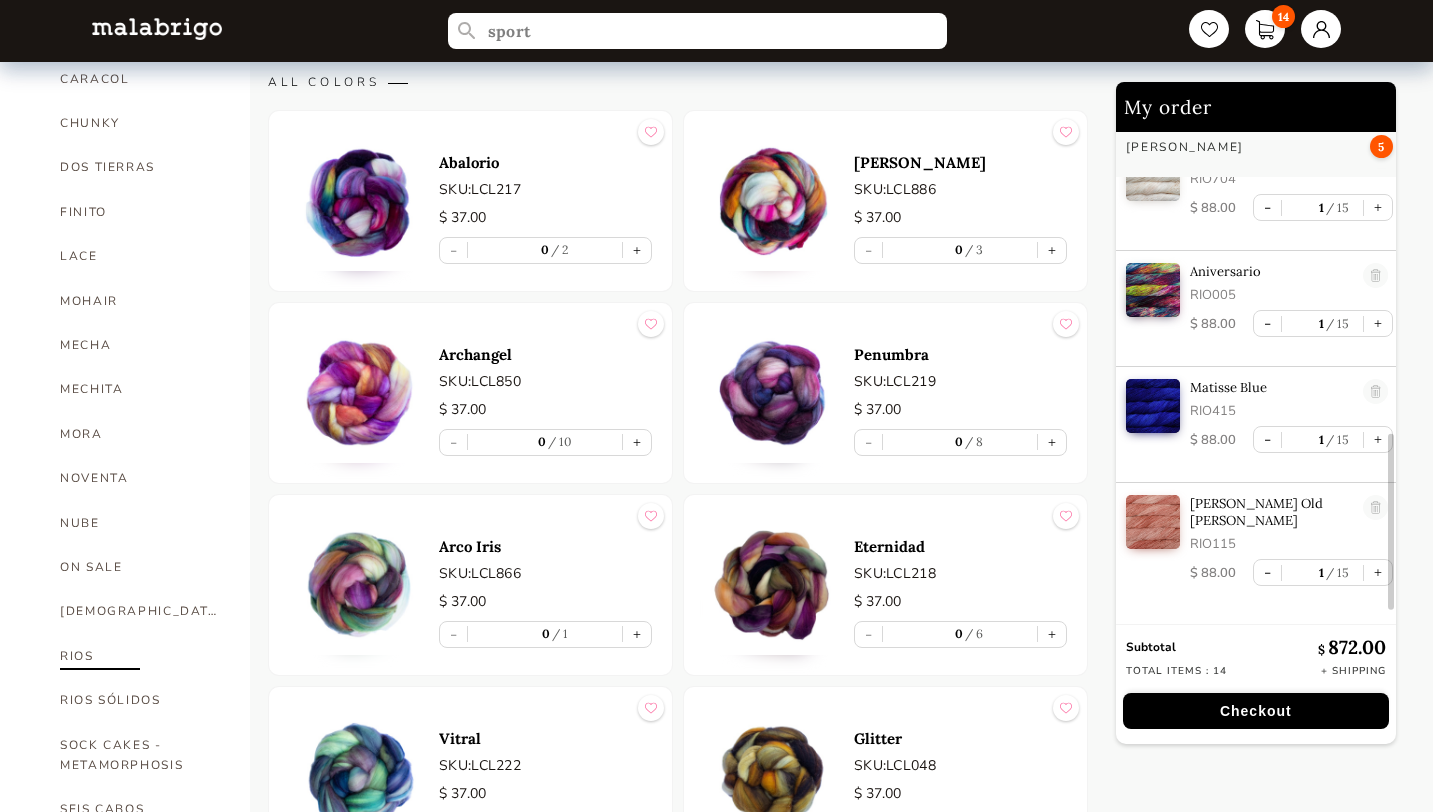 click on "RIOS" at bounding box center (140, 656) 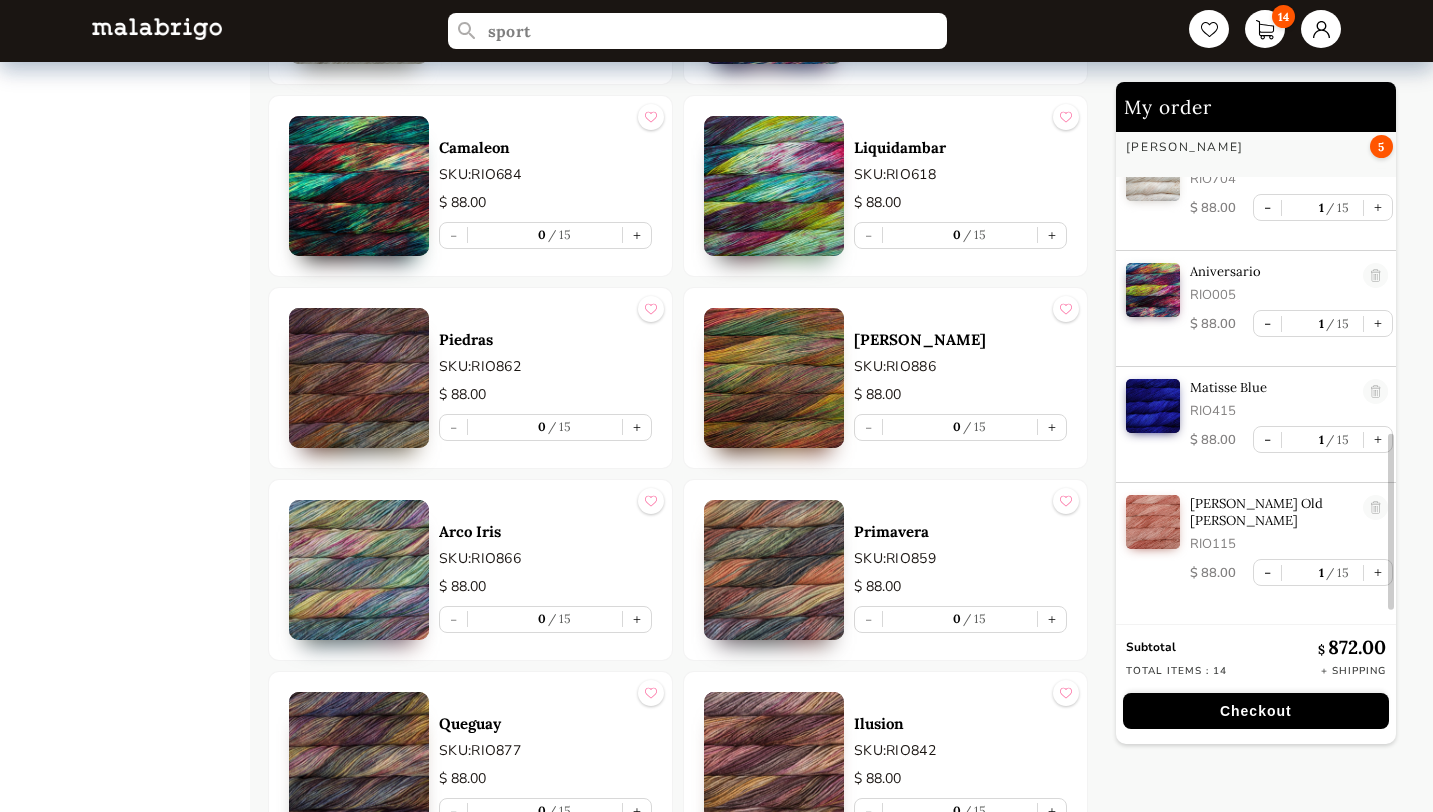 scroll, scrollTop: 9115, scrollLeft: 0, axis: vertical 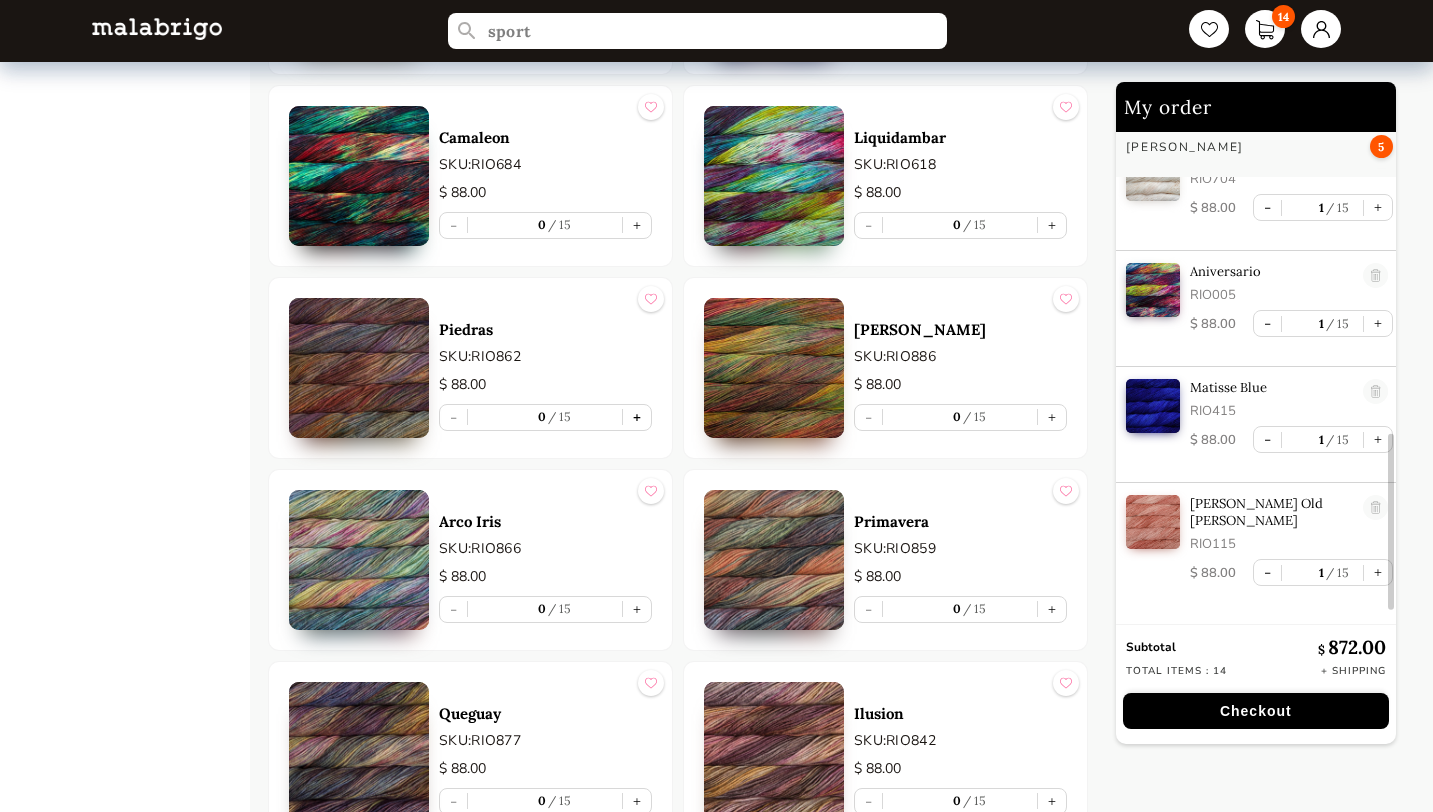 click on "+" at bounding box center [637, 417] 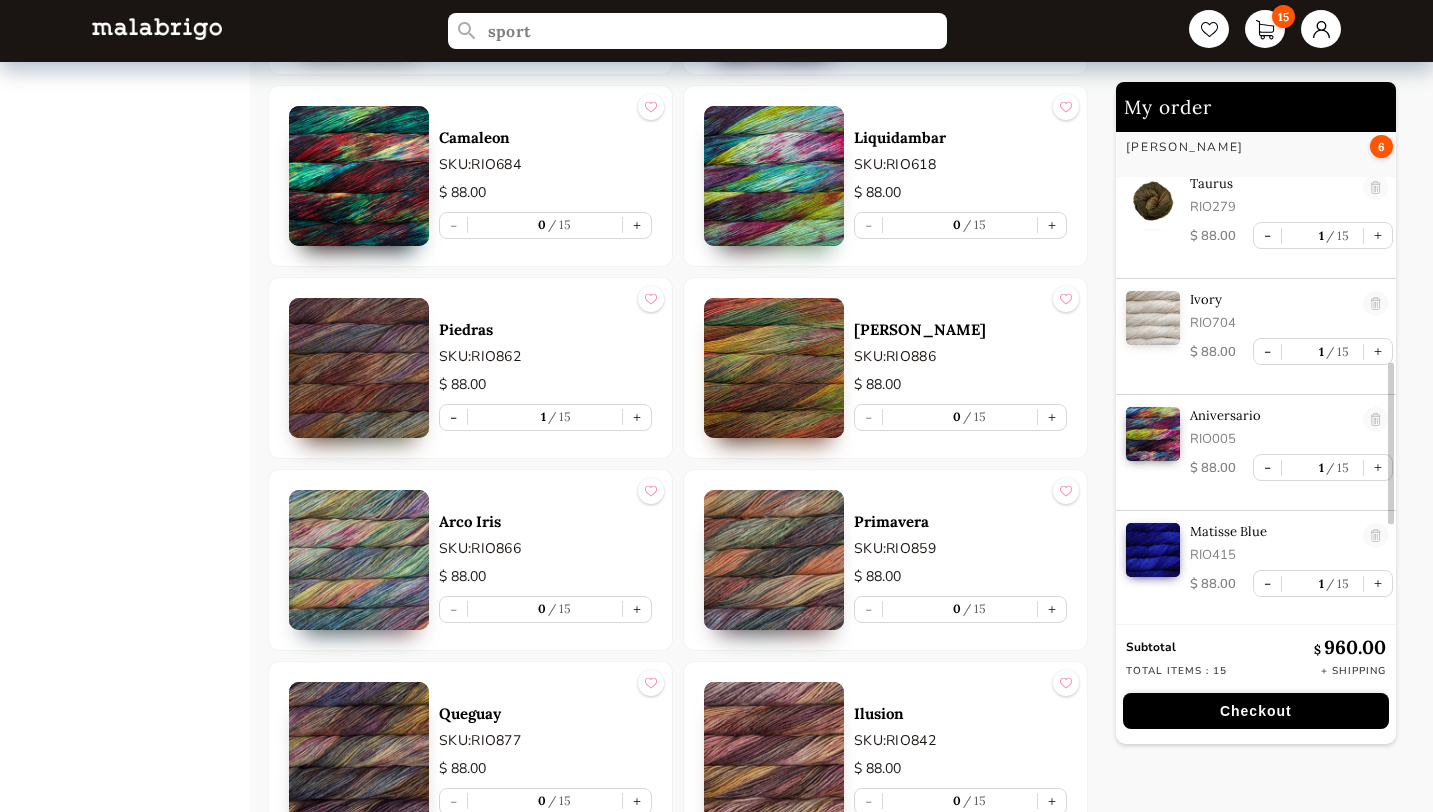 scroll, scrollTop: 725, scrollLeft: 0, axis: vertical 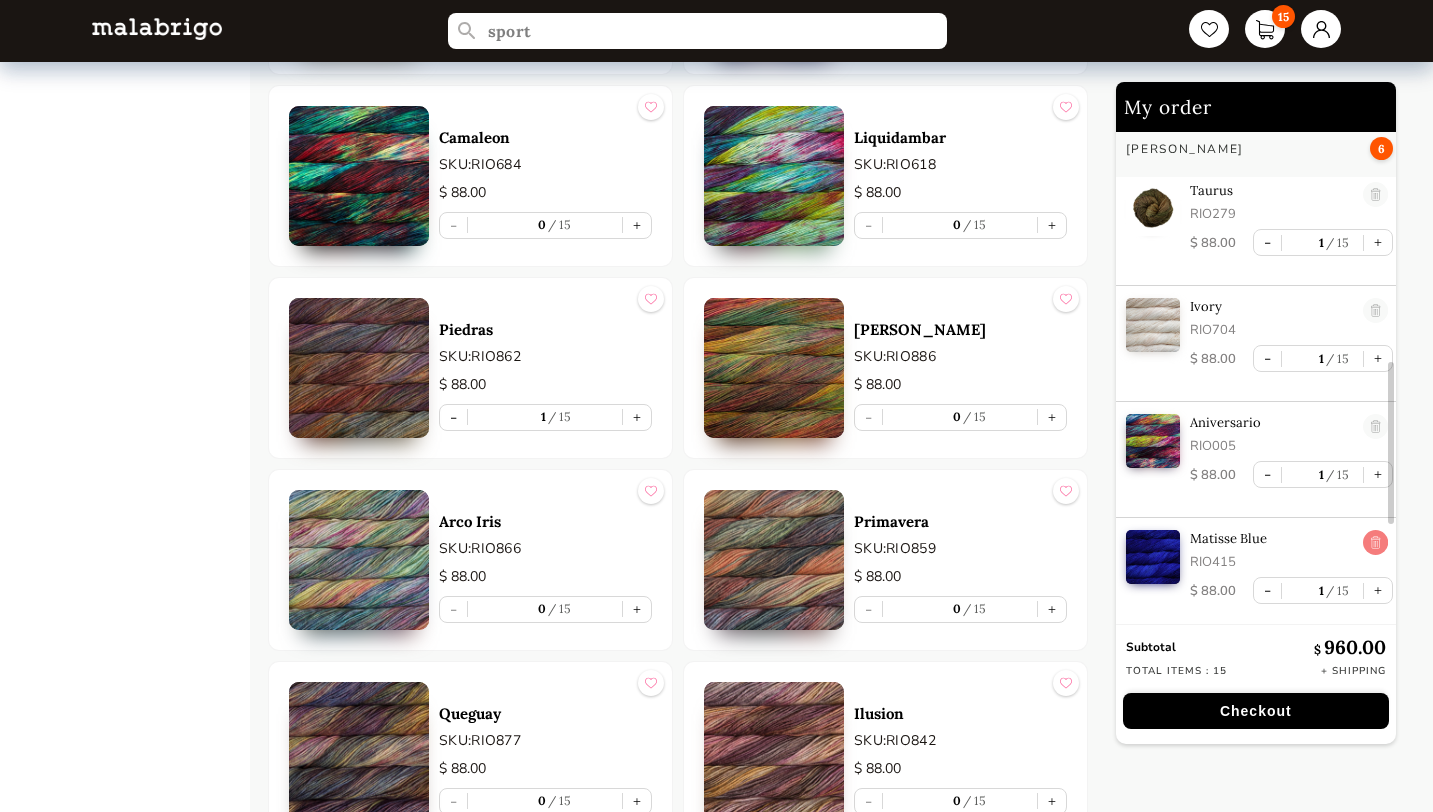 click at bounding box center [1375, 543] 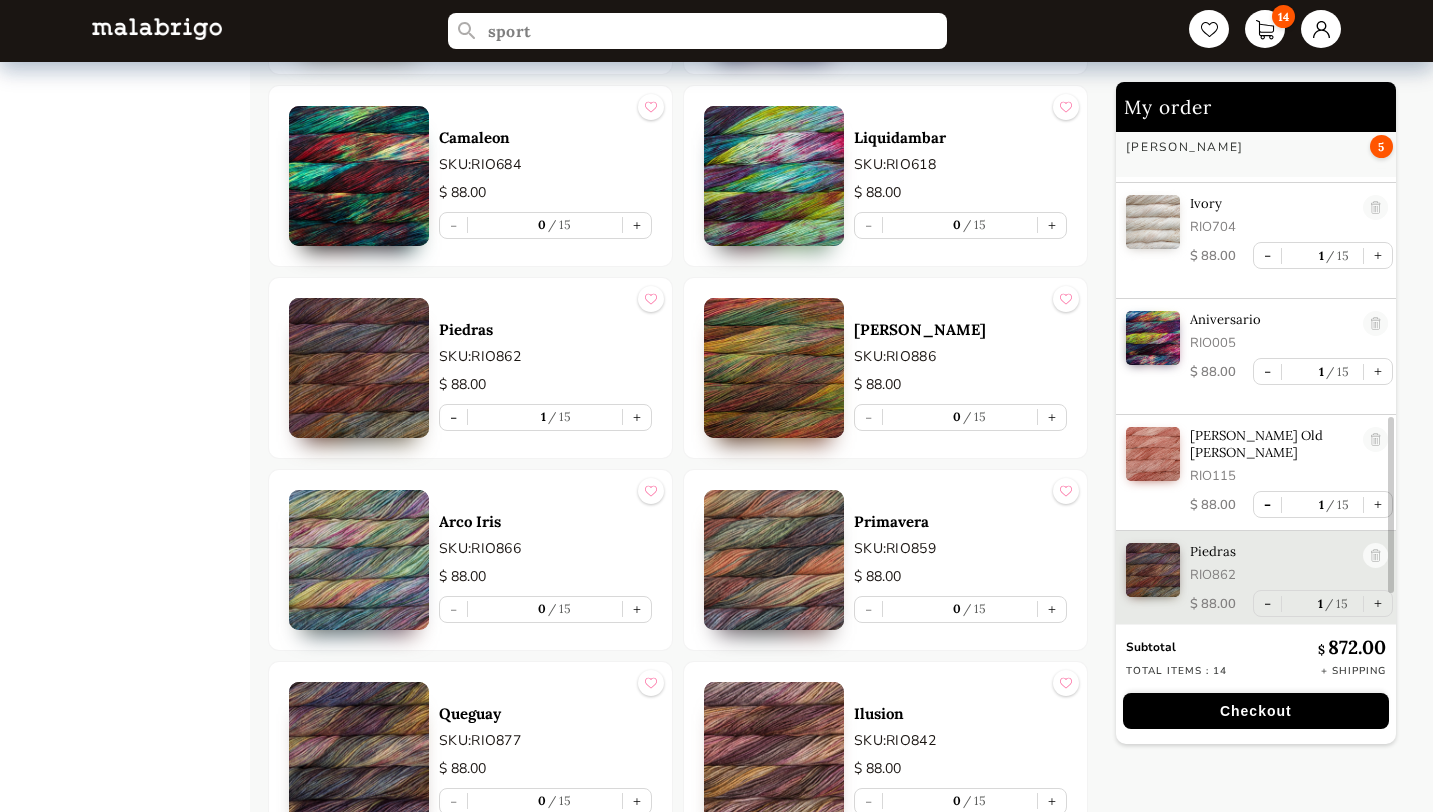 scroll, scrollTop: 778, scrollLeft: 0, axis: vertical 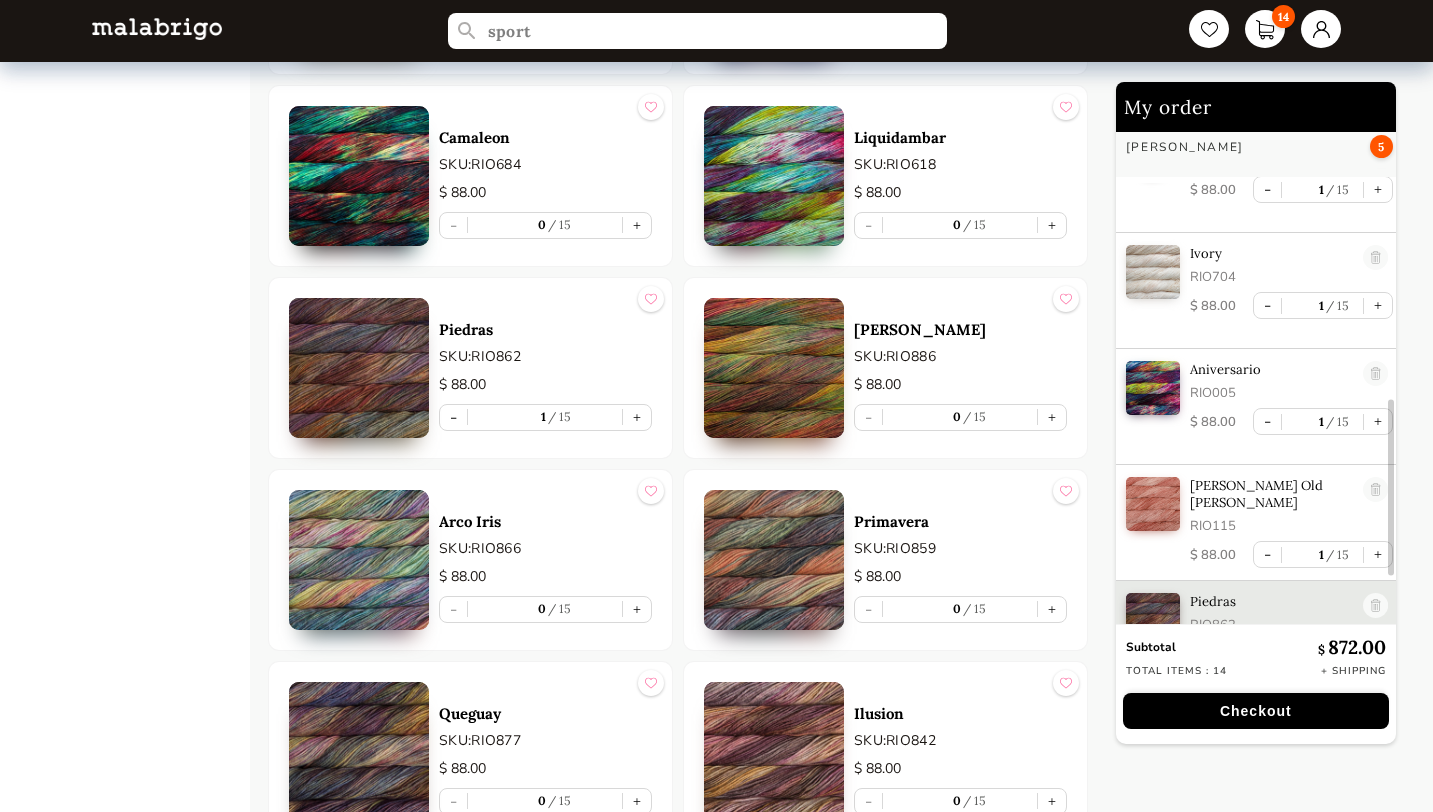 click on "HOME CATEGORIES VIENTOS - PREORDER US MINI - PREORDER CARACOL "ON BLACK" - PREORDER RIOS: "AMIGAS DE ROSALINDA"  NOW SHIPPING HOLIDAY KIT 2025 - PREORDER LACE - NEW COLORS MORA - NEW COLORS ARROYO BOOKS CLOUD CAPRINO CARACOL CHUNKY DOS TIERRAS FINITO LACE MOHAIR MECHA MECHITA MORA NOVENTA NUBE ON SALE RASTA RIOS RIOS SÓLIDOS SOCK CAKES - METAMORPHOSIS SEIS CABOS SILKPACA SILKY MERINO SOCK SUSURRO TOTES ULTIMATE SOCK VERANO WASHTED WORSTED" at bounding box center [150, -3409] 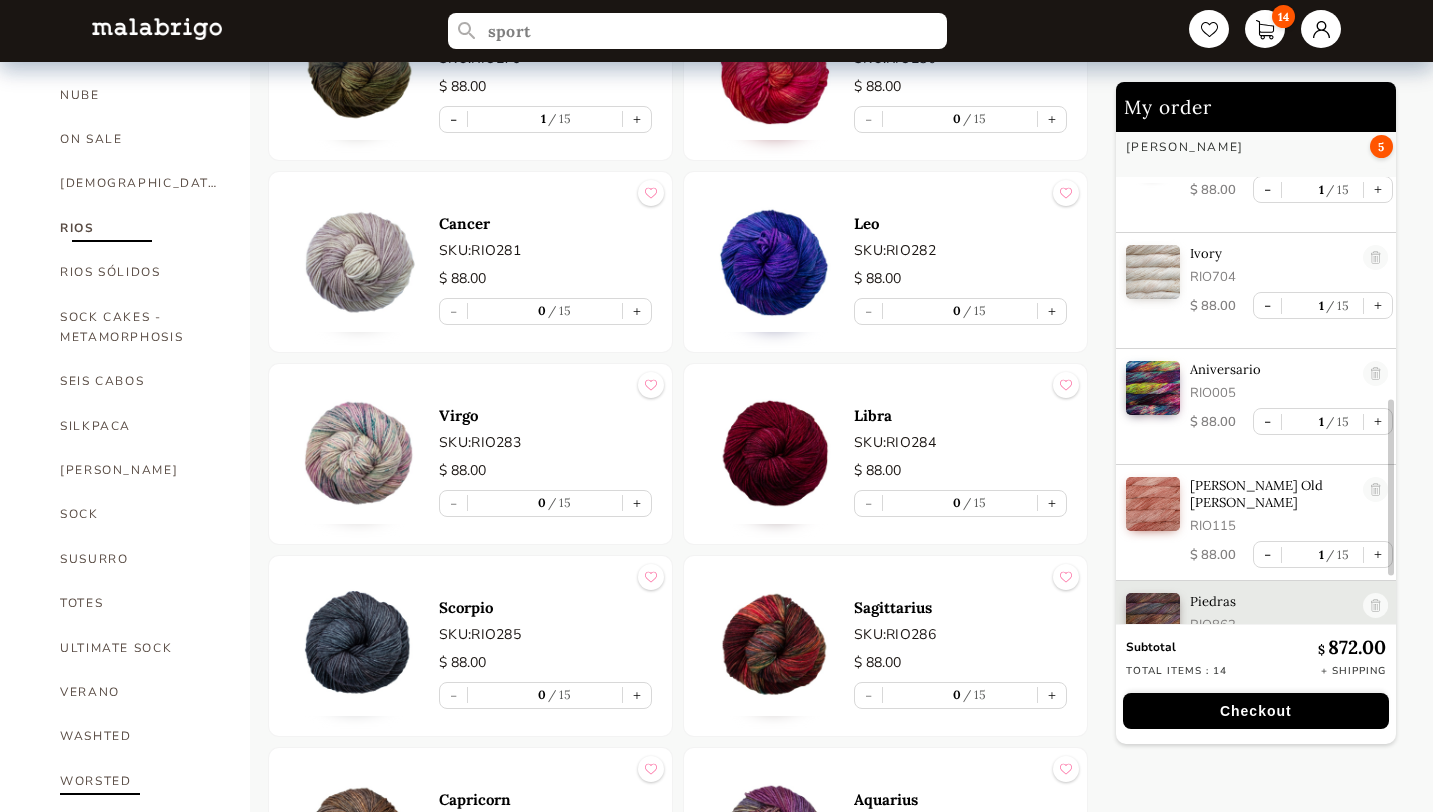 scroll, scrollTop: 1158, scrollLeft: 0, axis: vertical 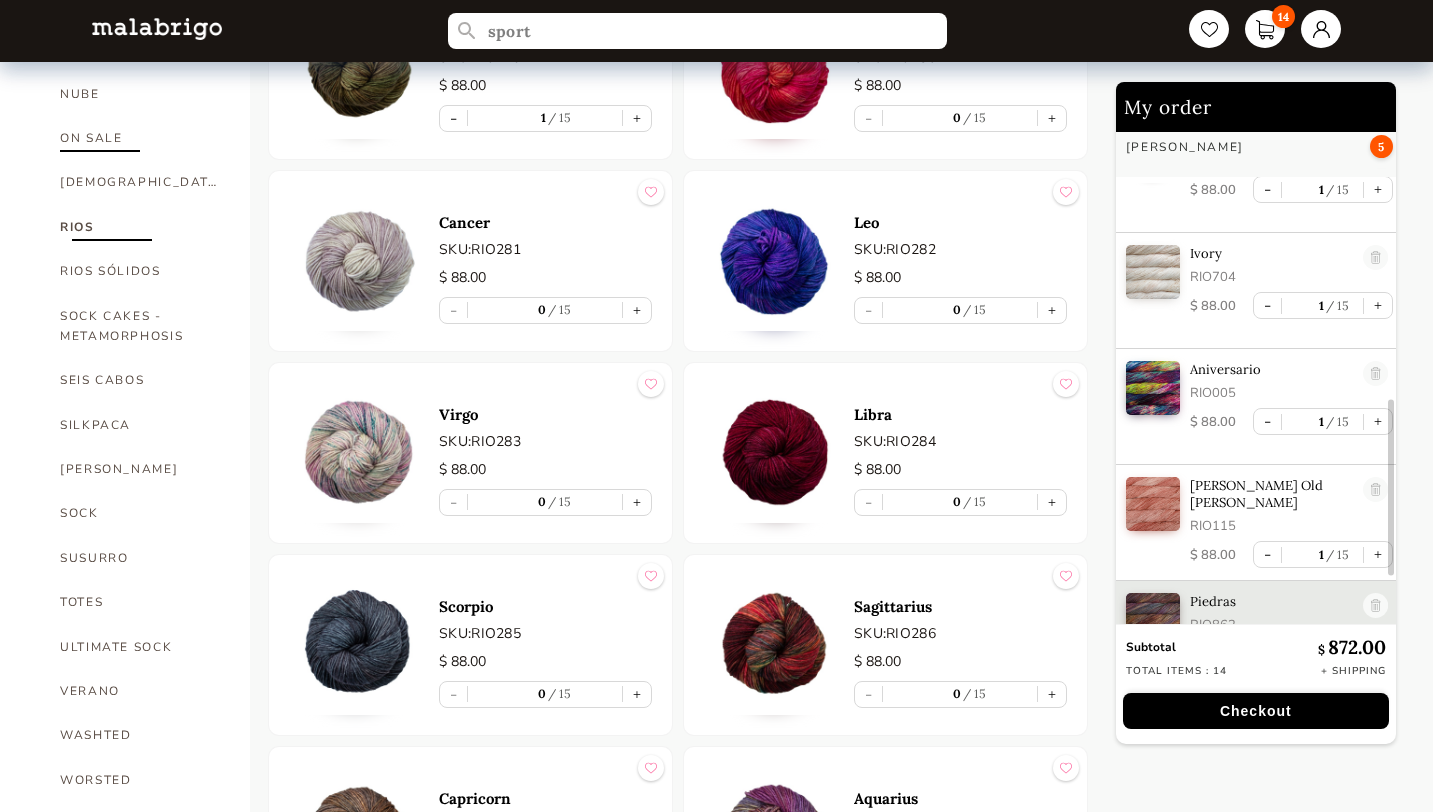 click on "ON SALE" at bounding box center (140, 138) 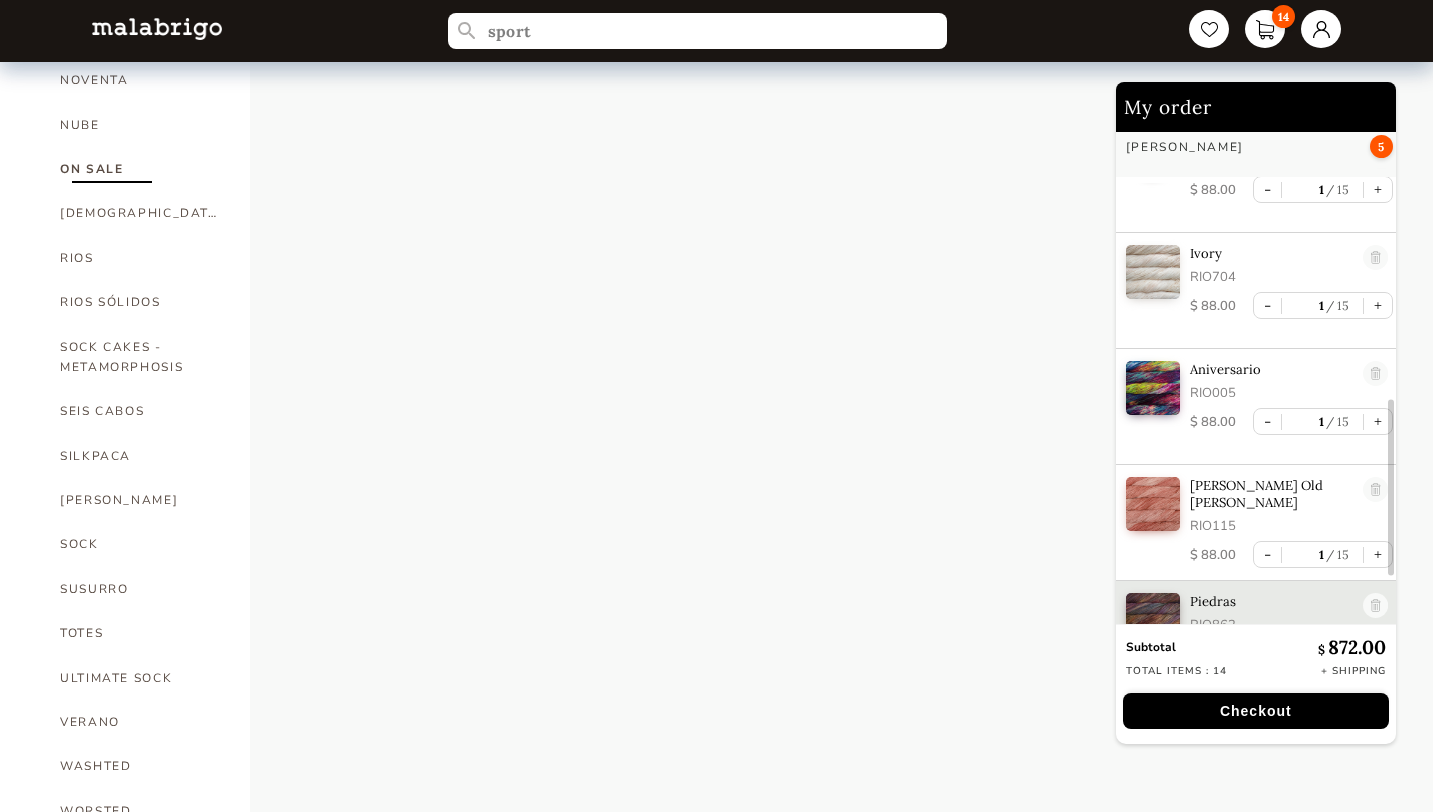click on "ON SALE" at bounding box center (140, 169) 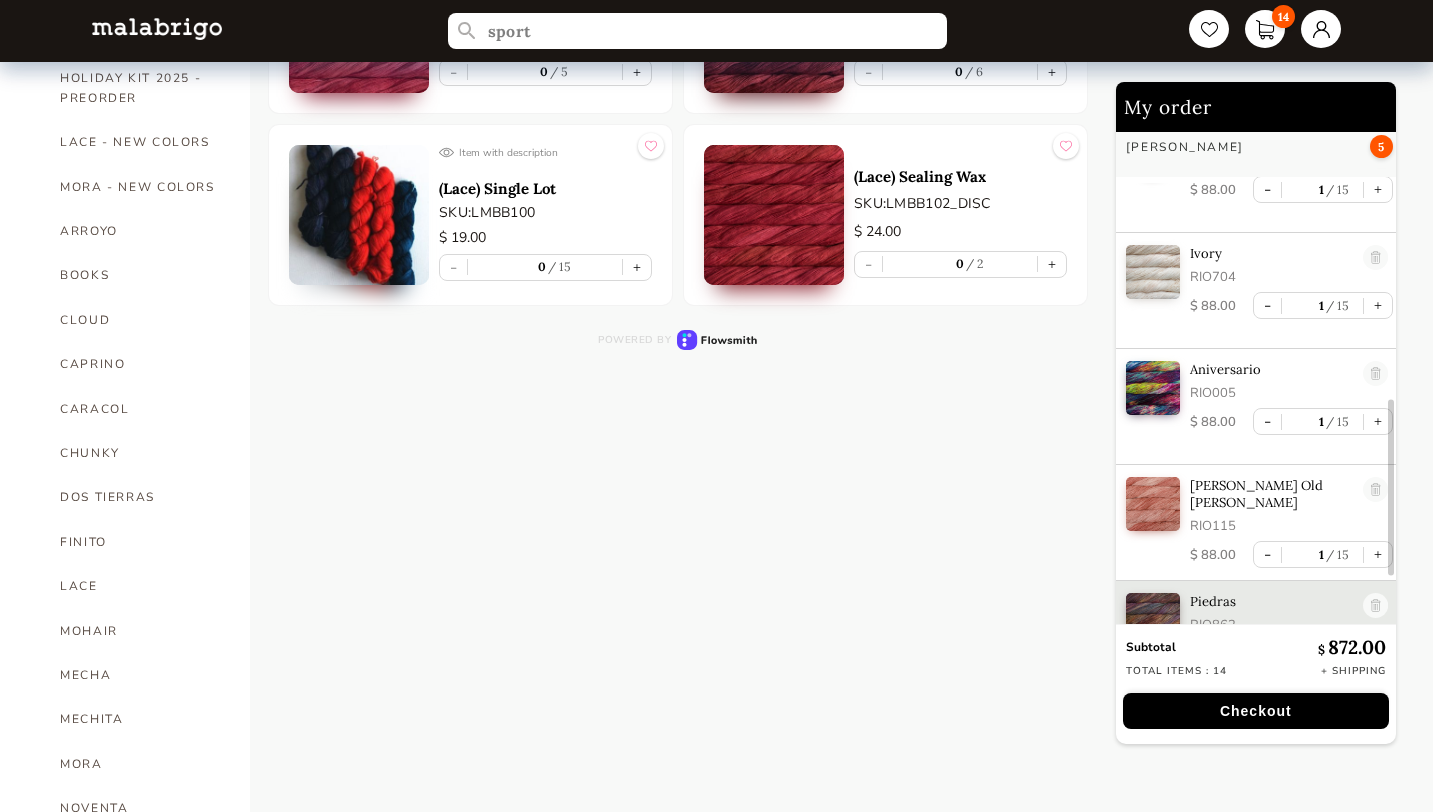 scroll, scrollTop: 483, scrollLeft: 0, axis: vertical 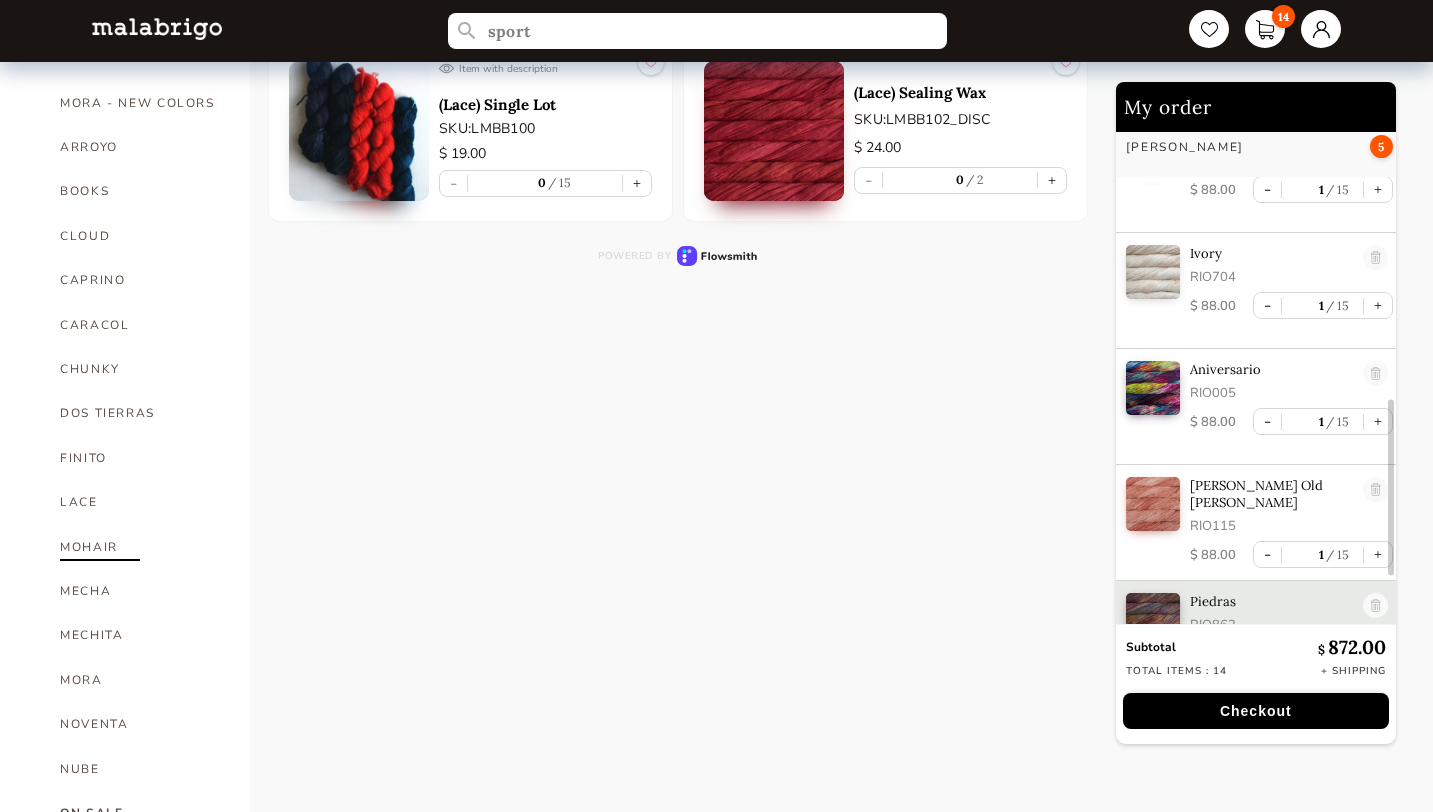 click on "MOHAIR" at bounding box center [140, 547] 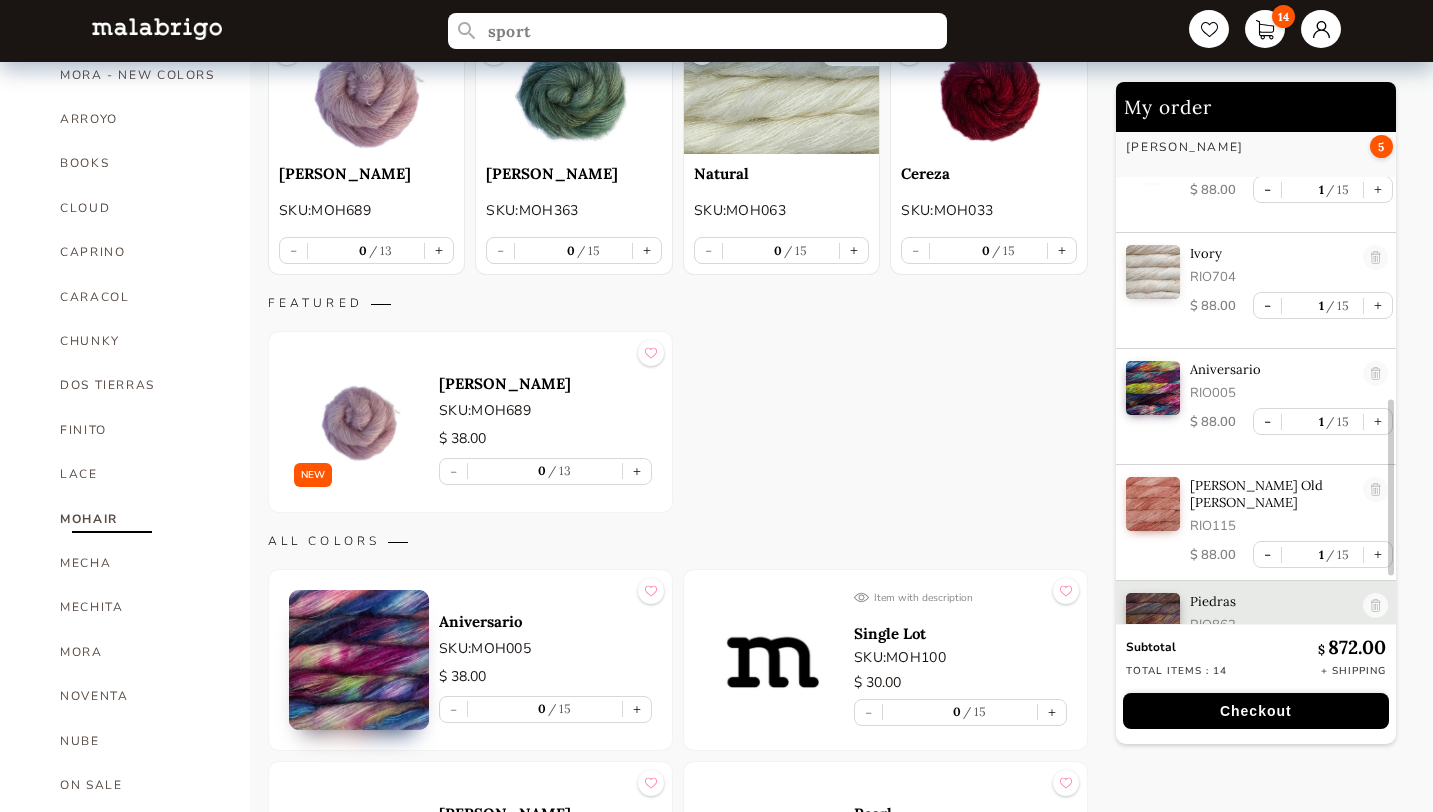 scroll, scrollTop: 522, scrollLeft: 0, axis: vertical 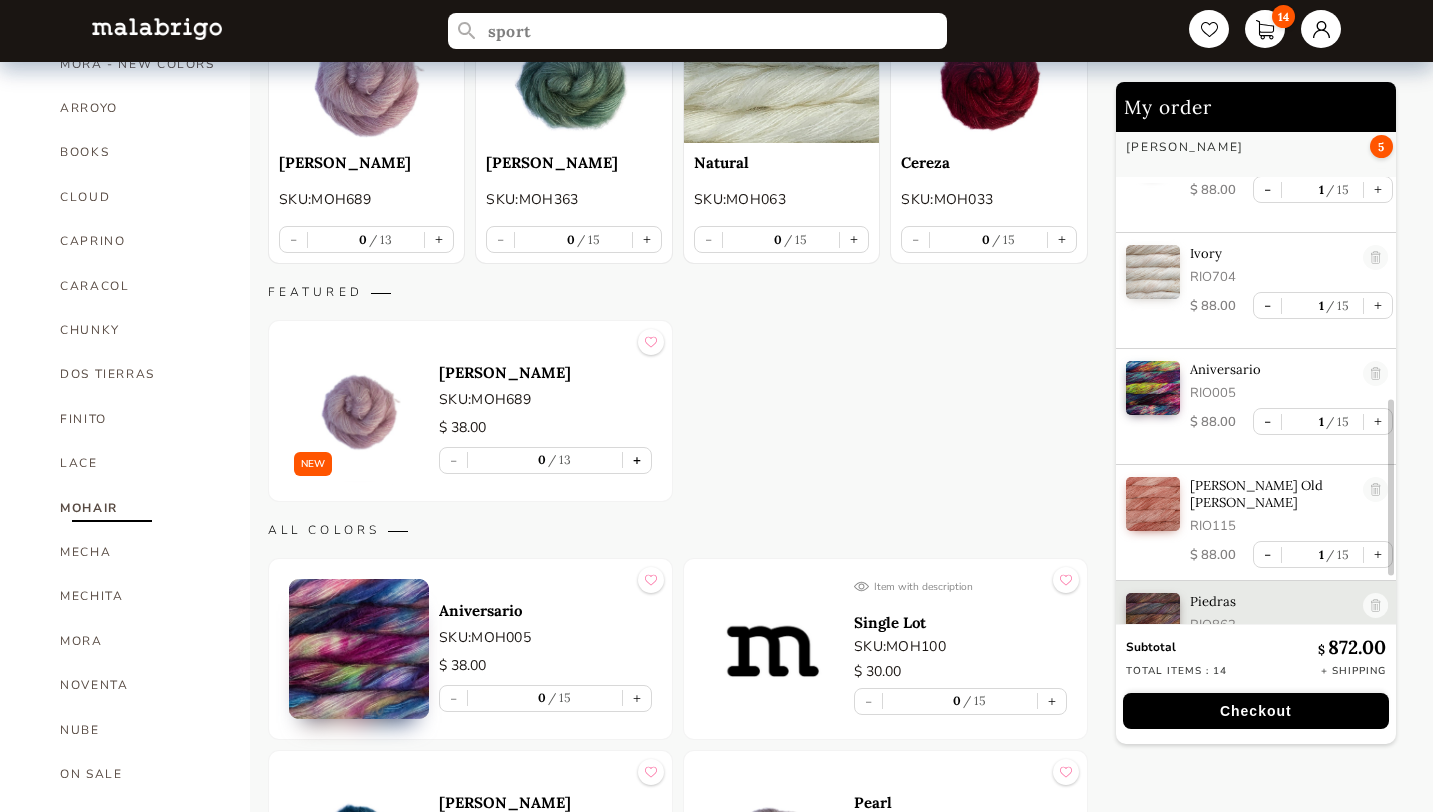click on "+" at bounding box center (637, 460) 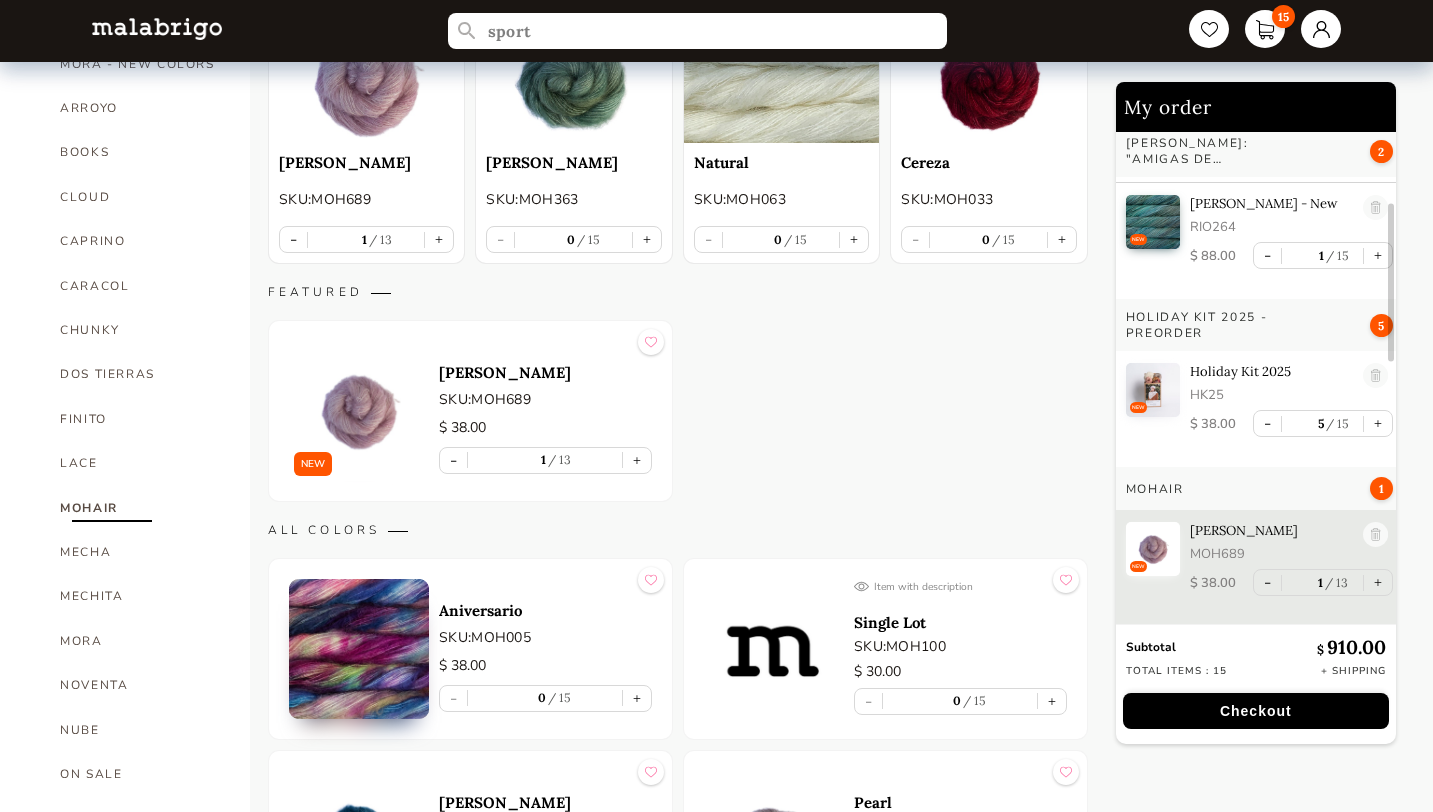 scroll, scrollTop: 94, scrollLeft: 0, axis: vertical 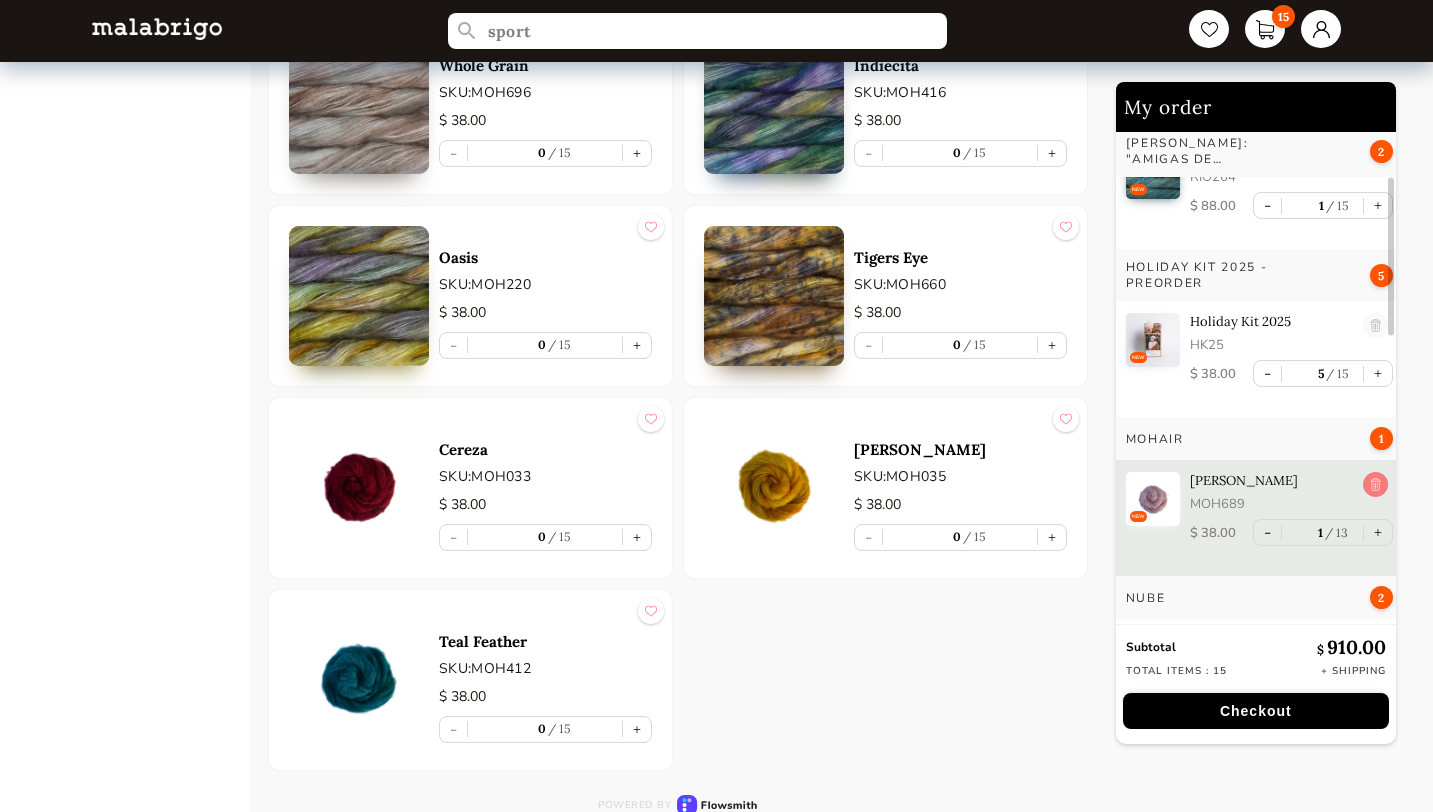 click at bounding box center [1375, 485] 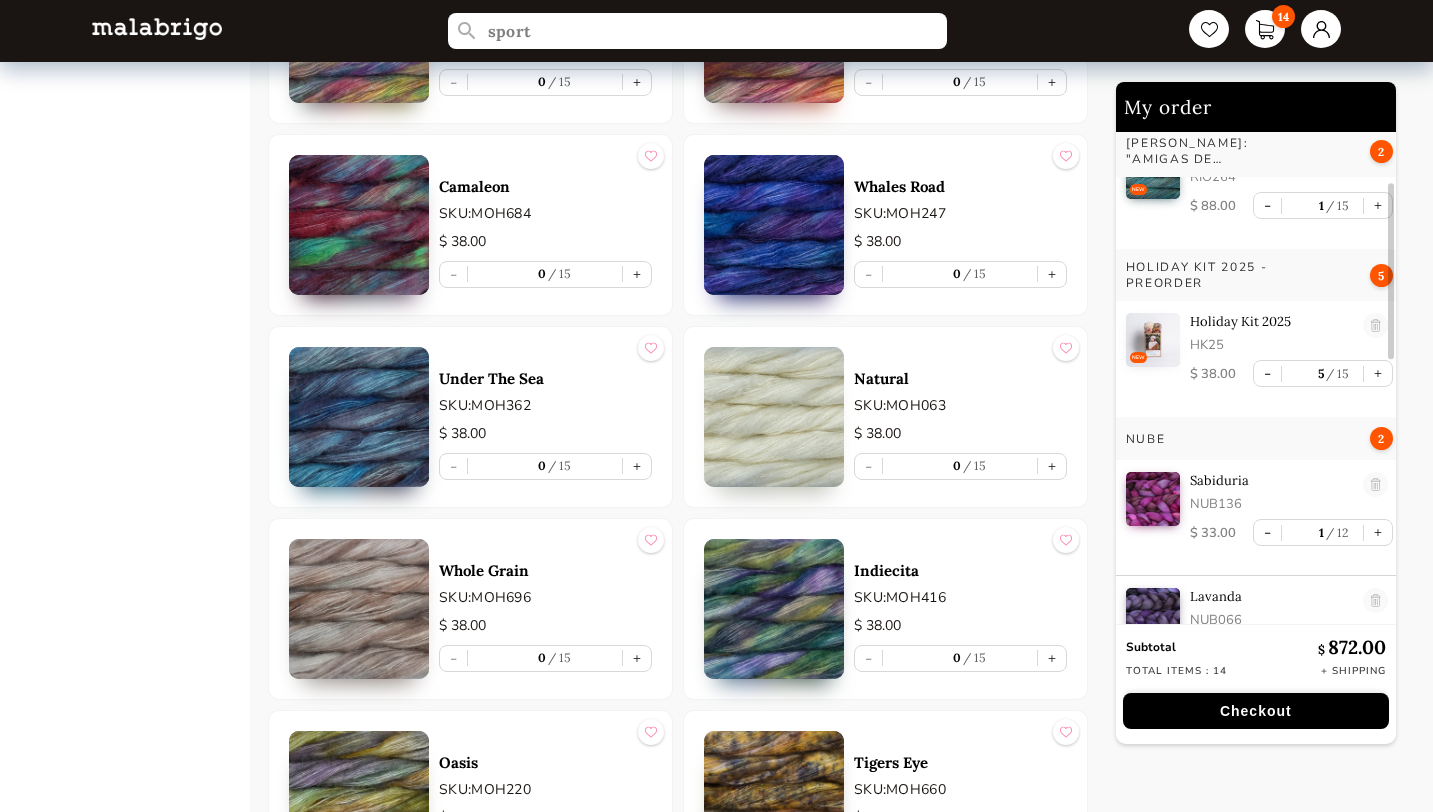 scroll, scrollTop: 2057, scrollLeft: 0, axis: vertical 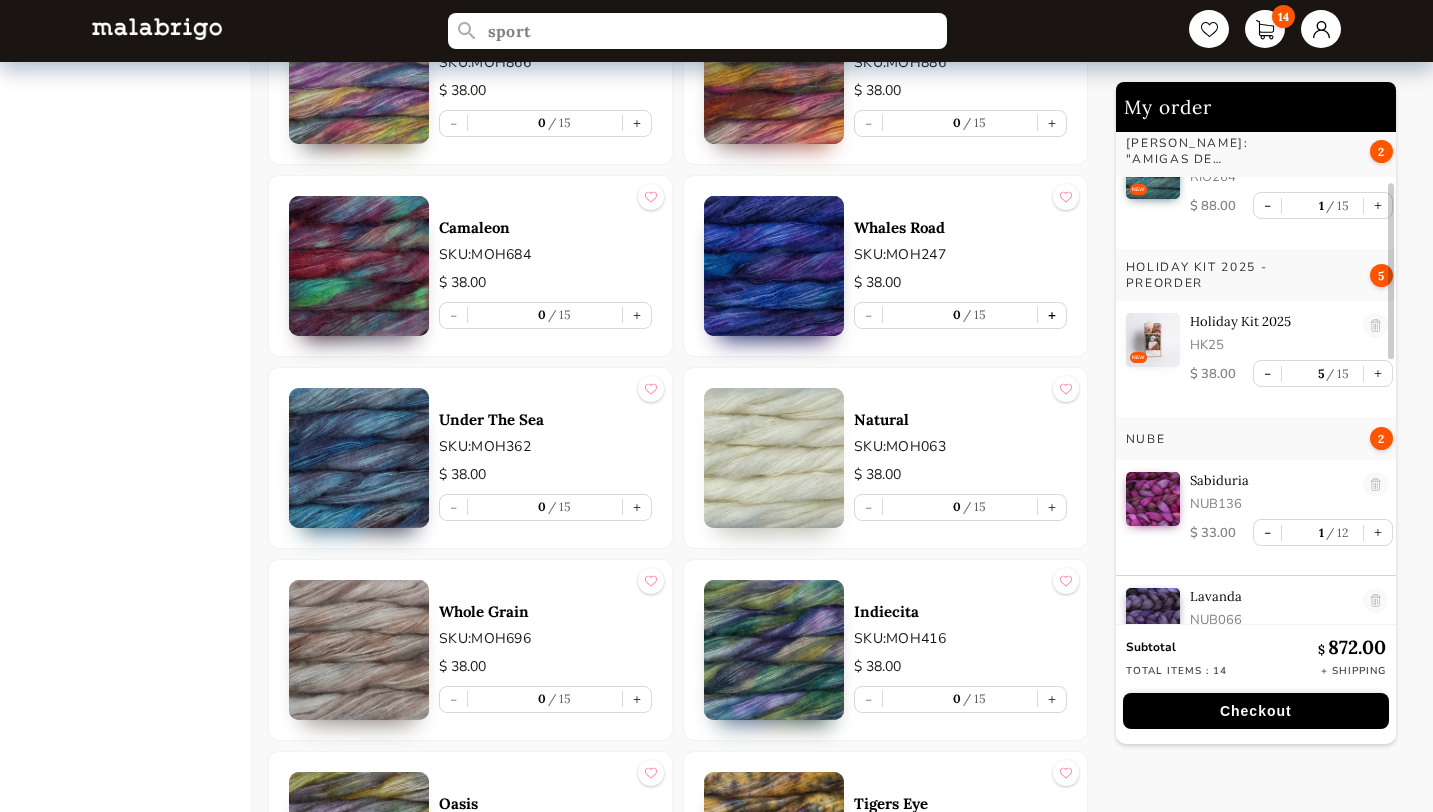 click on "+" at bounding box center [1052, 315] 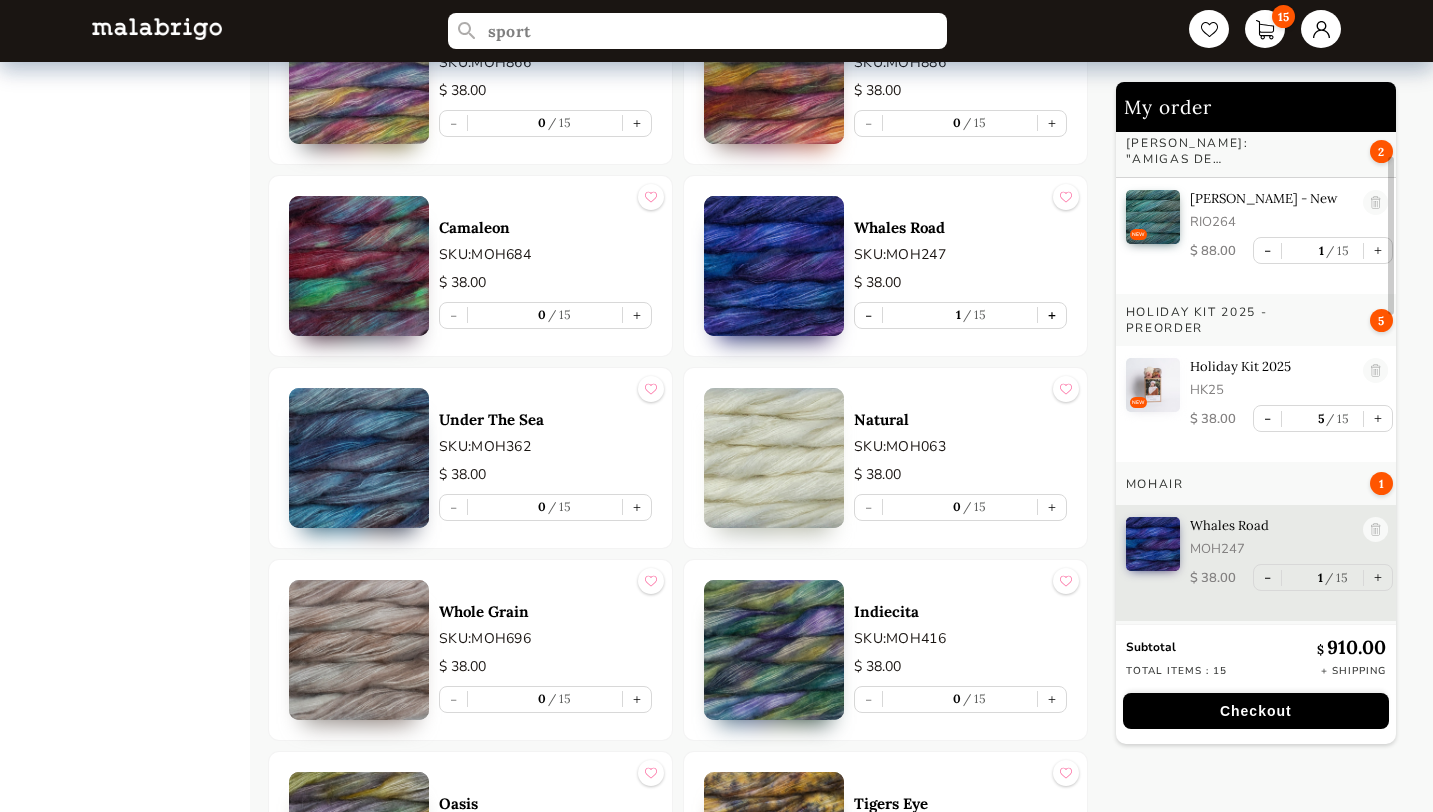 scroll, scrollTop: 94, scrollLeft: 0, axis: vertical 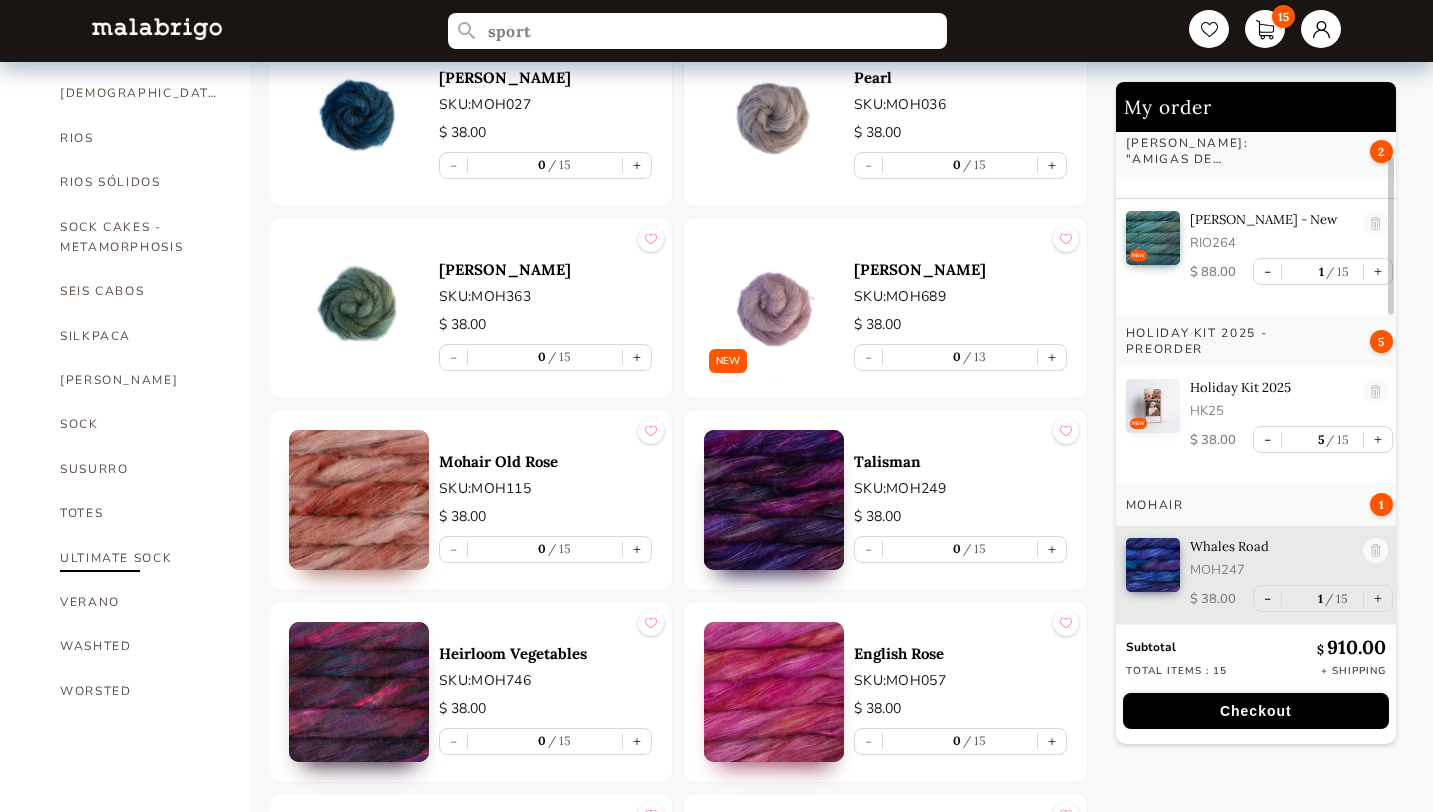 click on "ULTIMATE SOCK" at bounding box center [140, 558] 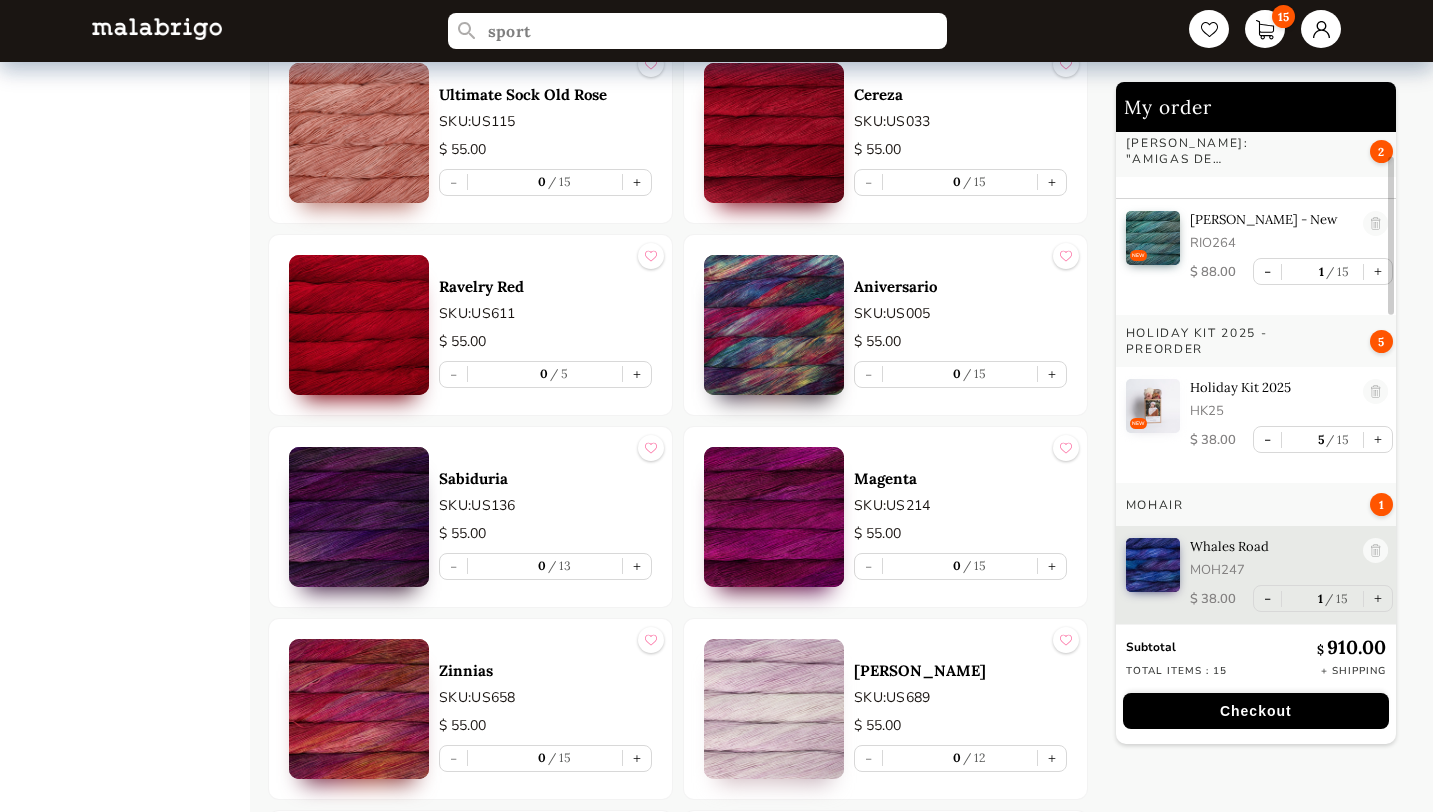 scroll, scrollTop: 1958, scrollLeft: 0, axis: vertical 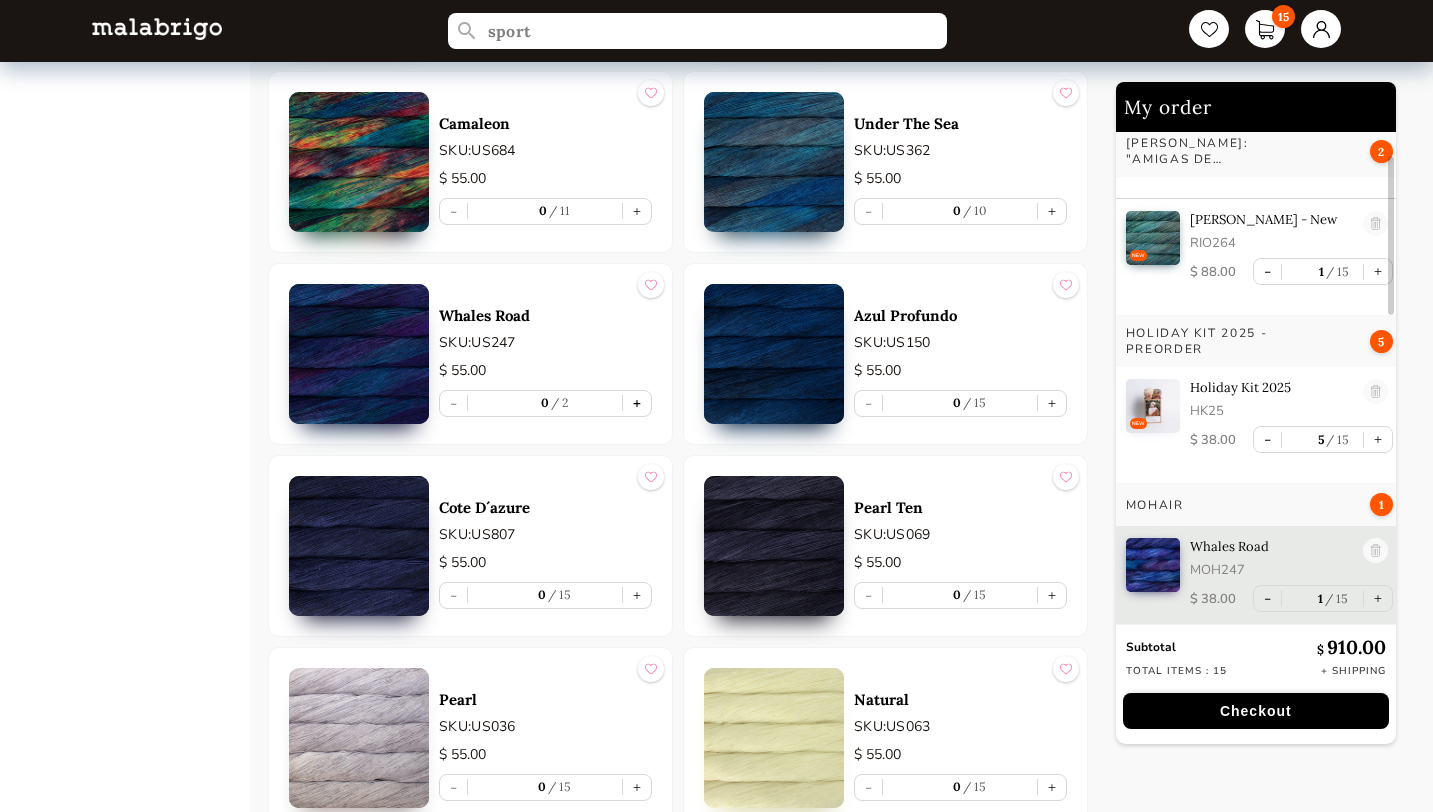 click on "+" at bounding box center (637, 403) 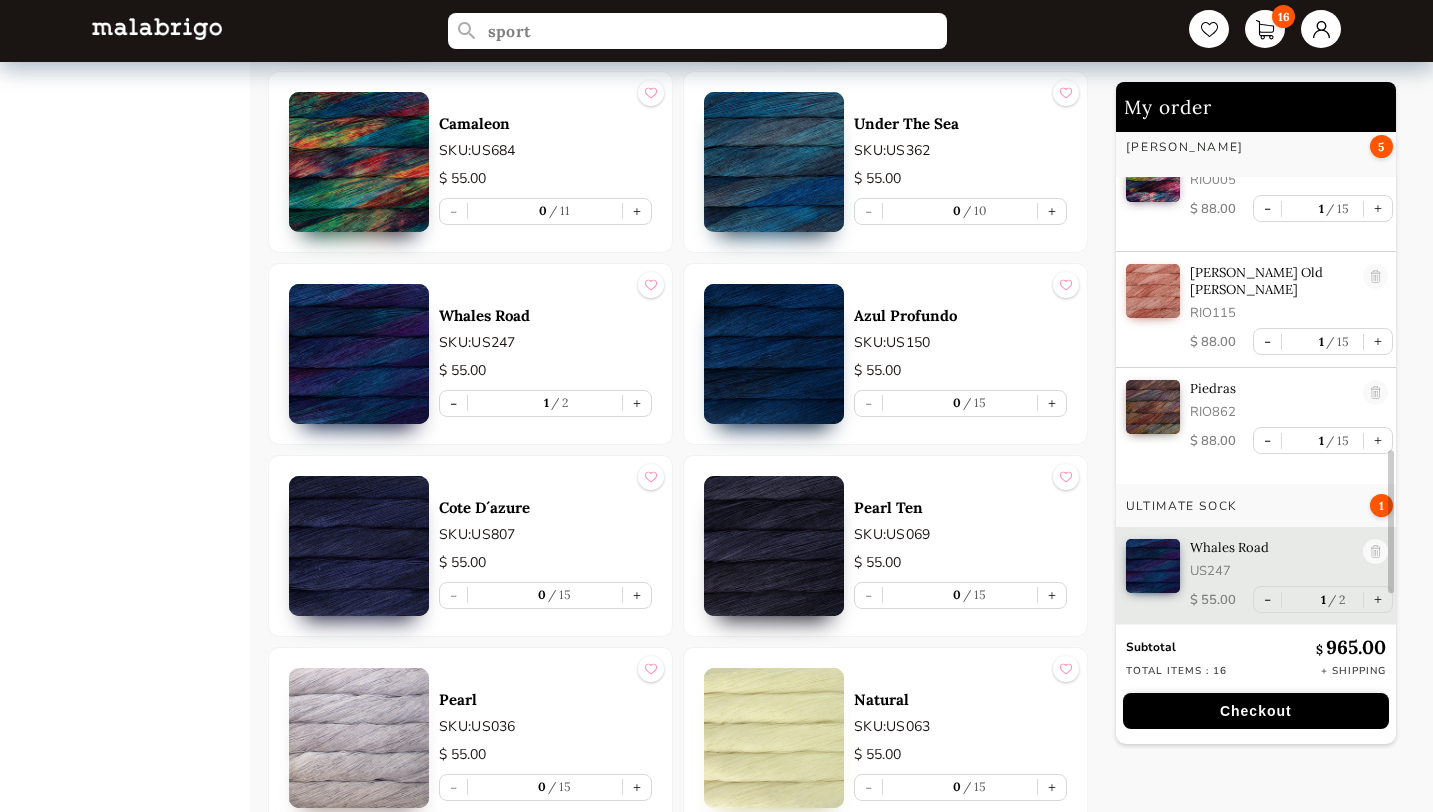 scroll, scrollTop: 1151, scrollLeft: 0, axis: vertical 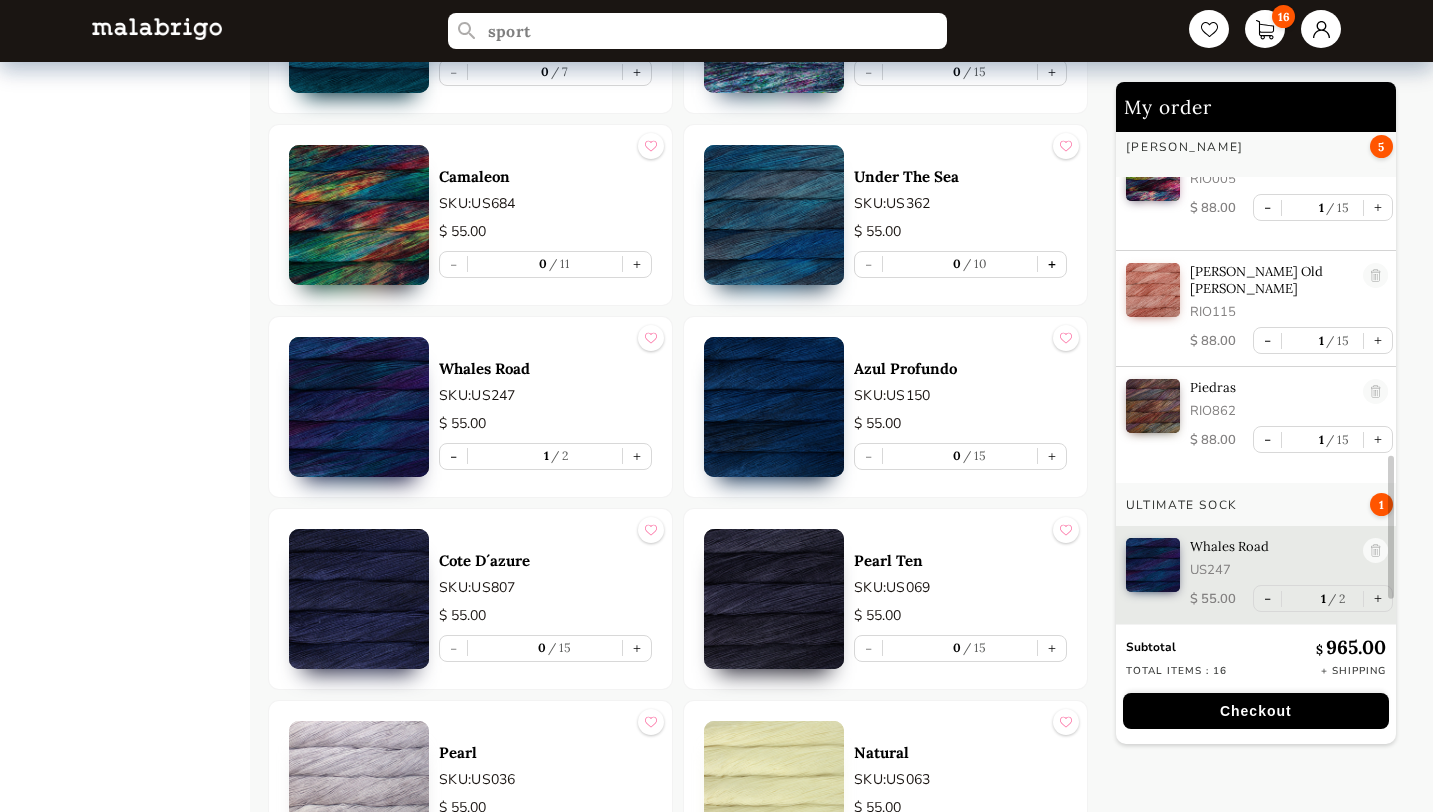 click on "+" at bounding box center (1052, 264) 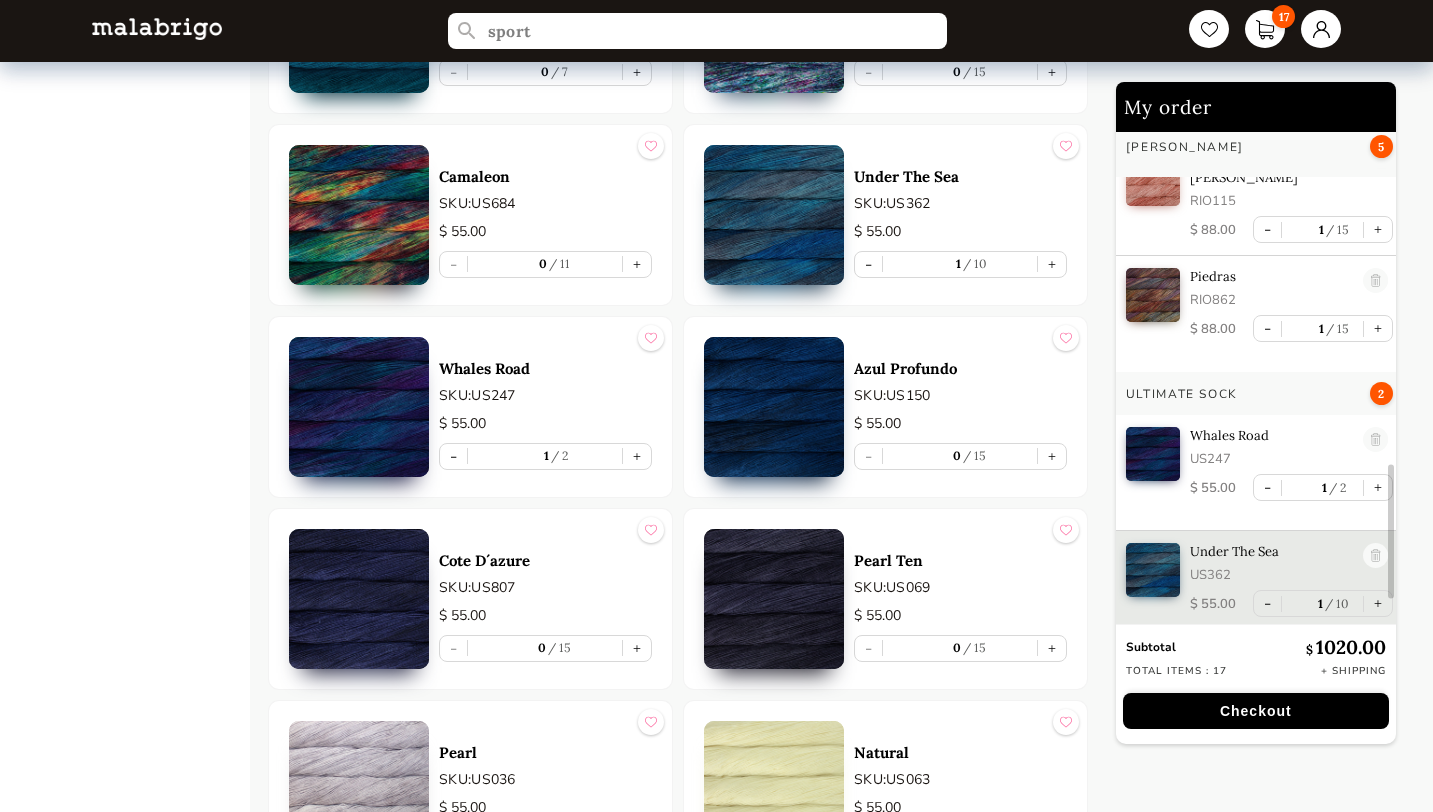 scroll, scrollTop: 1267, scrollLeft: 0, axis: vertical 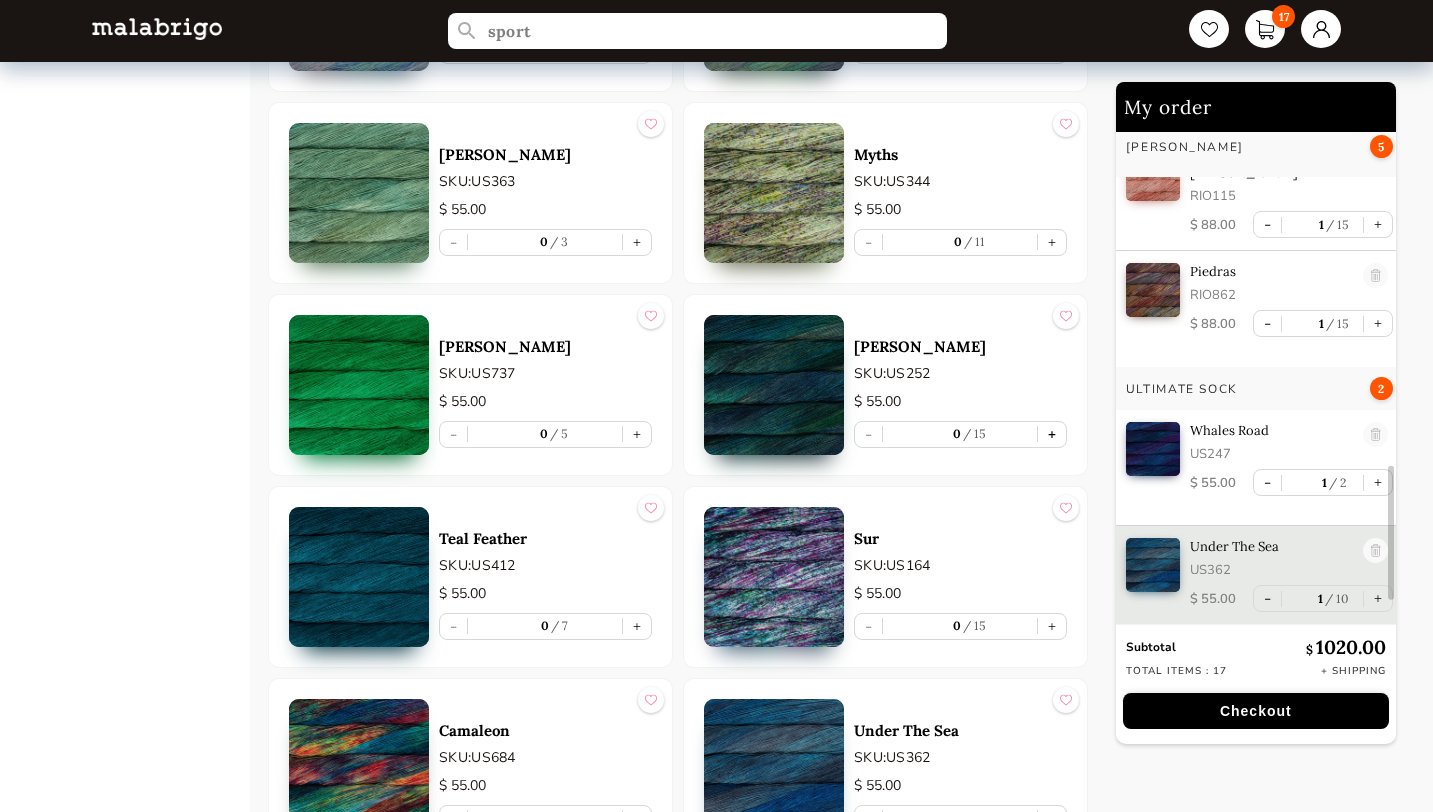 click on "+" at bounding box center [1052, 434] 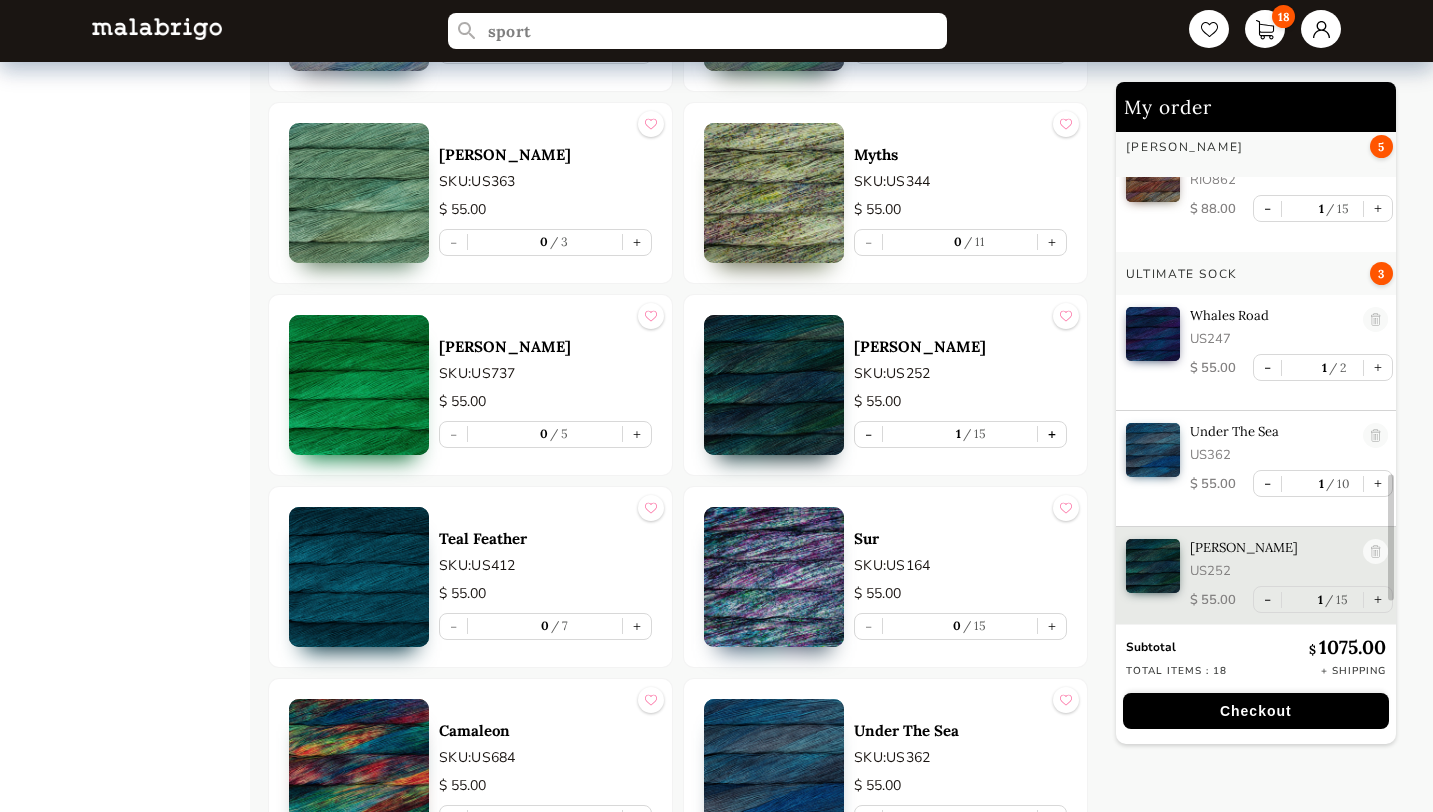 scroll, scrollTop: 1383, scrollLeft: 0, axis: vertical 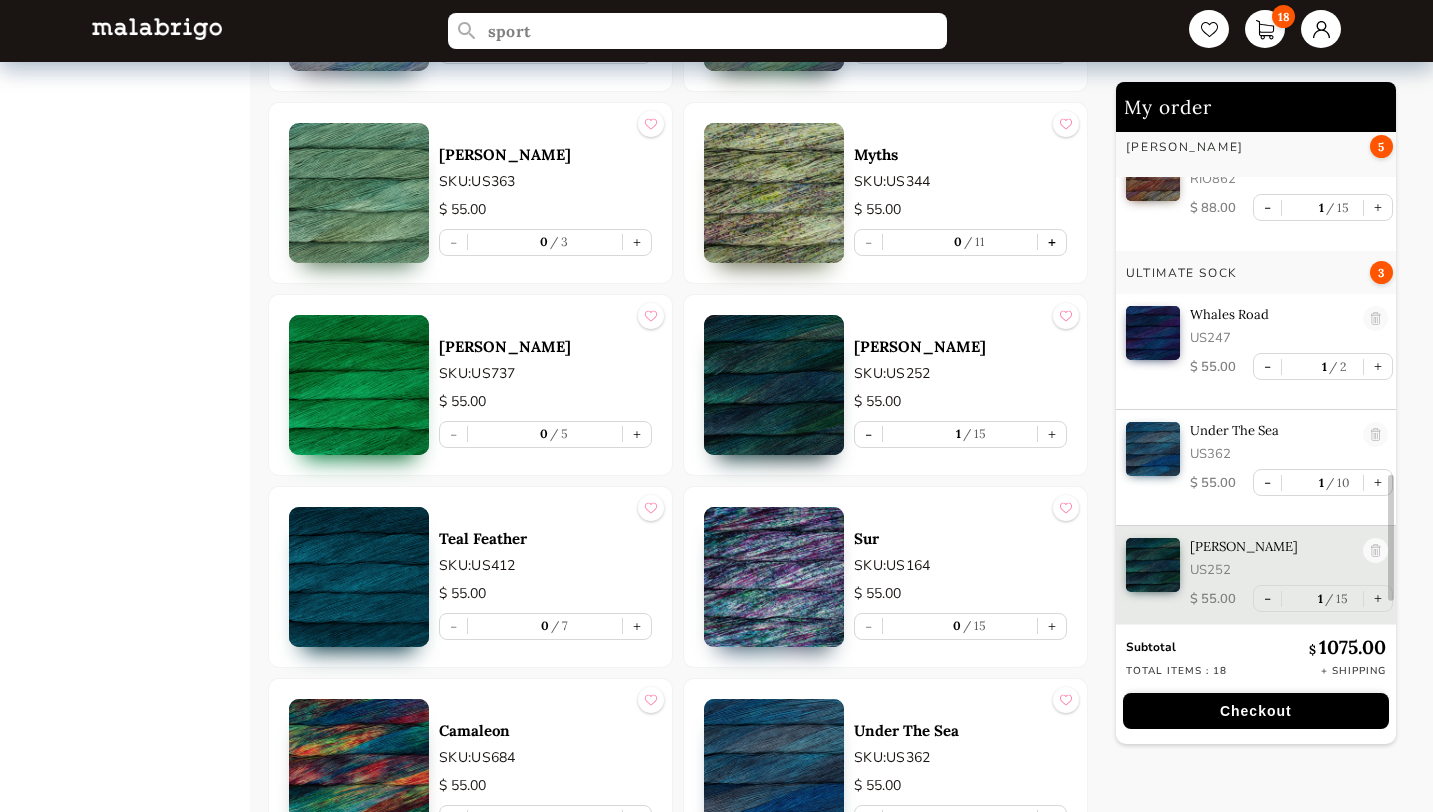 click on "+" at bounding box center (1052, 242) 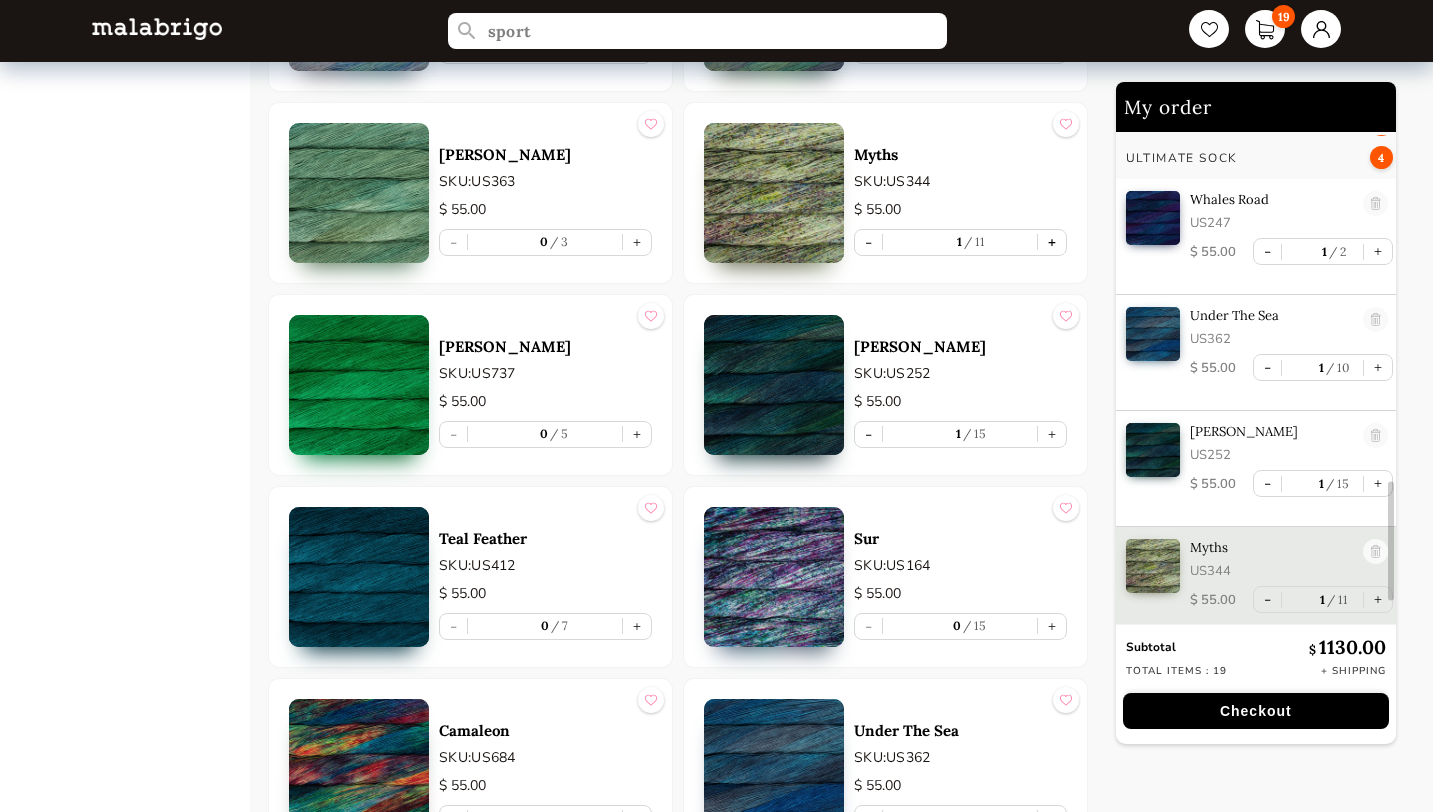 scroll, scrollTop: 1499, scrollLeft: 0, axis: vertical 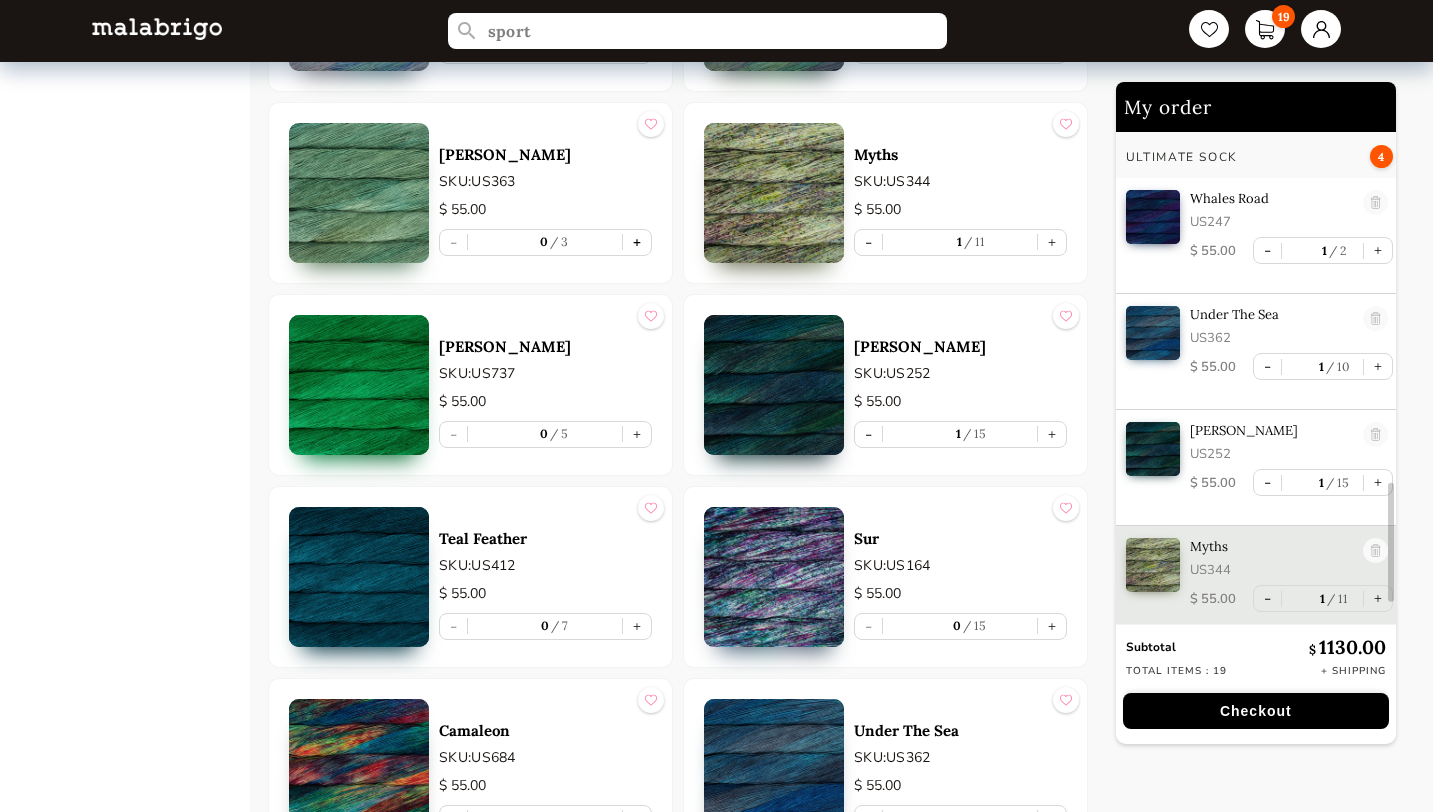 click on "+" at bounding box center [637, 242] 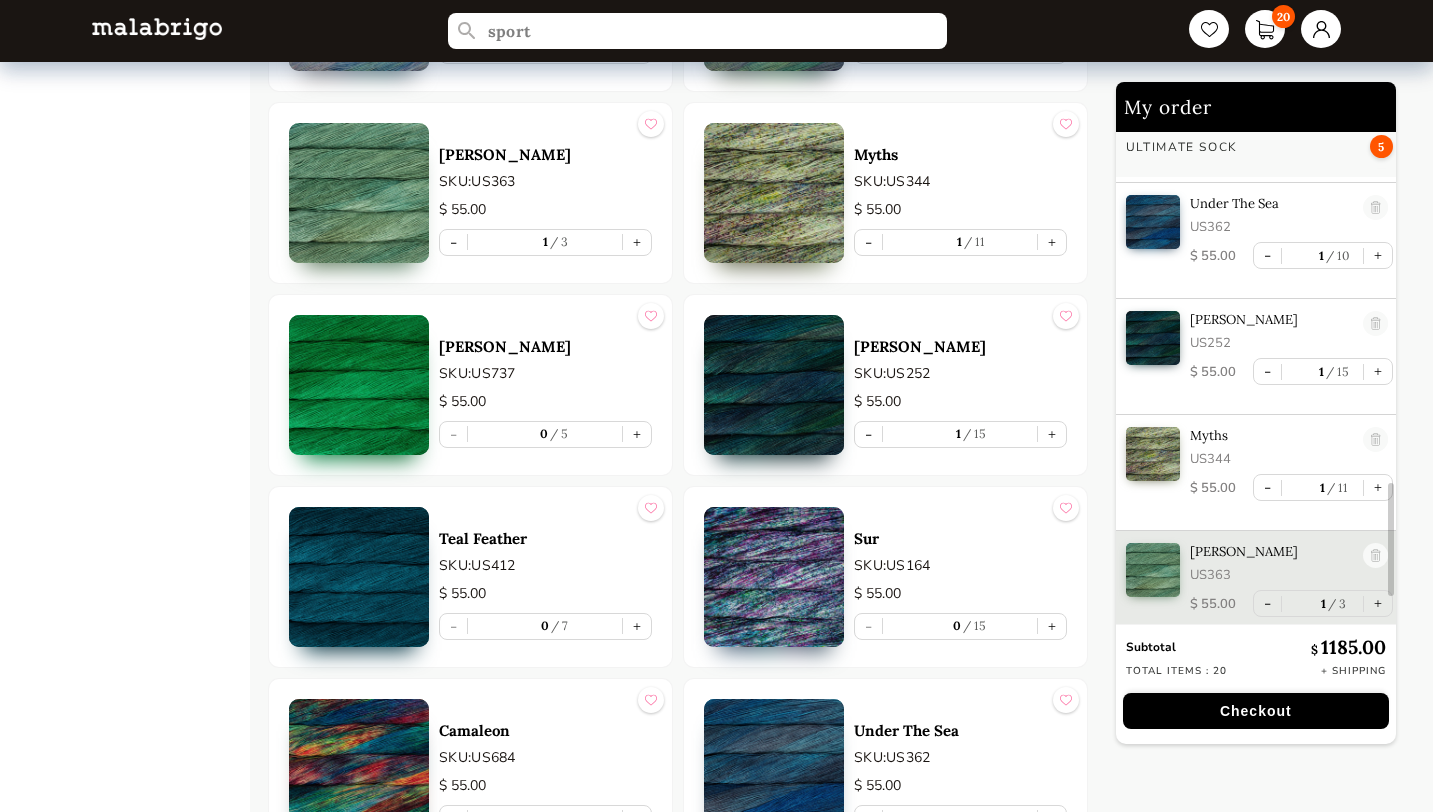 scroll, scrollTop: 1615, scrollLeft: 0, axis: vertical 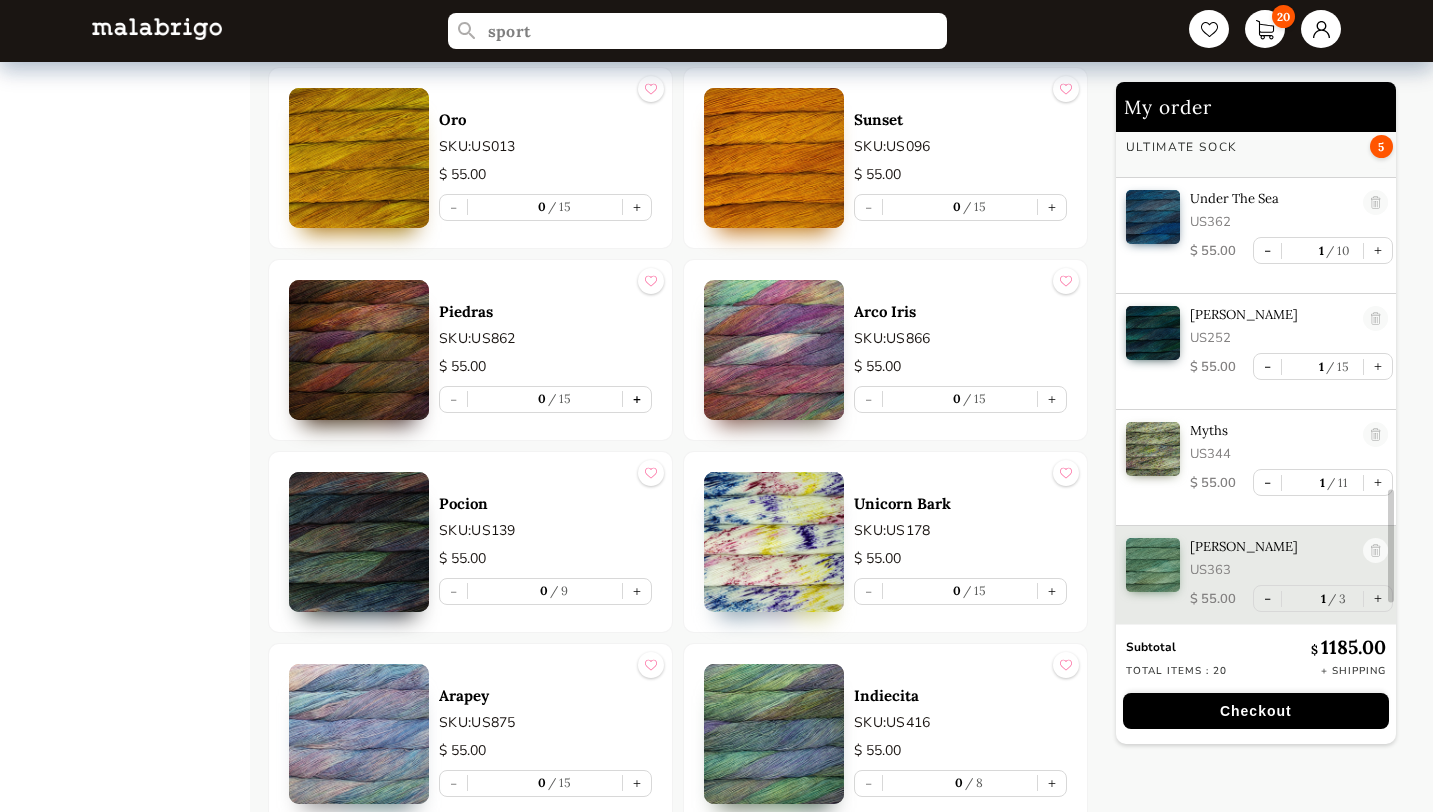 click on "+" at bounding box center (637, 399) 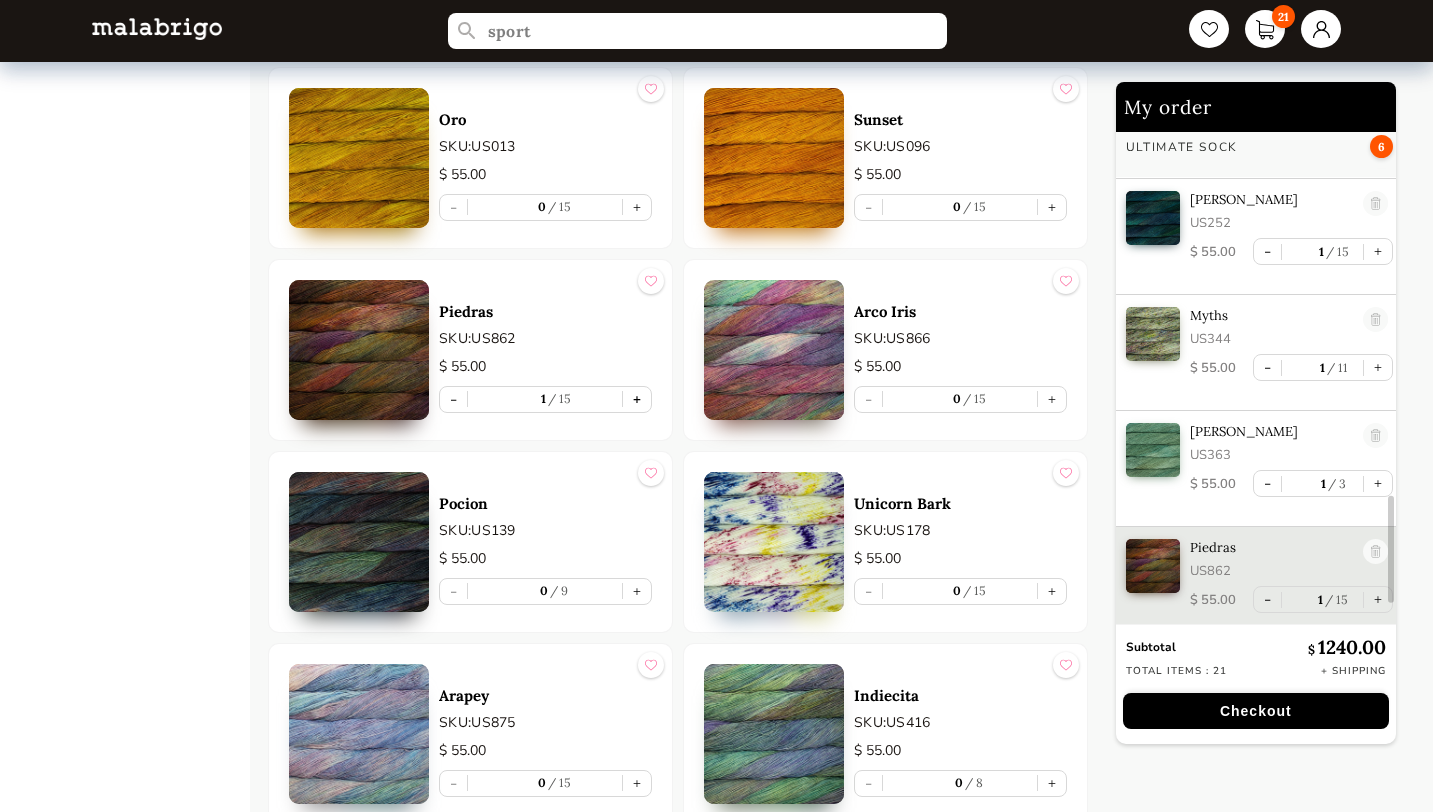 scroll, scrollTop: 1731, scrollLeft: 0, axis: vertical 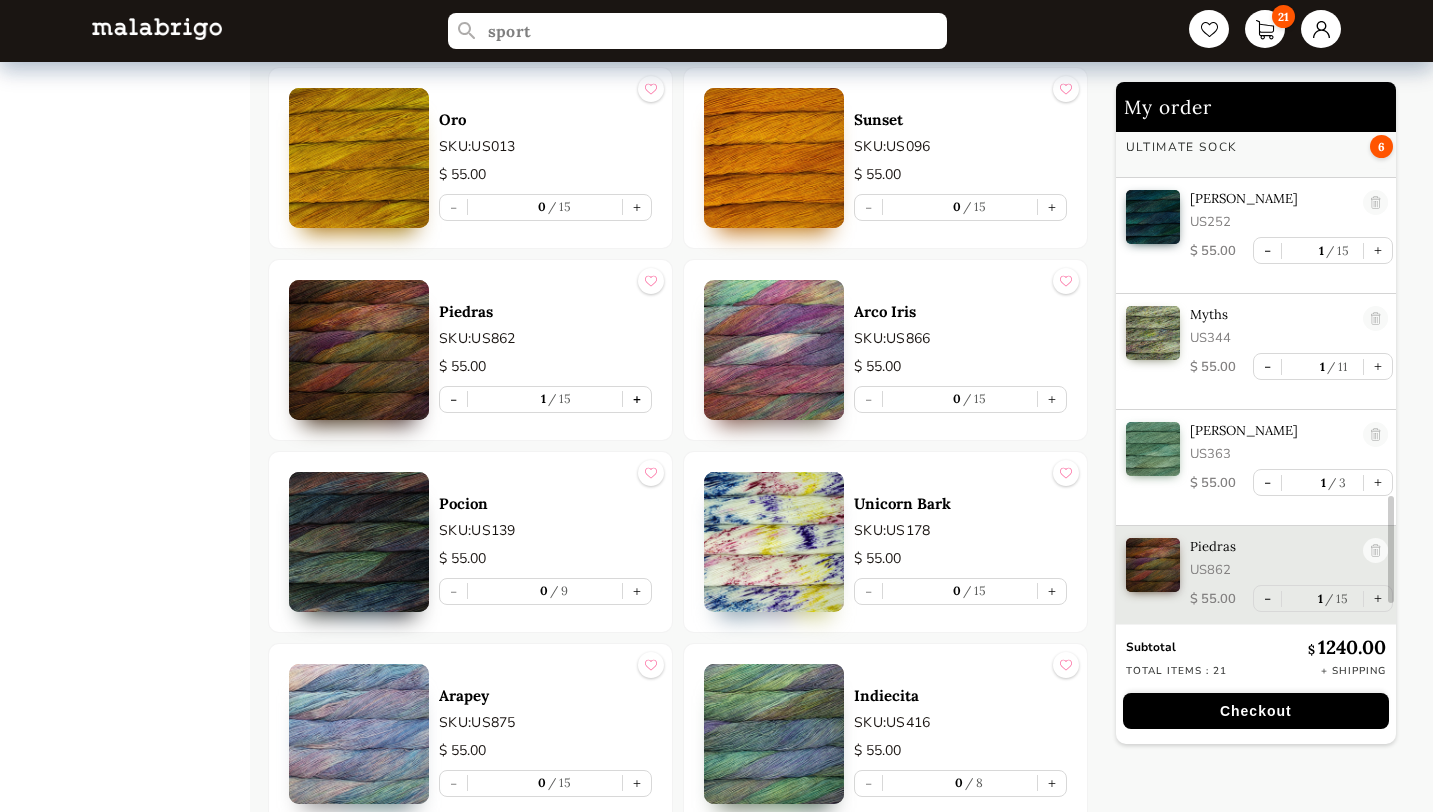 click on "+" at bounding box center [637, 399] 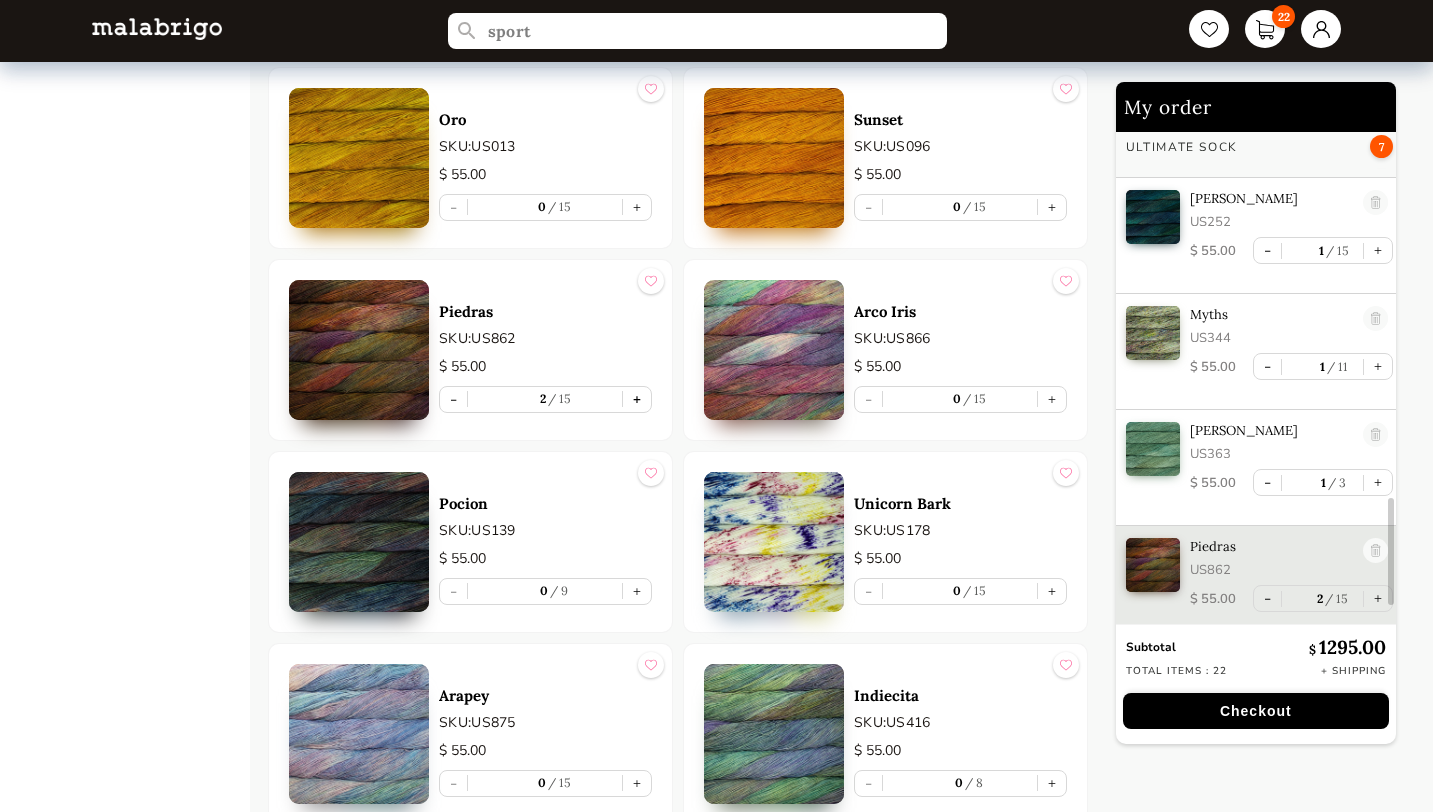 scroll, scrollTop: 1748, scrollLeft: 0, axis: vertical 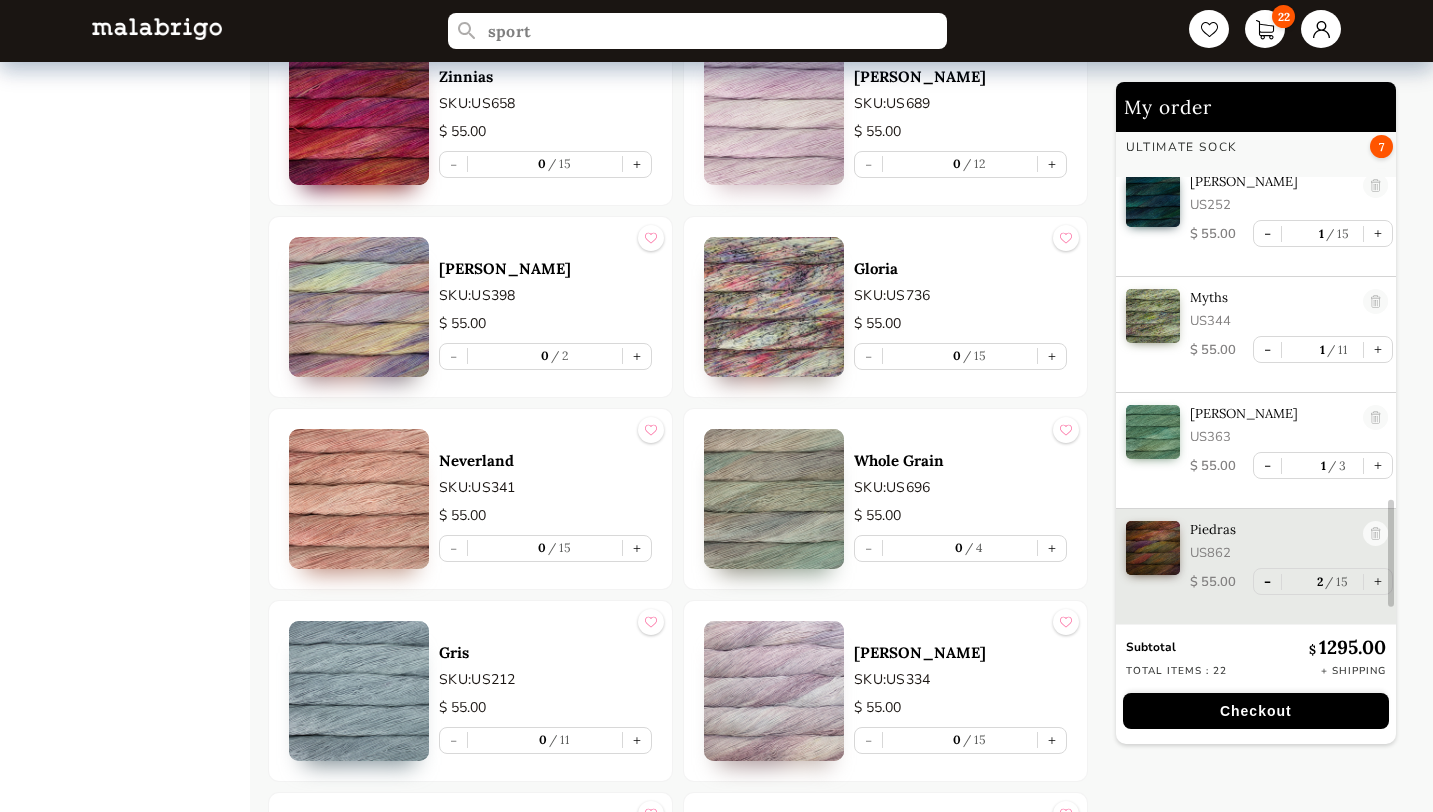 click on "-" at bounding box center [1267, 581] 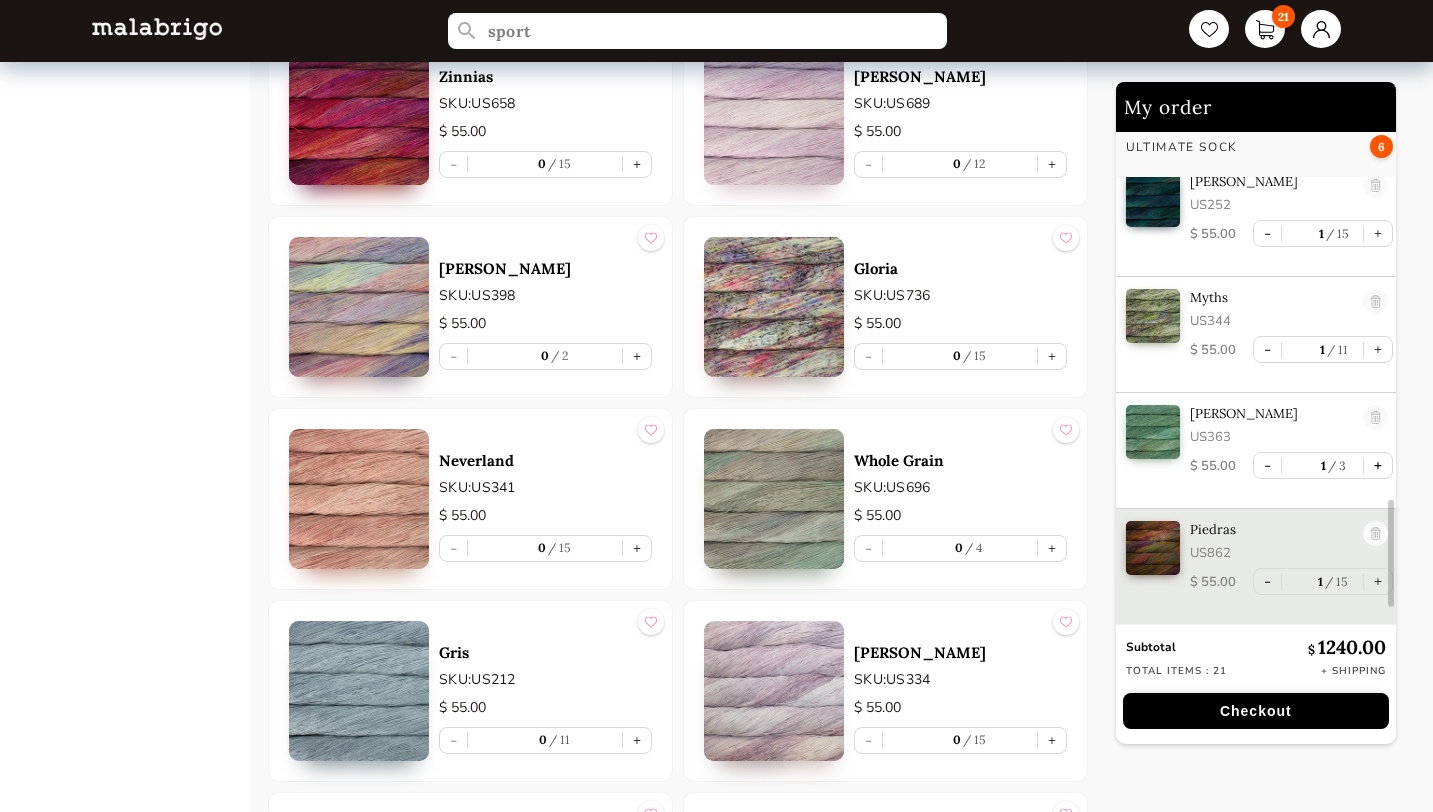 click on "+" at bounding box center [1378, 465] 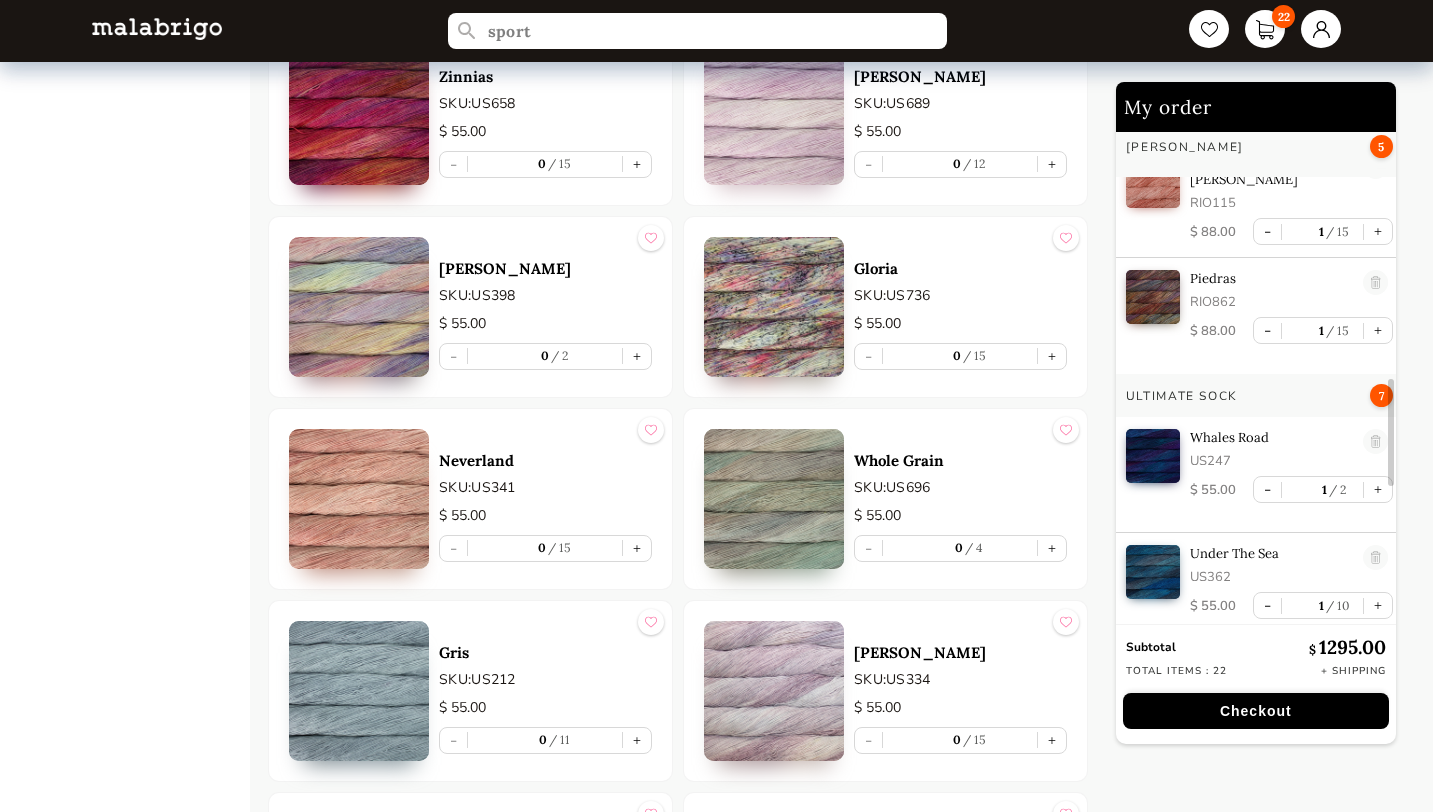 scroll, scrollTop: 1182, scrollLeft: 0, axis: vertical 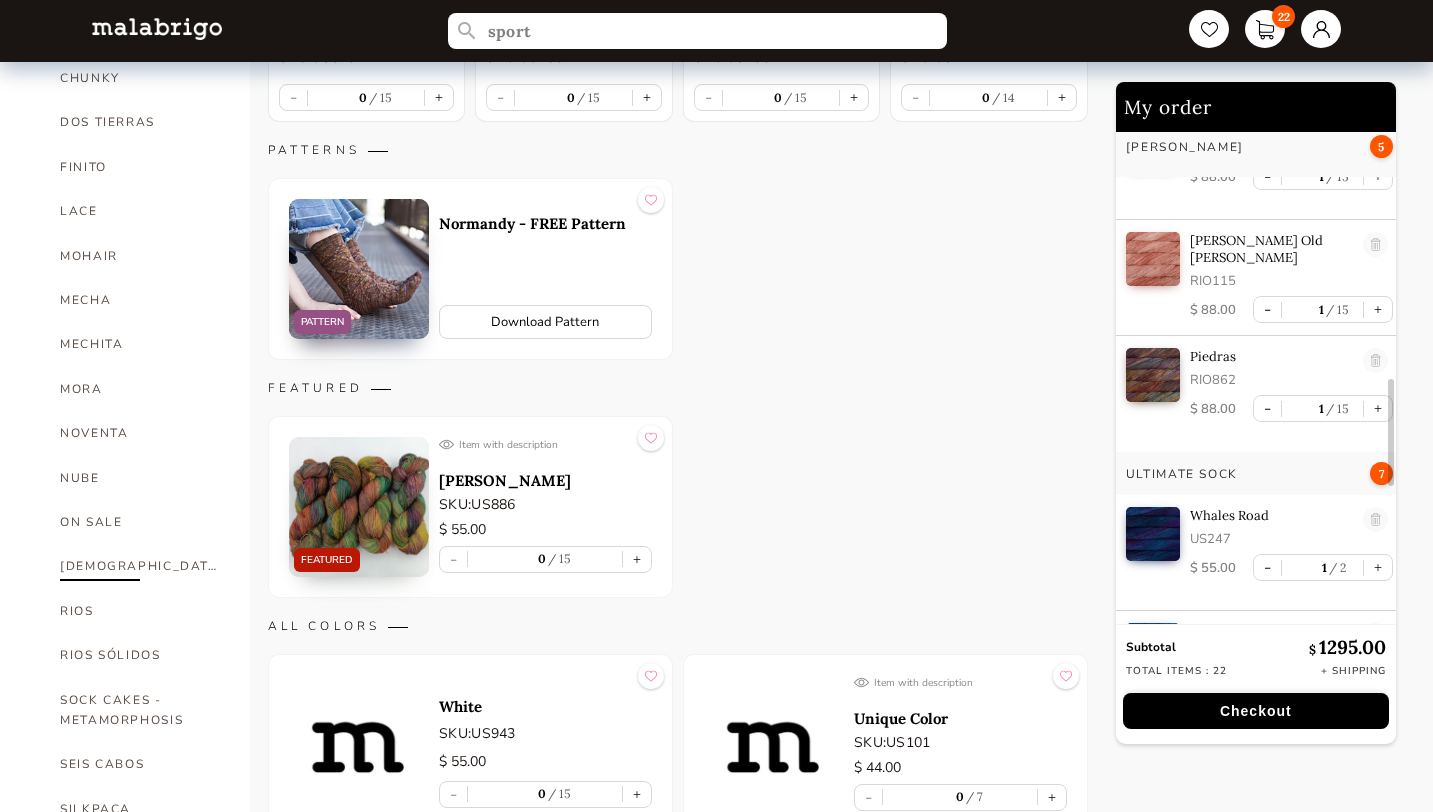 click on "[DEMOGRAPHIC_DATA]" at bounding box center (140, 566) 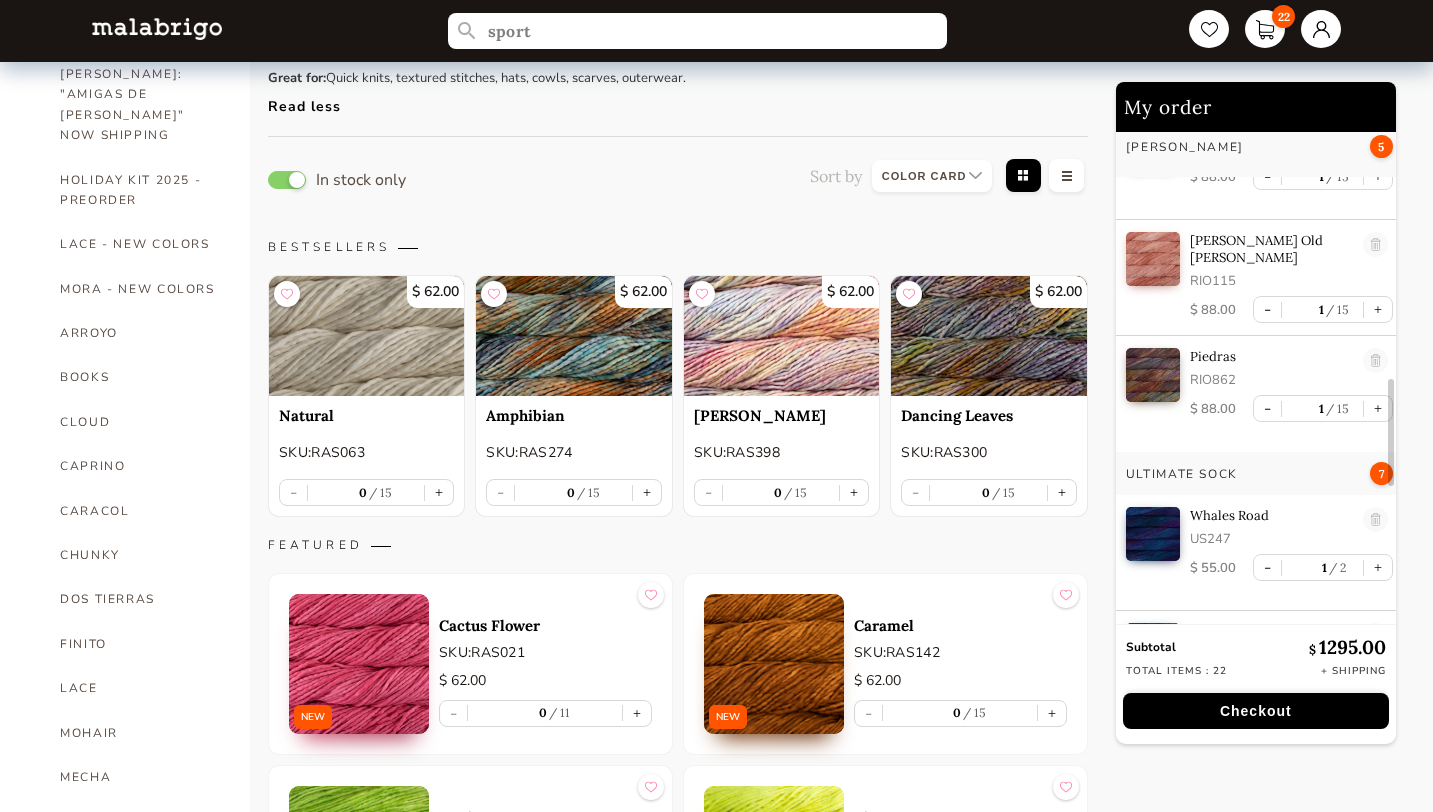 scroll, scrollTop: 292, scrollLeft: 0, axis: vertical 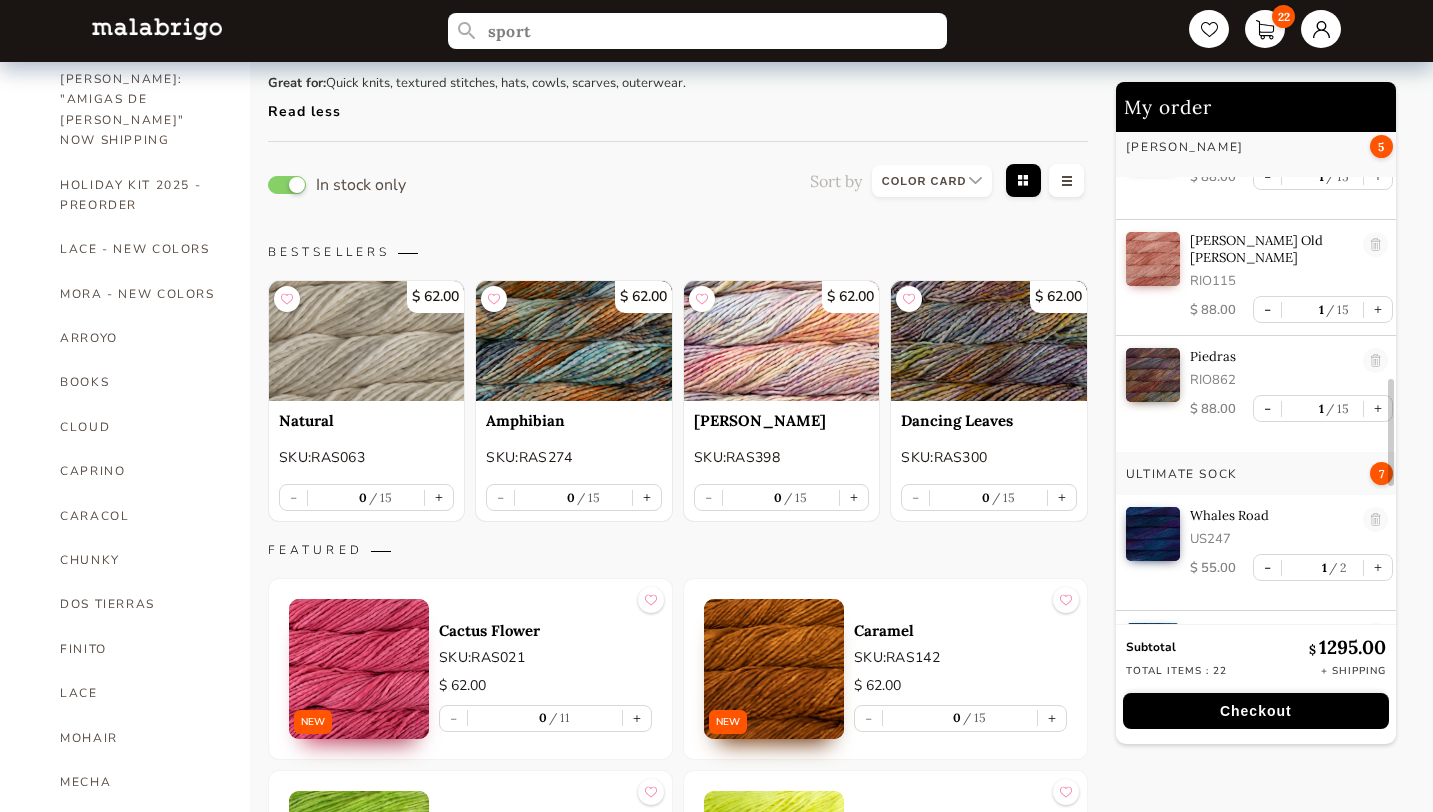 click on "ARROYO" at bounding box center (140, 338) 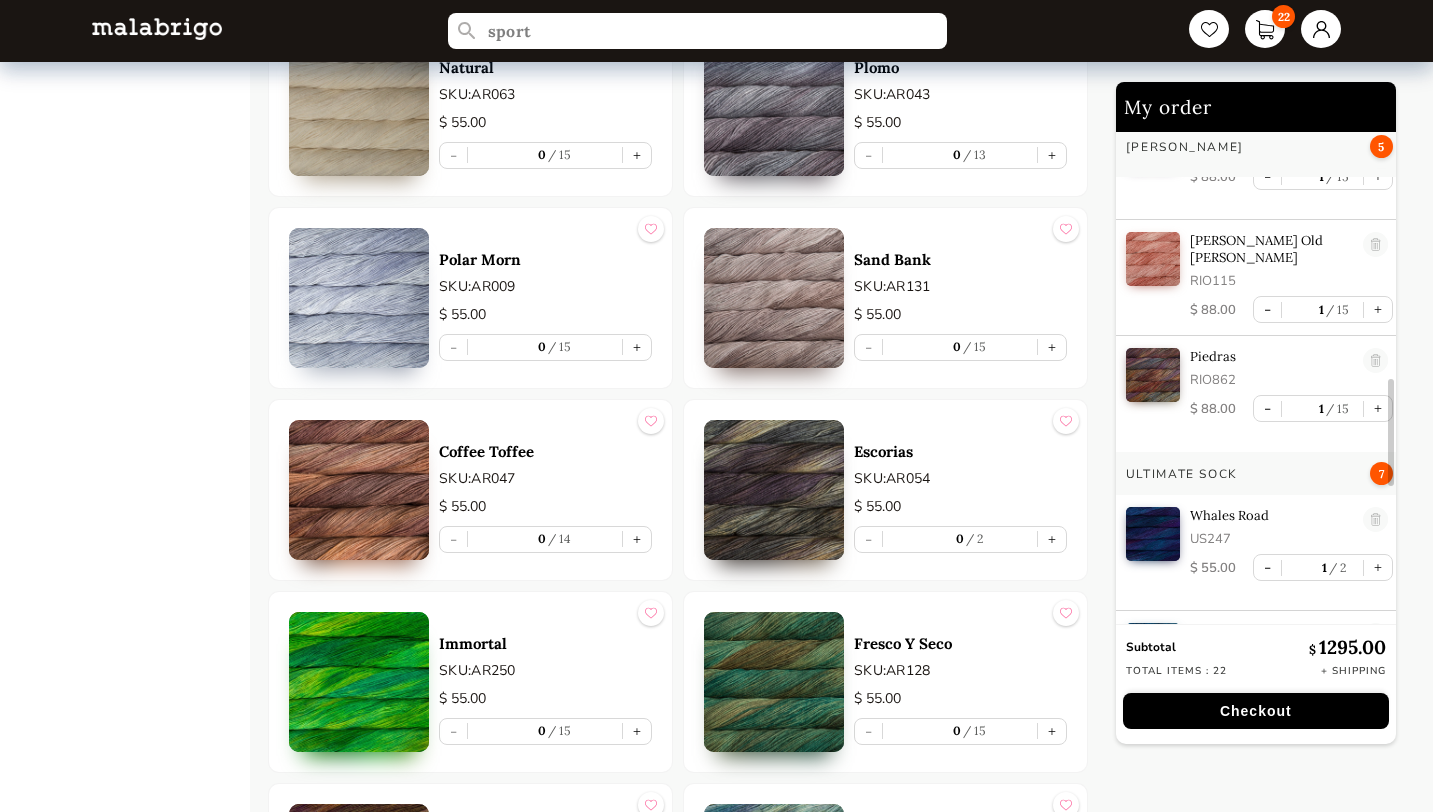 scroll, scrollTop: 8564, scrollLeft: 0, axis: vertical 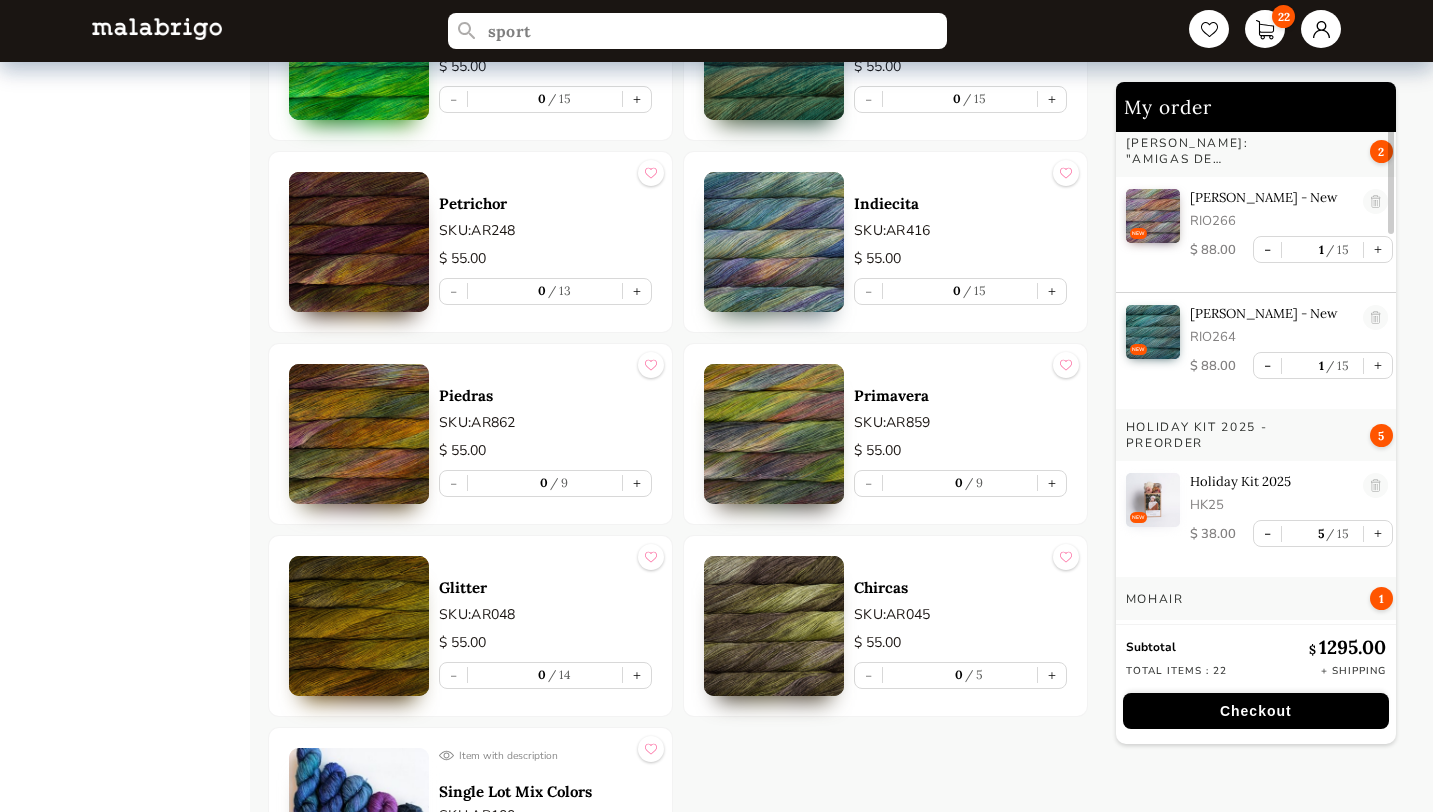 click on "Checkout" at bounding box center [1256, 711] 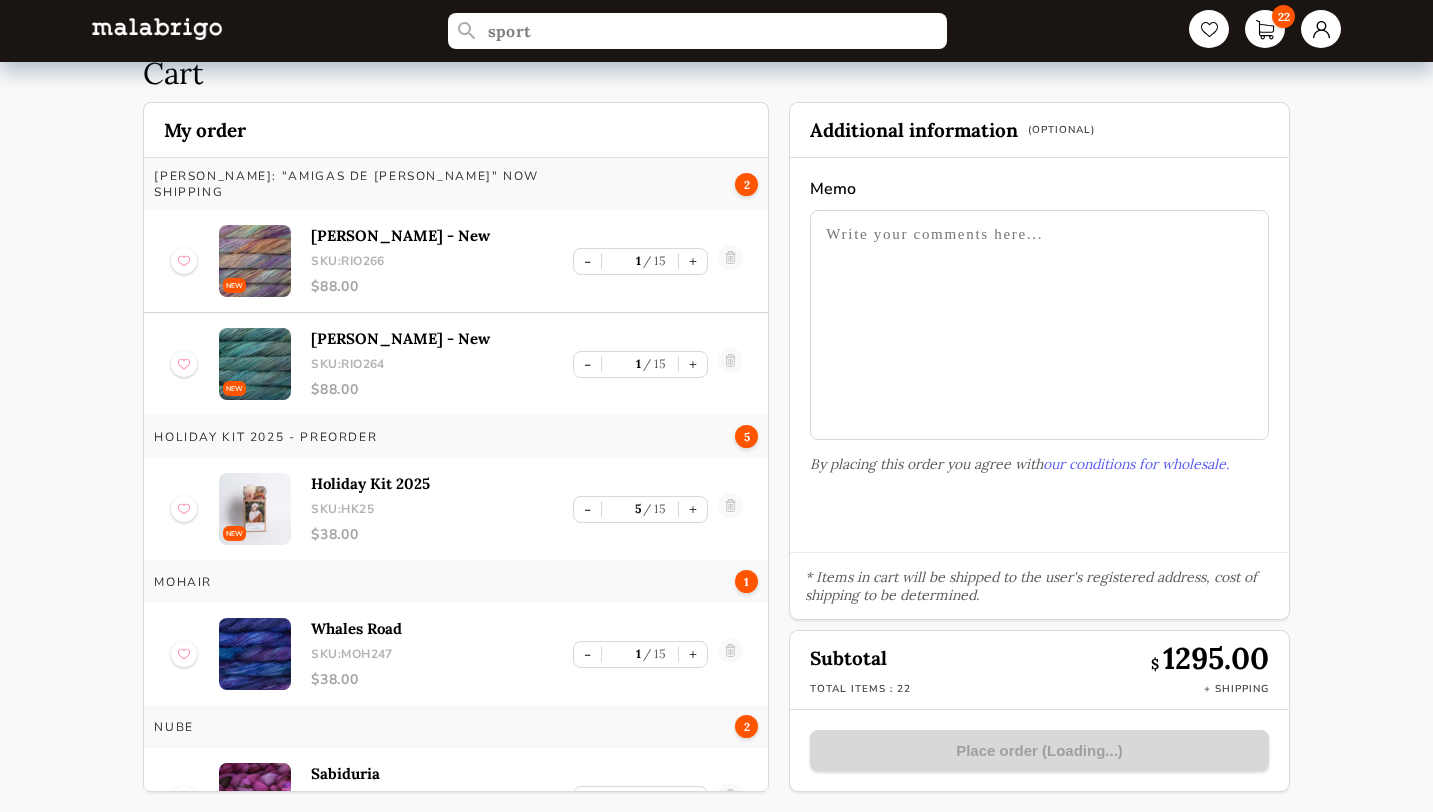 scroll, scrollTop: 60, scrollLeft: 0, axis: vertical 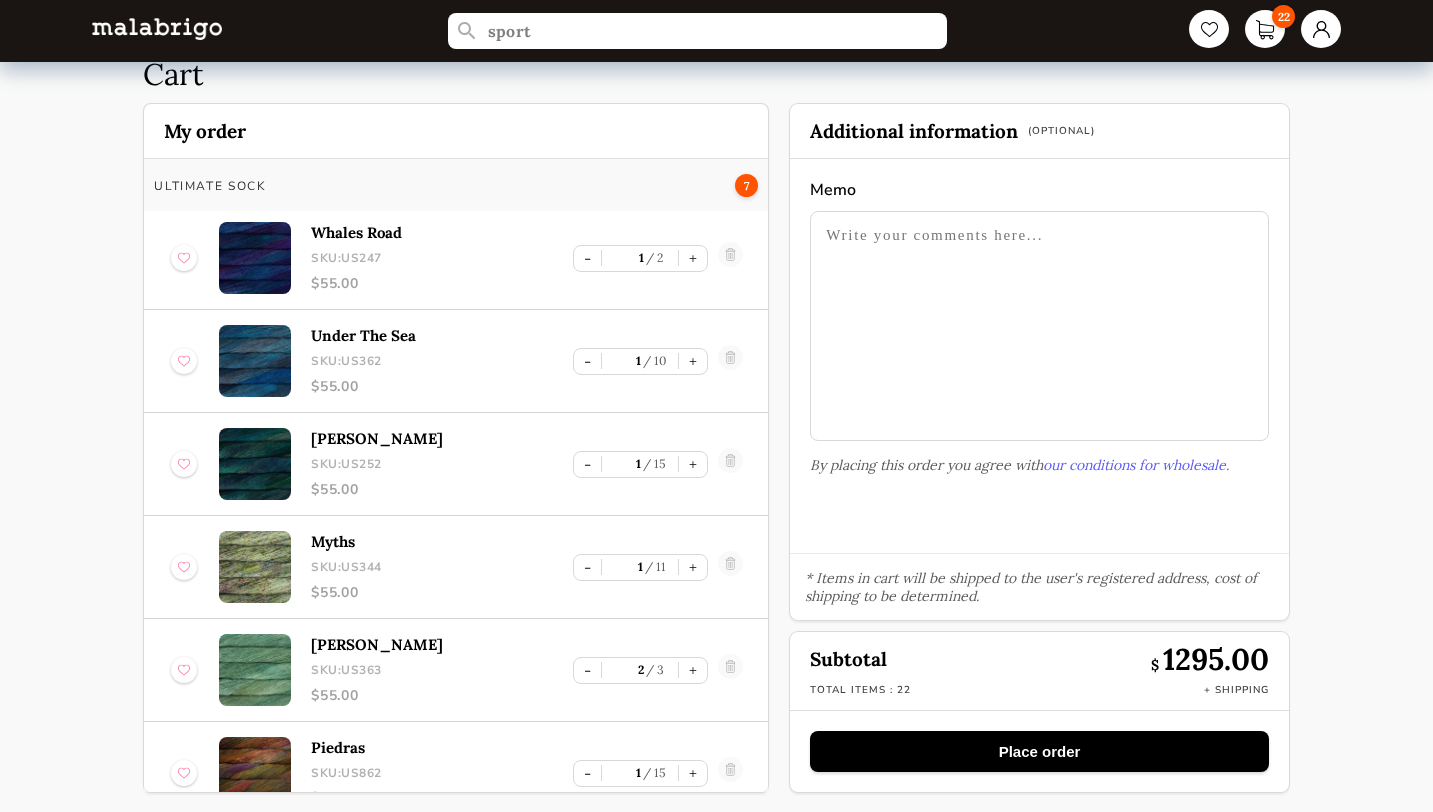 click on "Place order" at bounding box center [1039, 751] 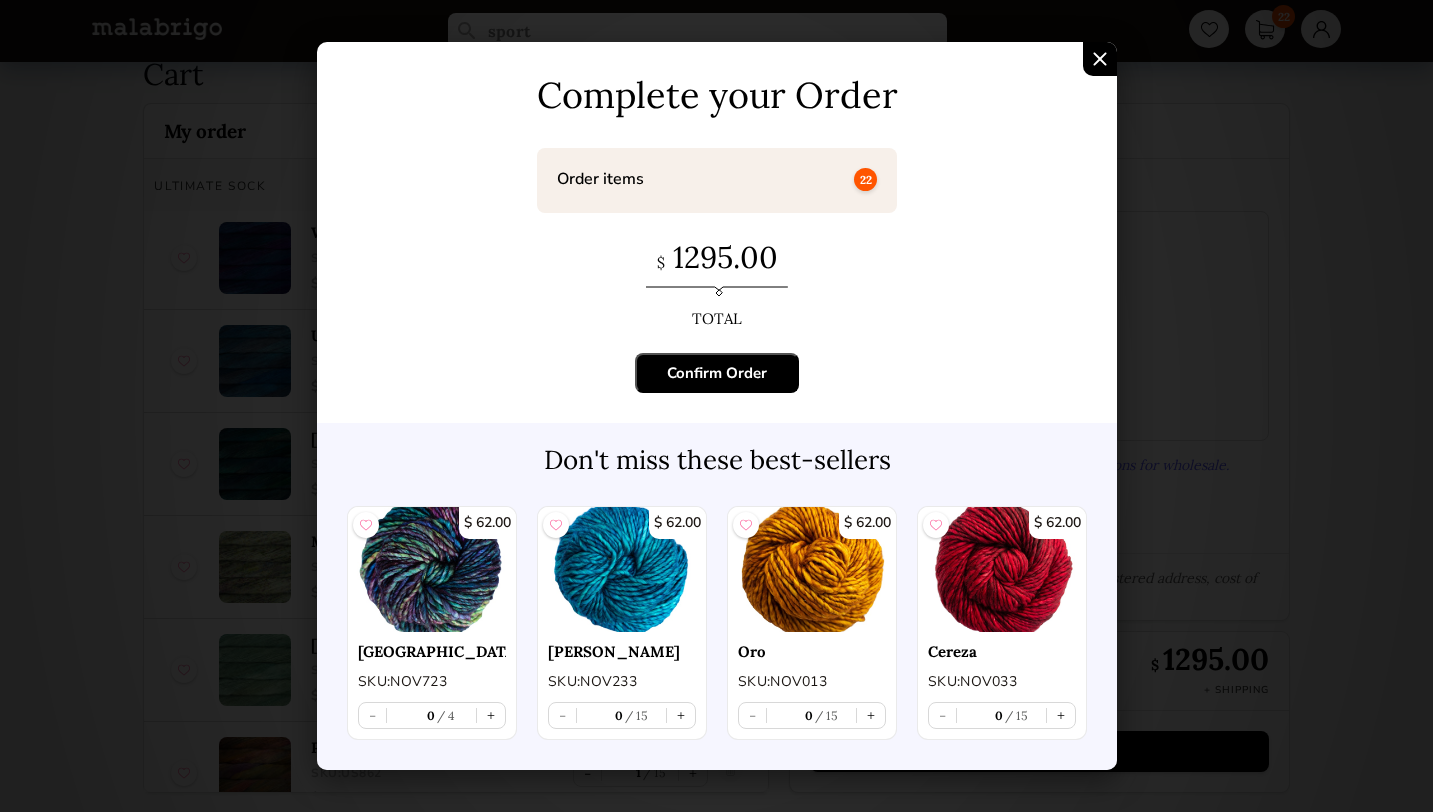 click on "Confirm Order" at bounding box center [717, 373] 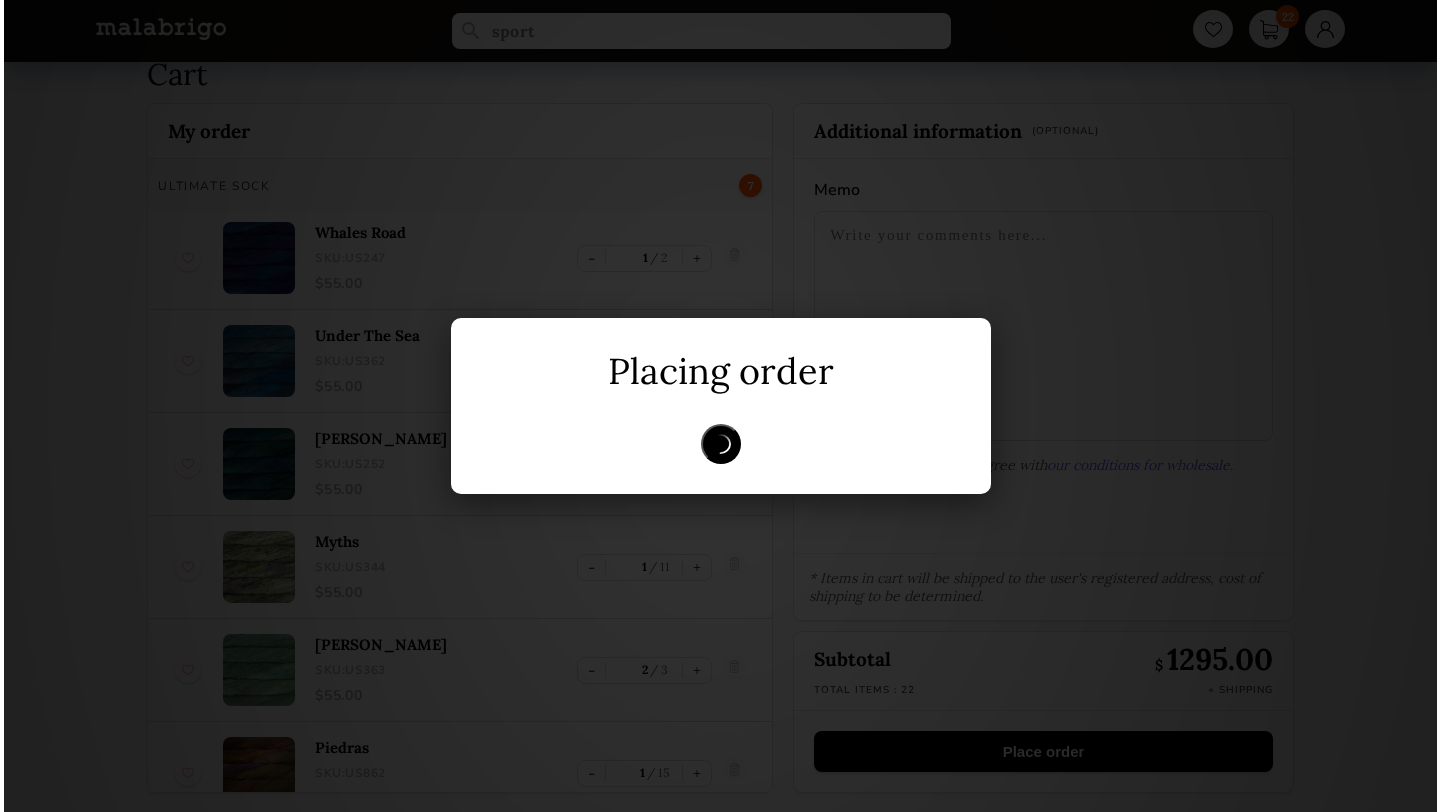 scroll, scrollTop: 0, scrollLeft: 0, axis: both 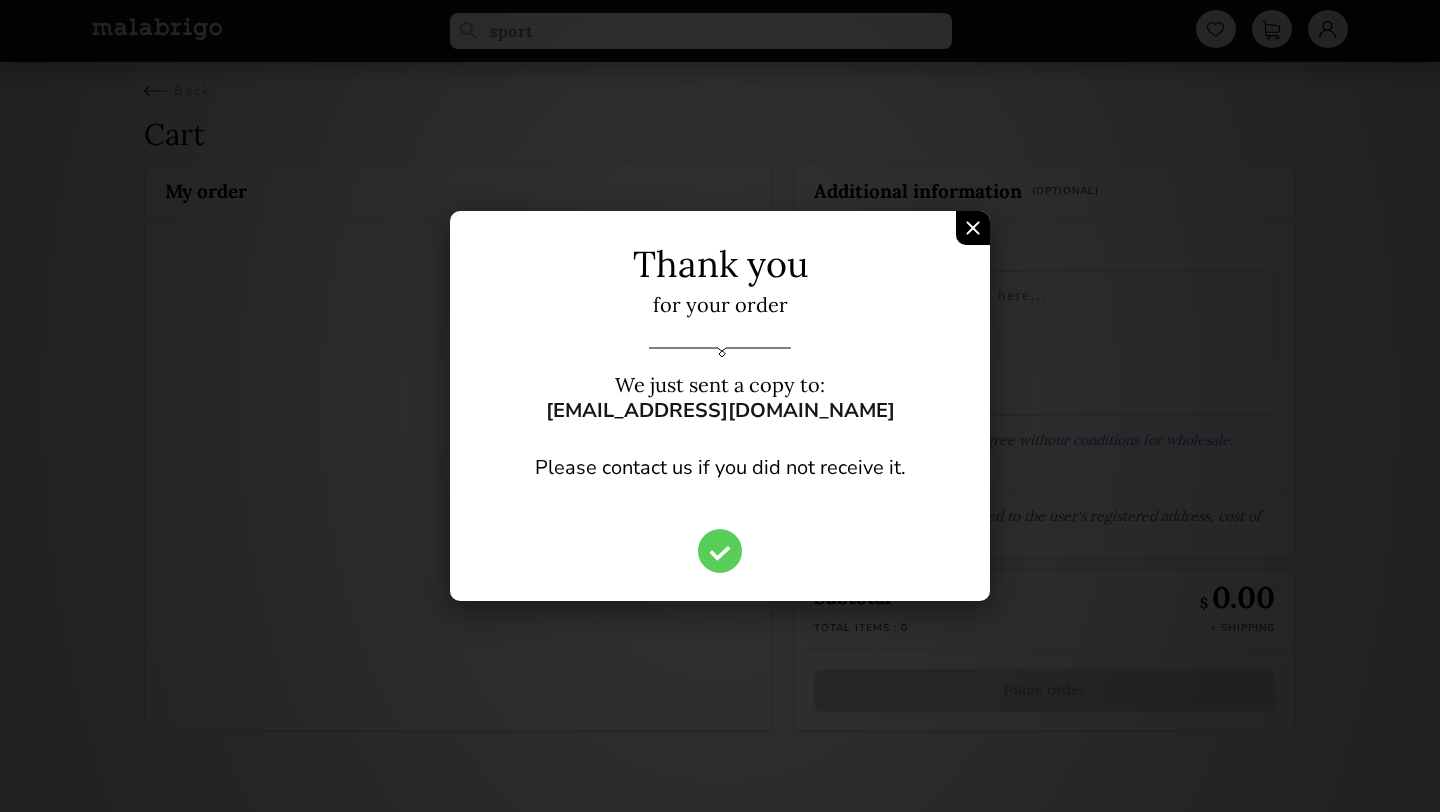 click at bounding box center [973, 228] 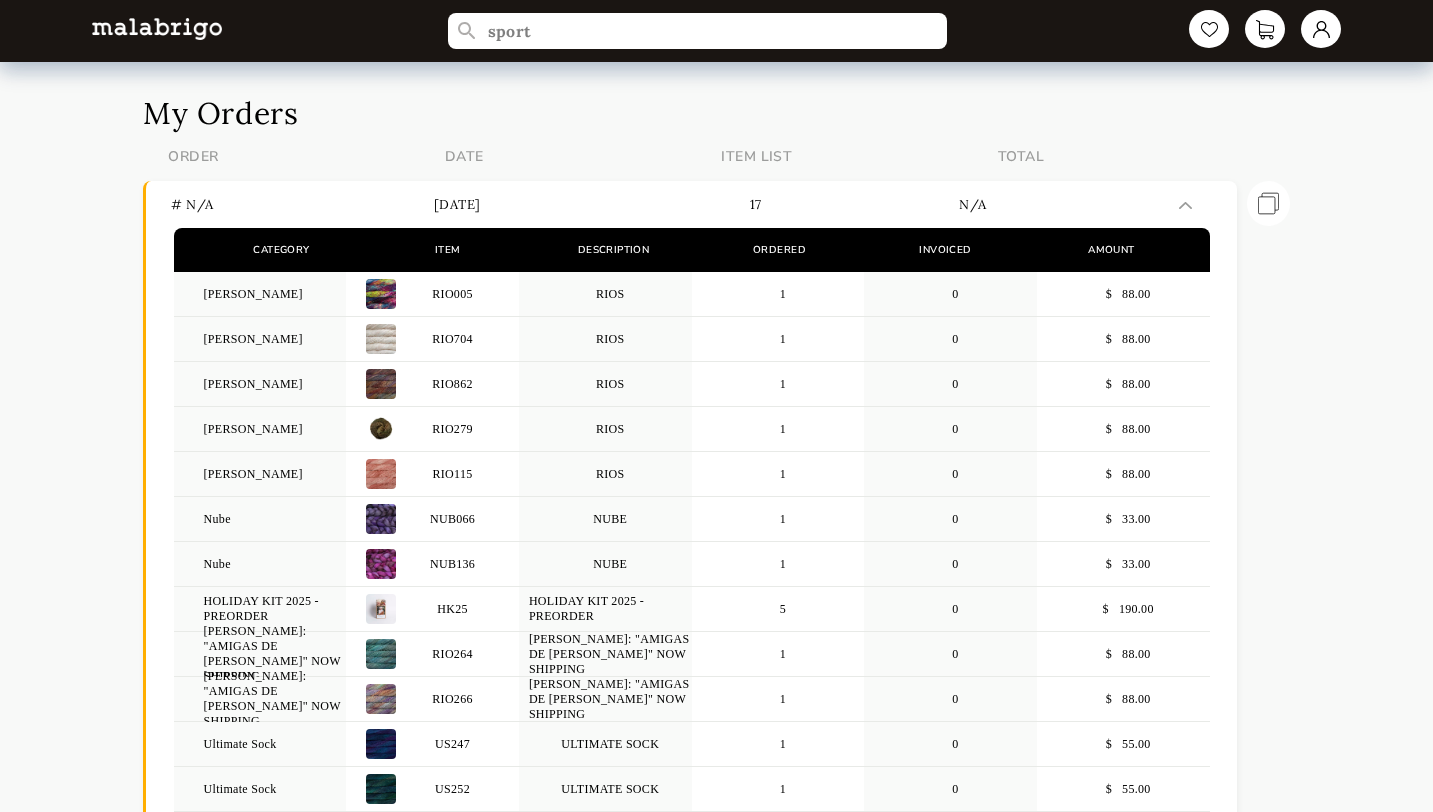 scroll, scrollTop: 0, scrollLeft: 0, axis: both 